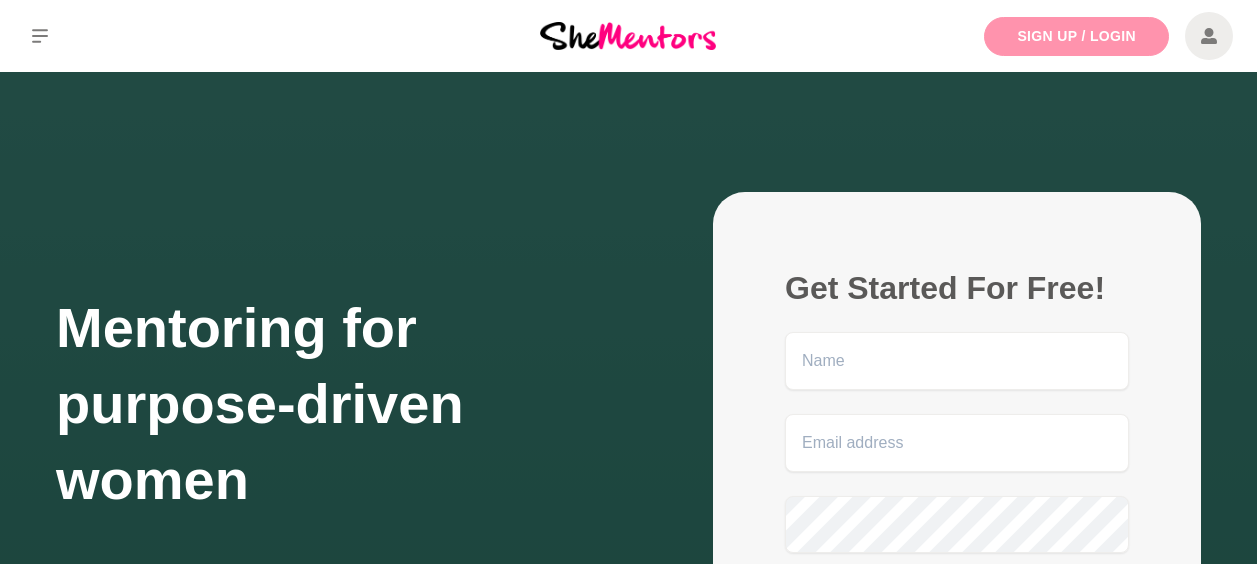 scroll, scrollTop: 0, scrollLeft: 0, axis: both 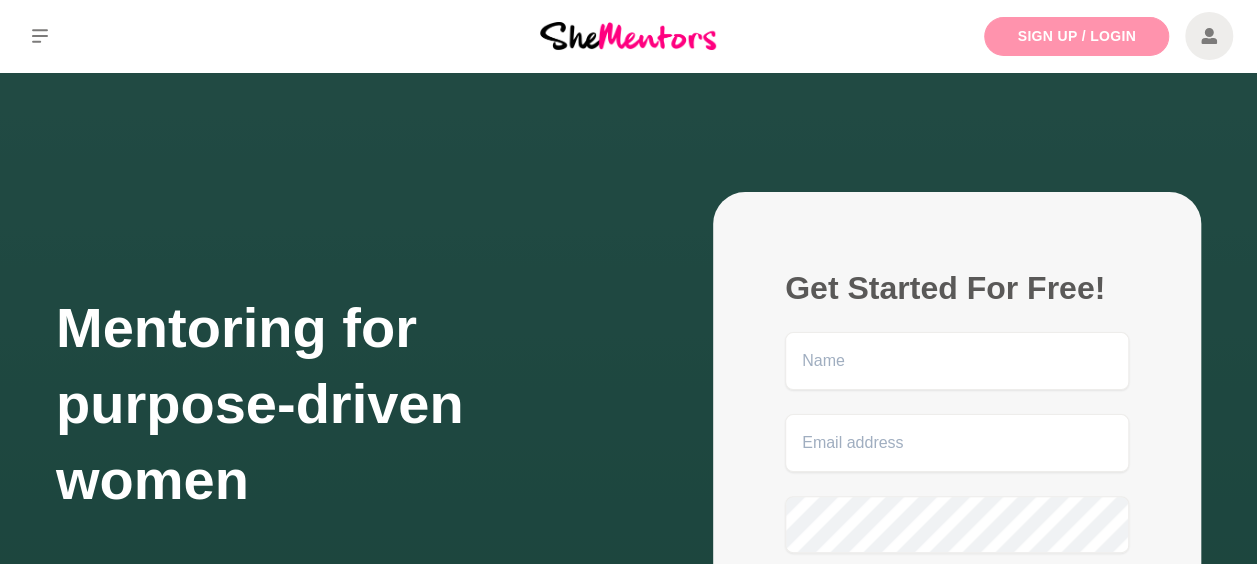 click on "Sign Up / Login" at bounding box center (1076, 36) 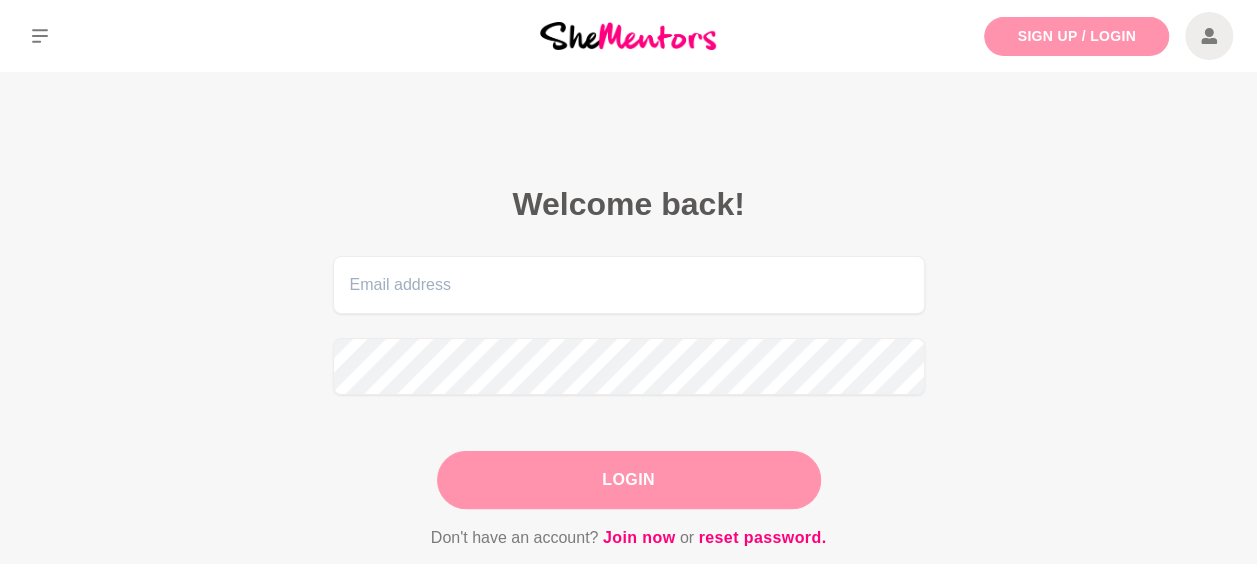 click on "Sign Up / Login" at bounding box center (1076, 36) 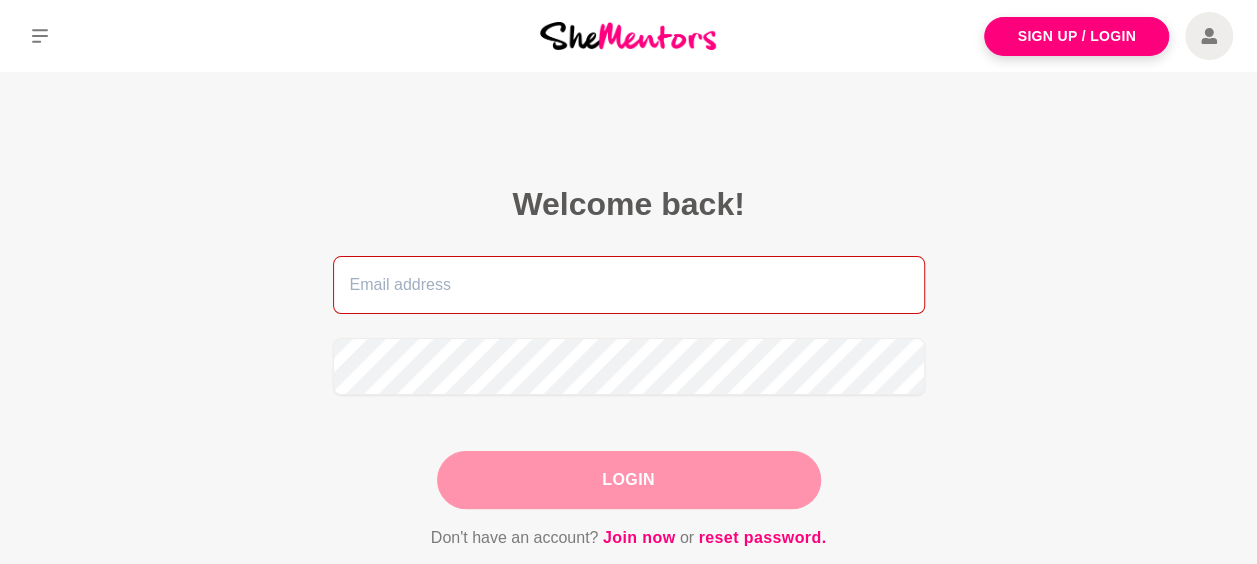 click at bounding box center [629, 285] 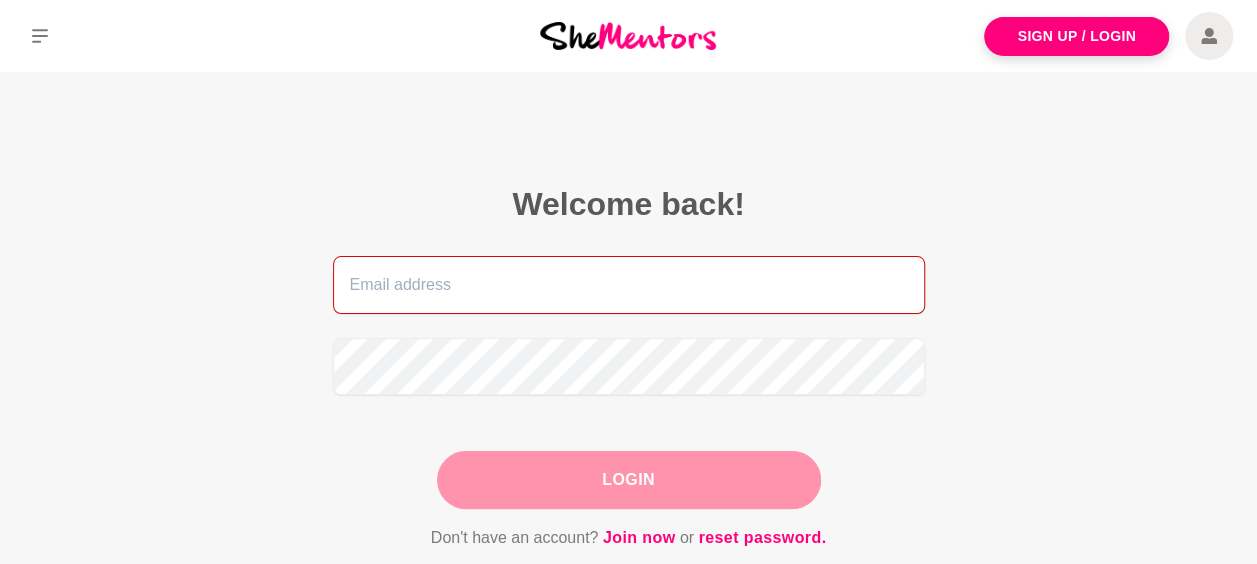 type on "[EMAIL_ADDRESS][DOMAIN_NAME]" 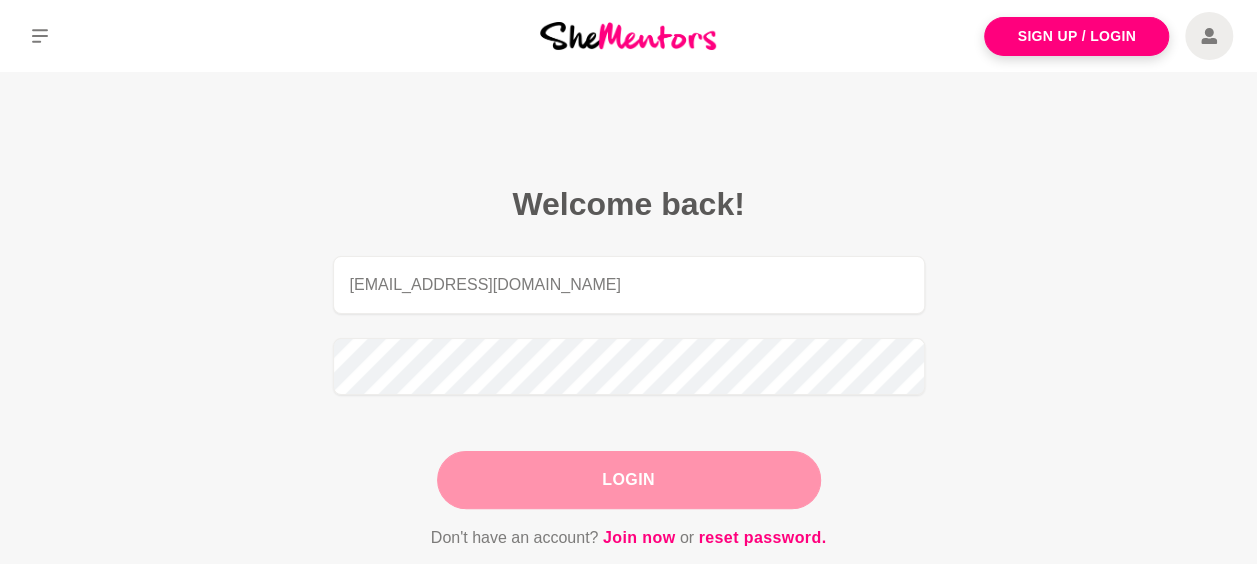 click on "Login" at bounding box center (629, 480) 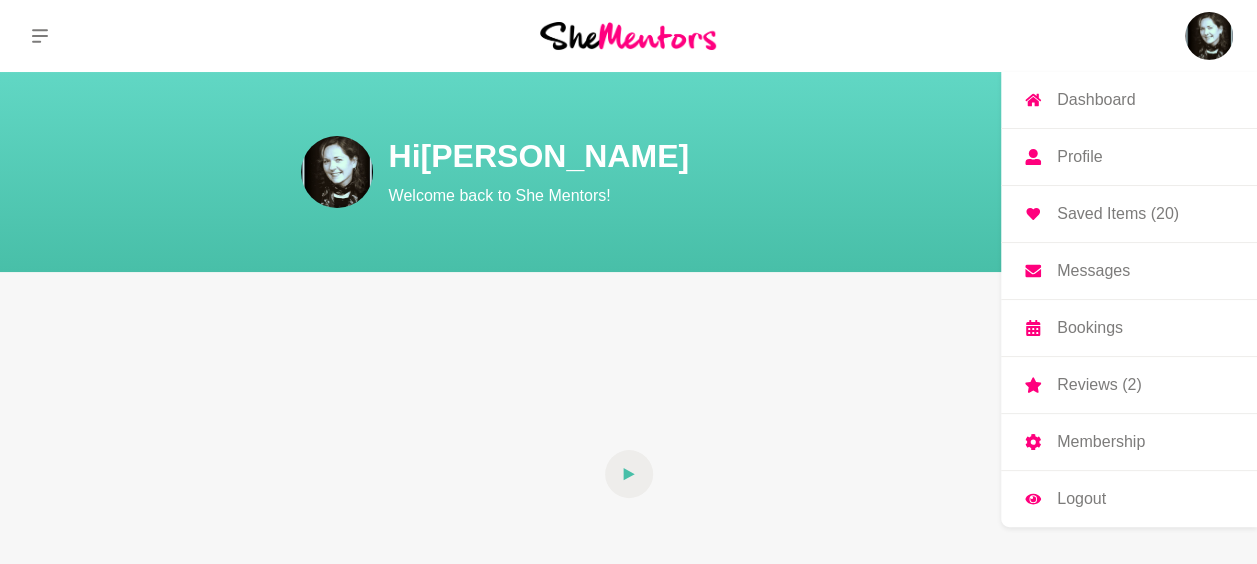 click on "Messages" at bounding box center [1093, 271] 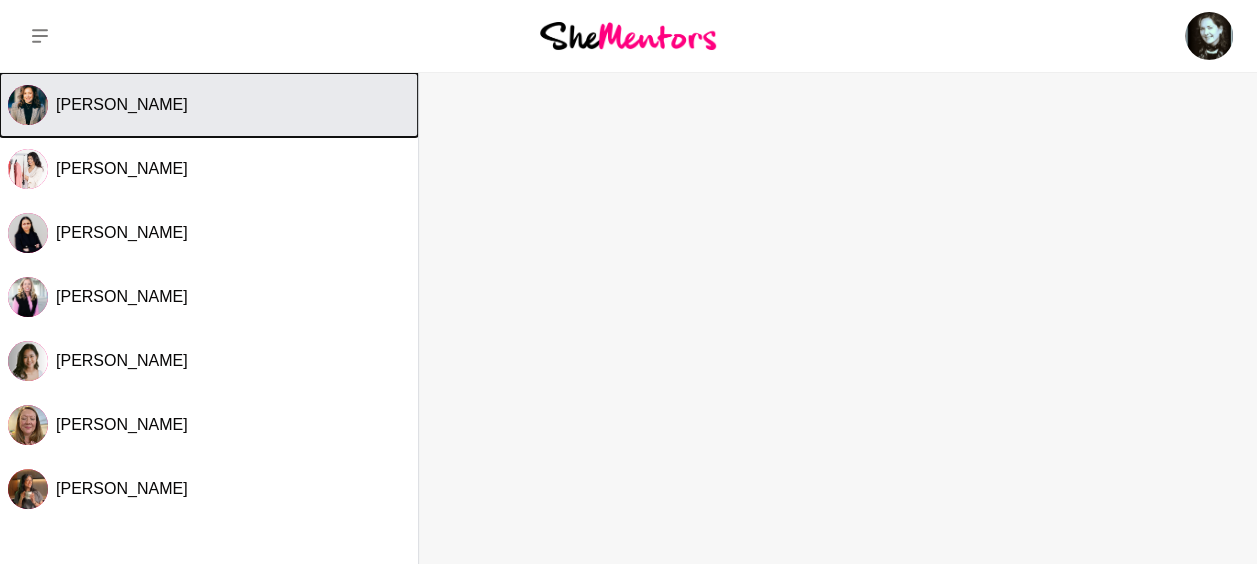 click on "[PERSON_NAME]" at bounding box center [122, 104] 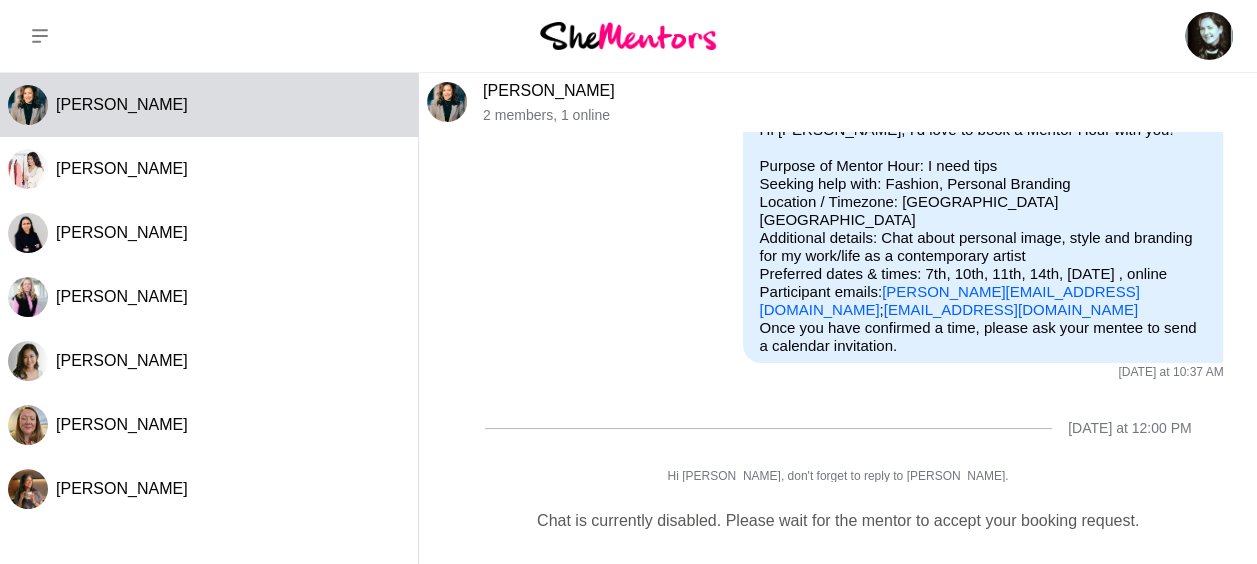 scroll, scrollTop: 0, scrollLeft: 0, axis: both 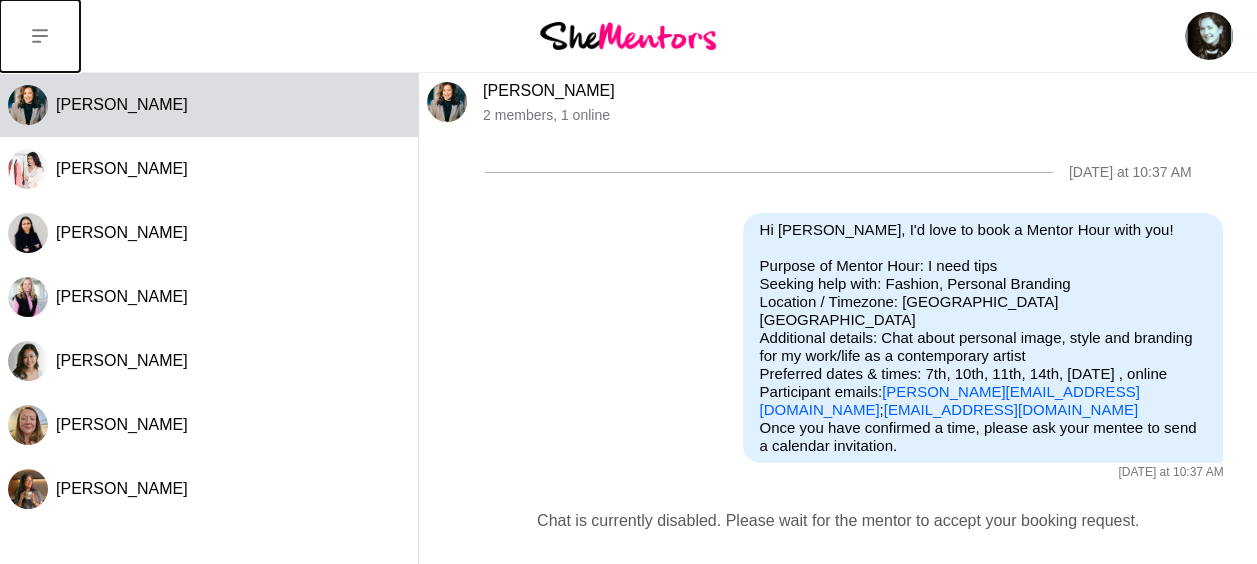click 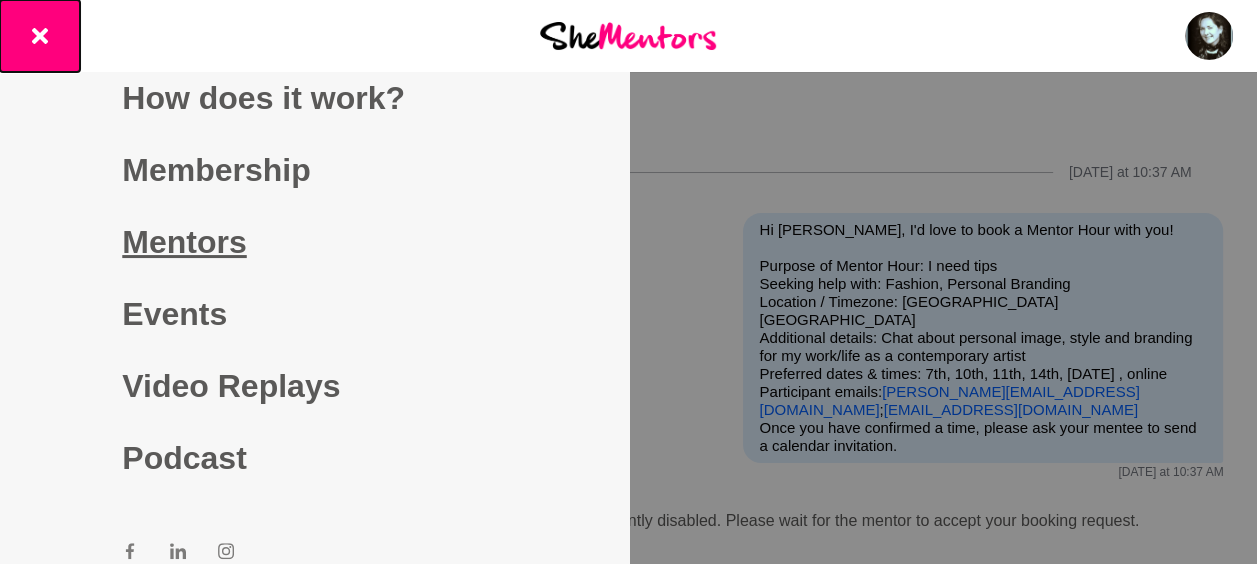 scroll, scrollTop: 0, scrollLeft: 0, axis: both 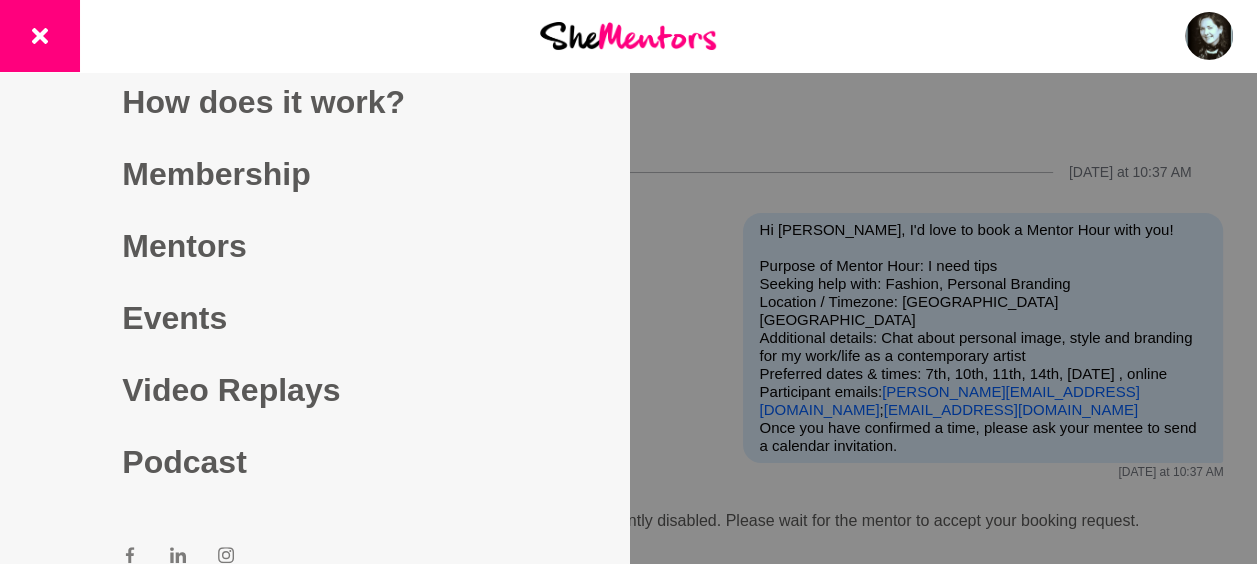 click on "Dashboard About How does it work? Membership Mentors Events Video Replays Podcast" at bounding box center [314, 282] 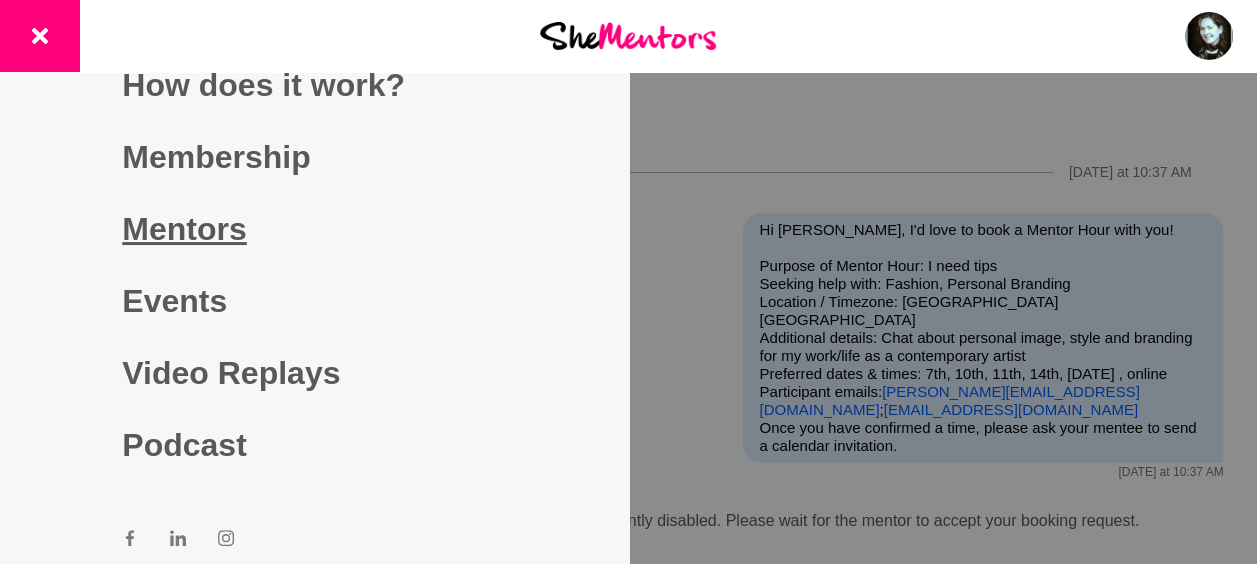 scroll, scrollTop: 22, scrollLeft: 0, axis: vertical 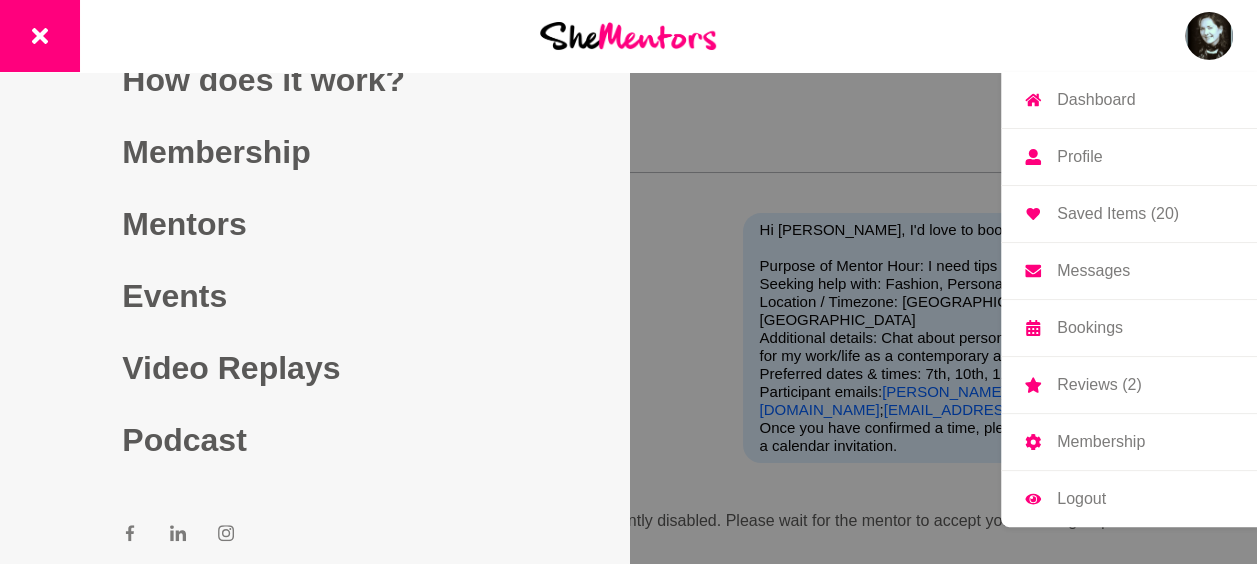 click at bounding box center [1209, 36] 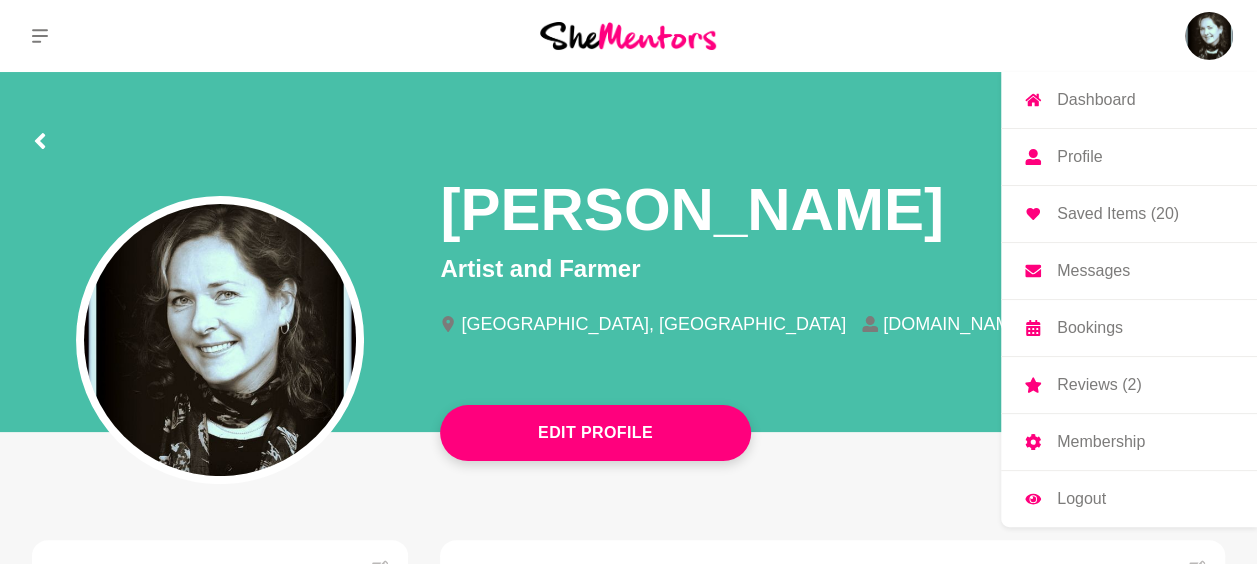 click on "Messages" at bounding box center (1093, 271) 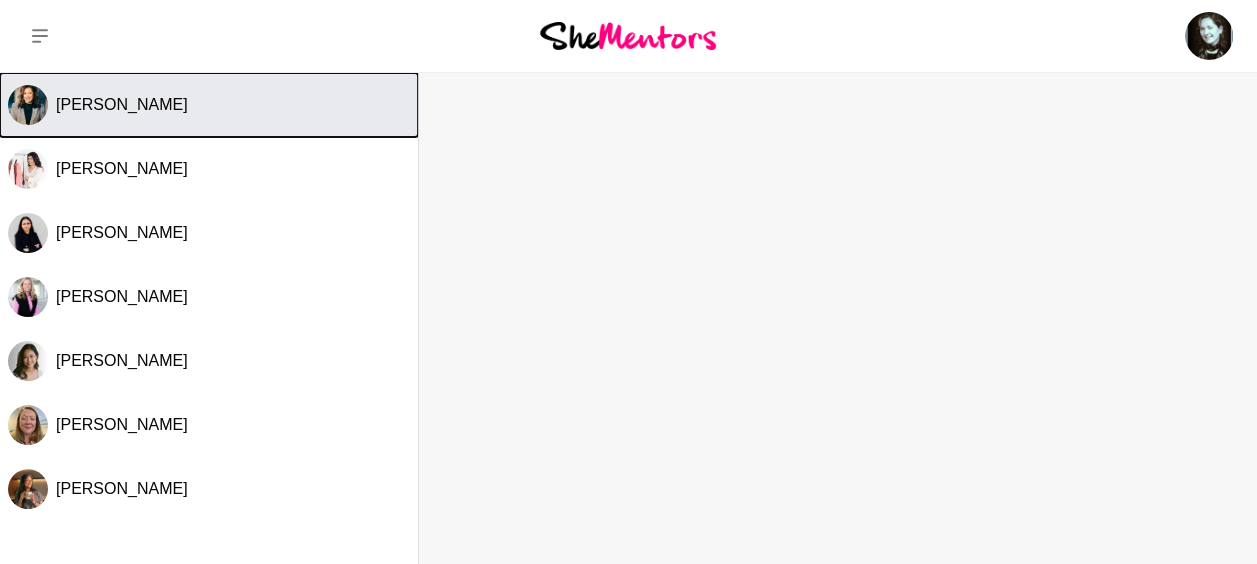 click on "[PERSON_NAME]" at bounding box center [209, 105] 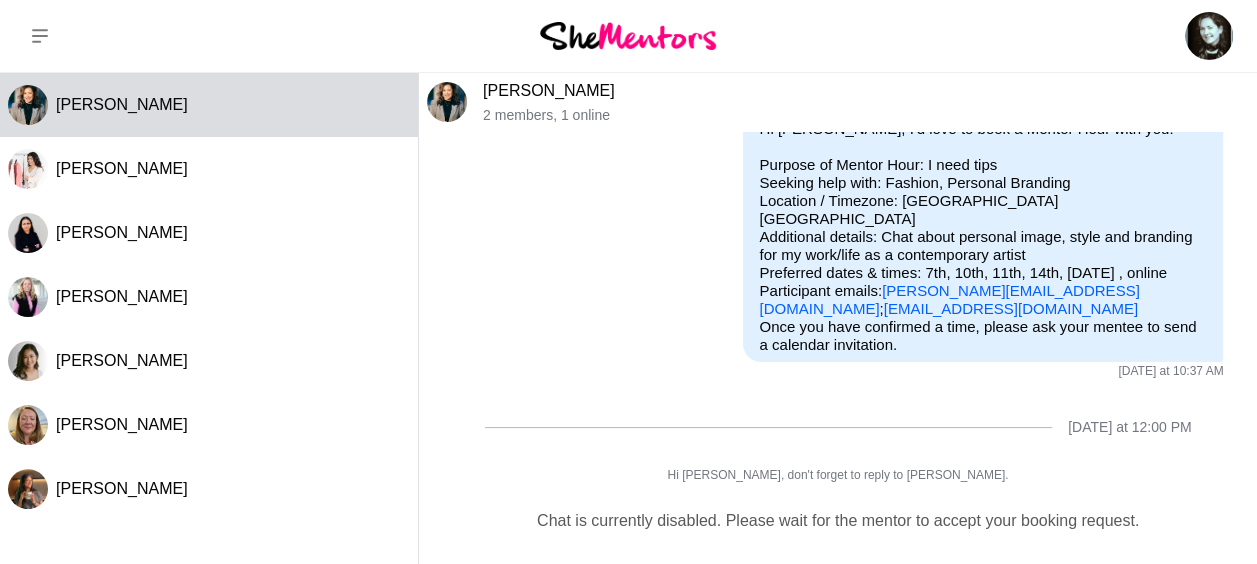scroll, scrollTop: 0, scrollLeft: 0, axis: both 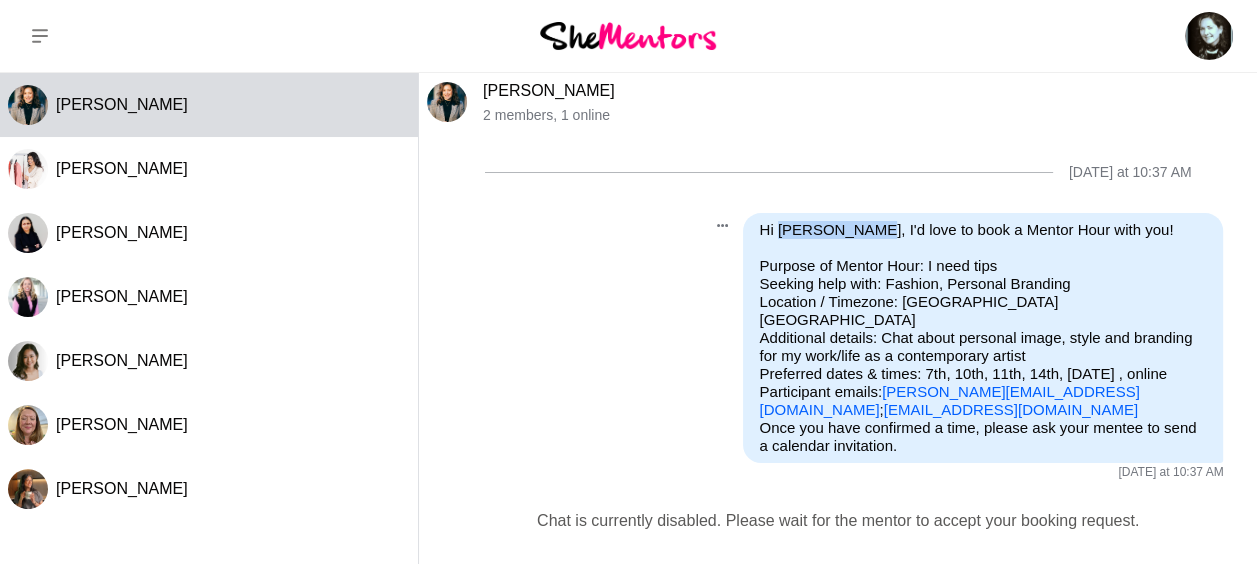 drag, startPoint x: 763, startPoint y: 230, endPoint x: 842, endPoint y: 235, distance: 79.15807 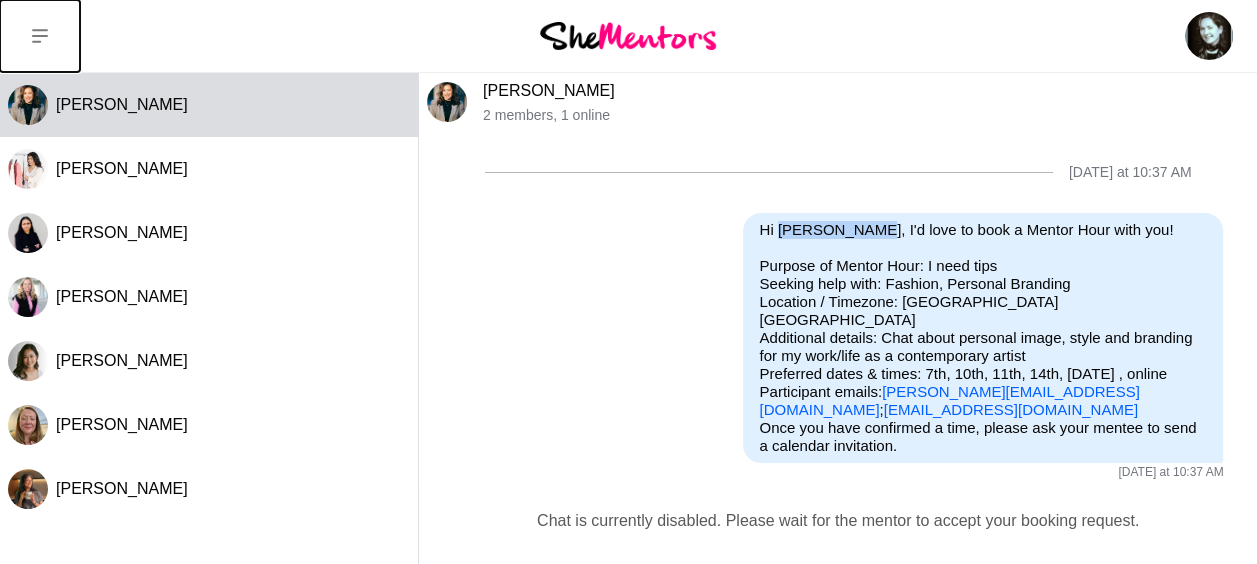 click at bounding box center [40, 36] 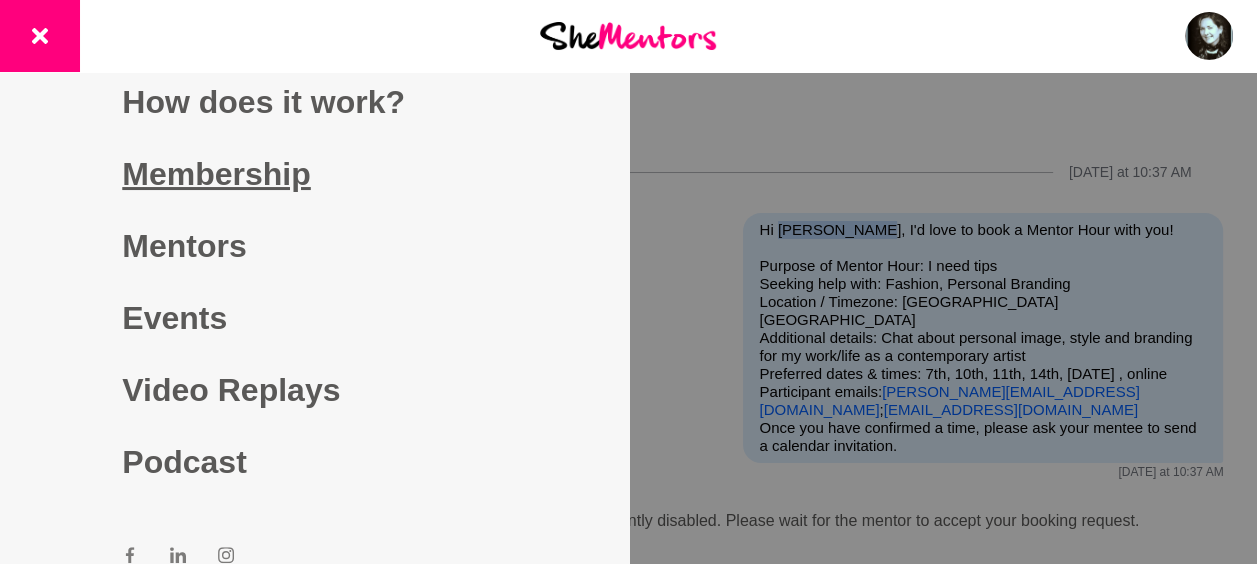 click on "Membership" at bounding box center [314, 174] 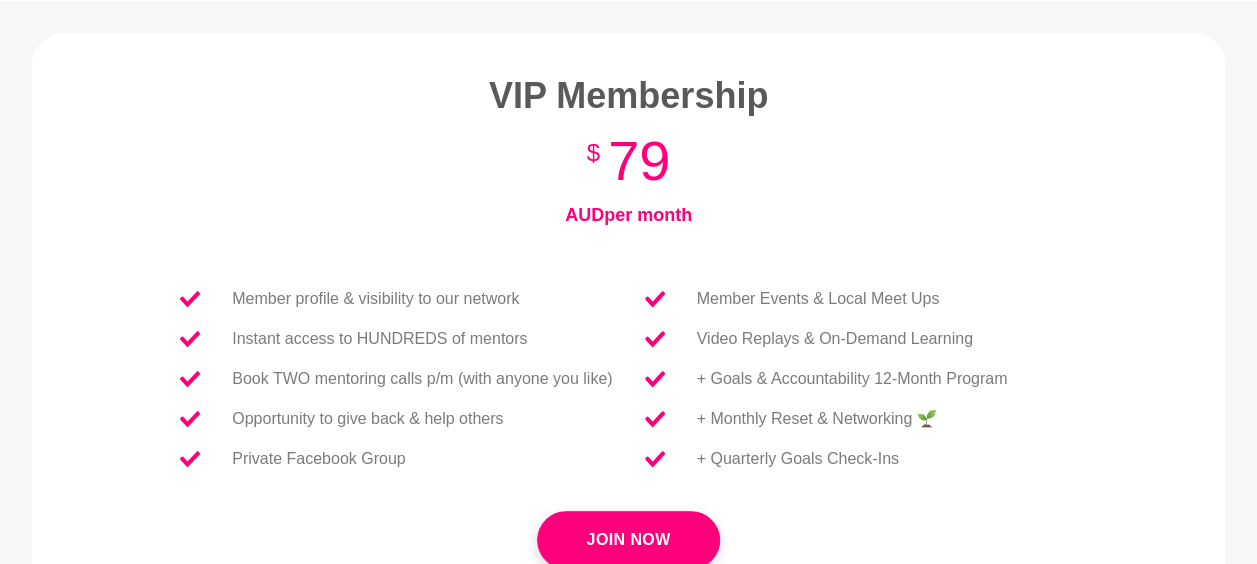 scroll, scrollTop: 0, scrollLeft: 0, axis: both 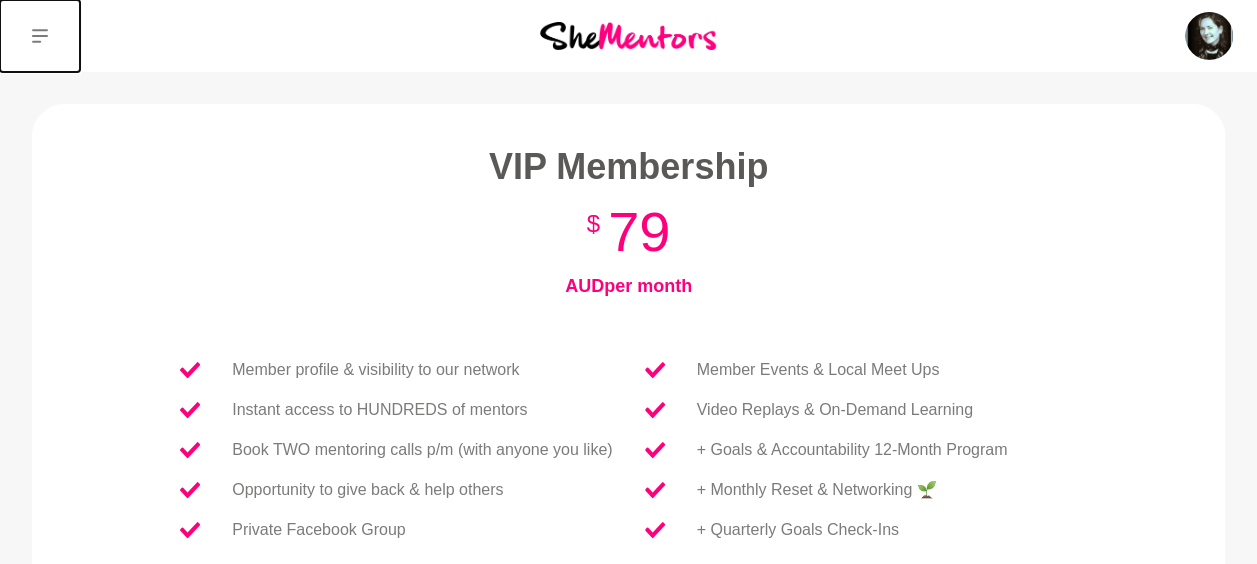 click at bounding box center [40, 36] 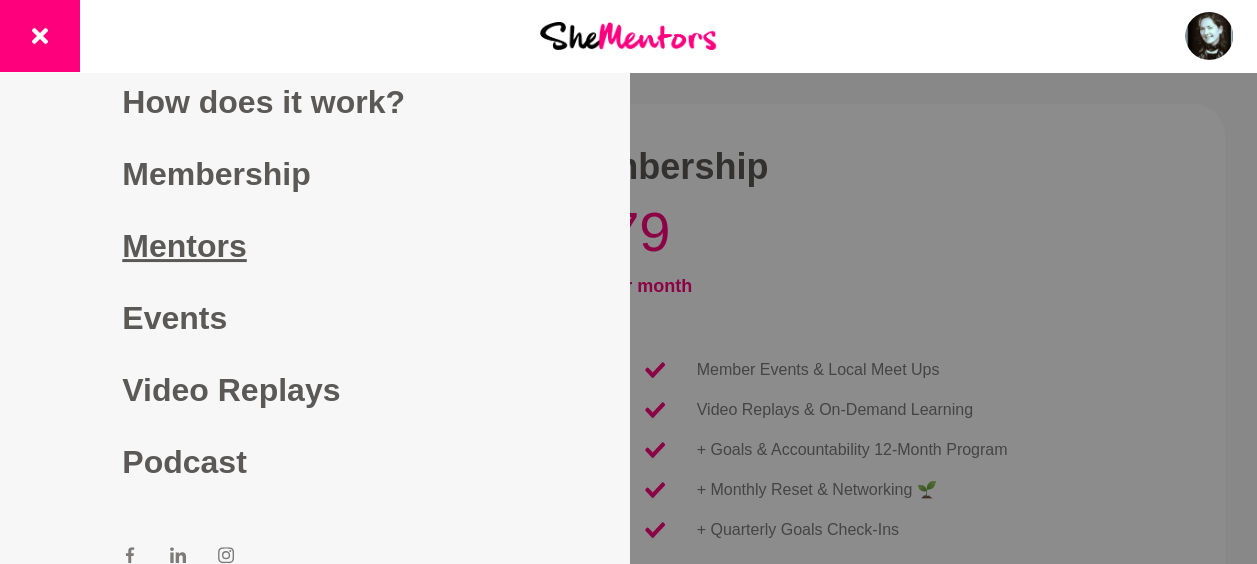 click on "Mentors" at bounding box center (314, 246) 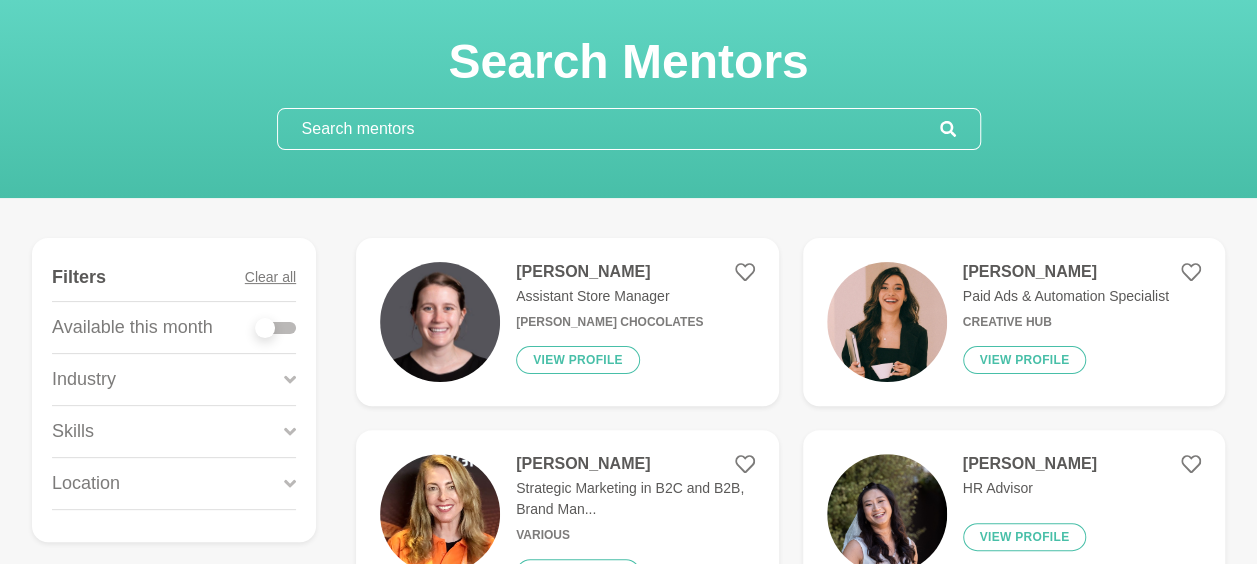 scroll, scrollTop: 0, scrollLeft: 0, axis: both 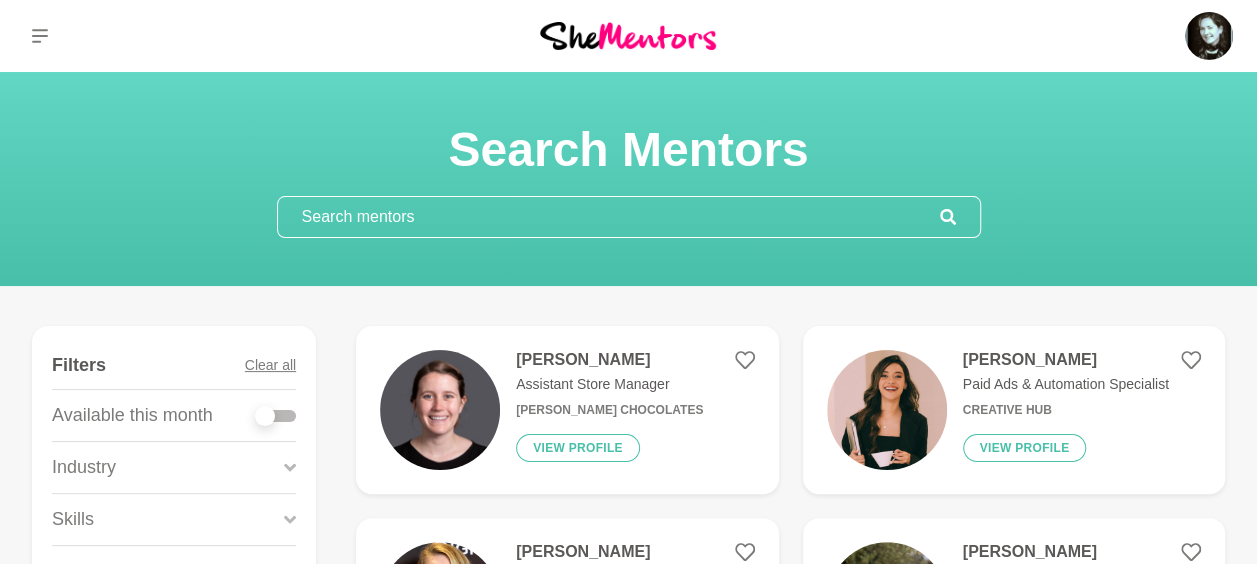 click at bounding box center (609, 217) 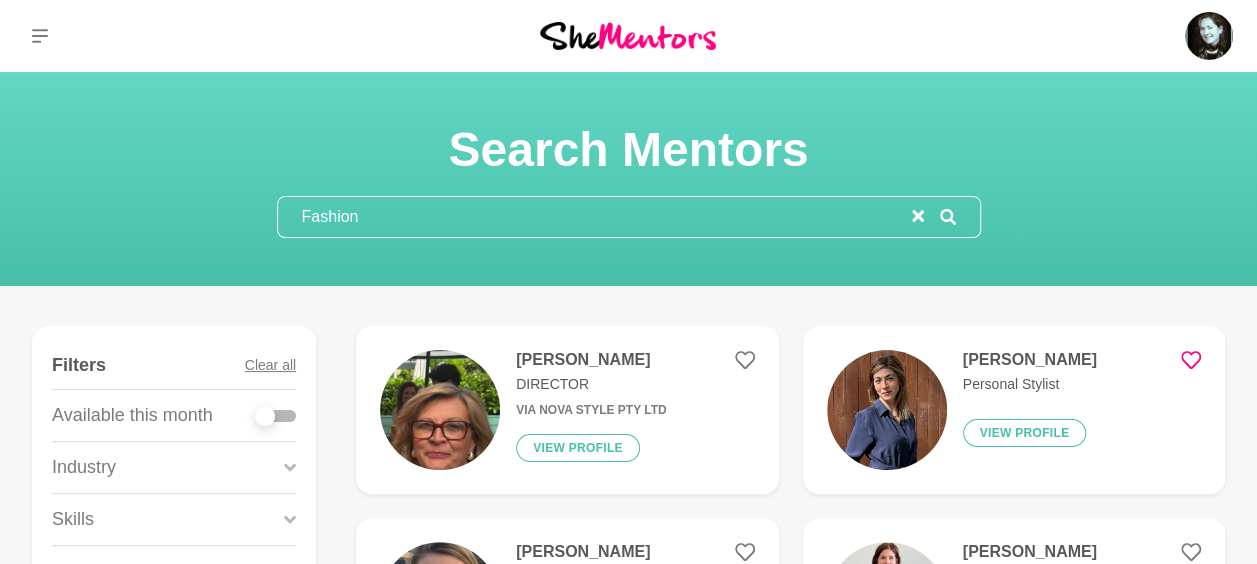 type on "Fashion" 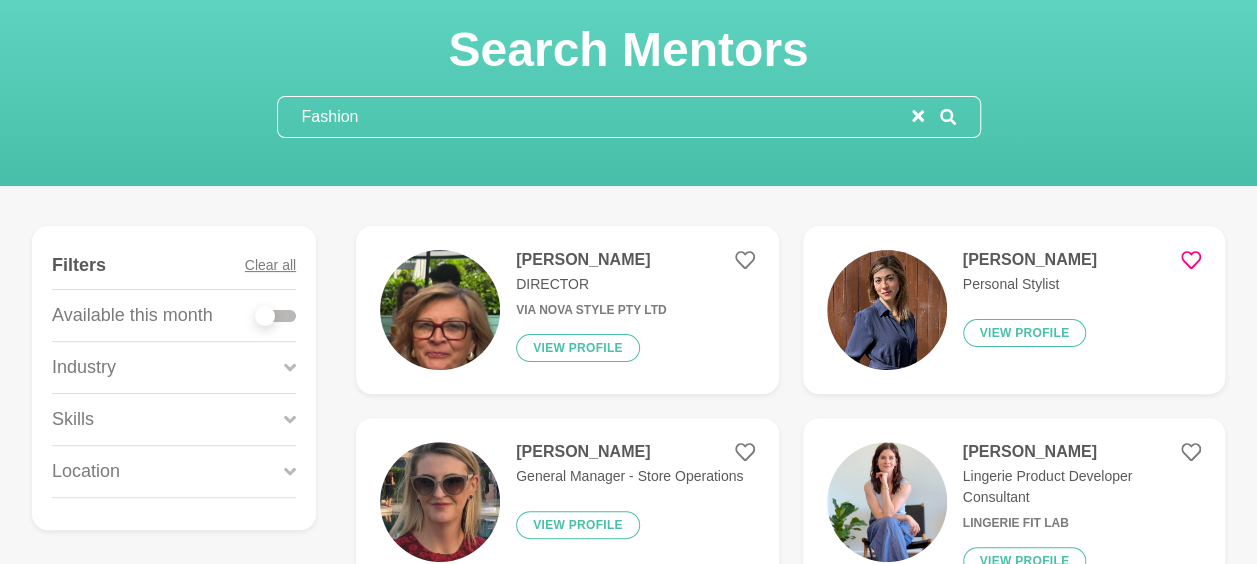 click at bounding box center (265, 316) 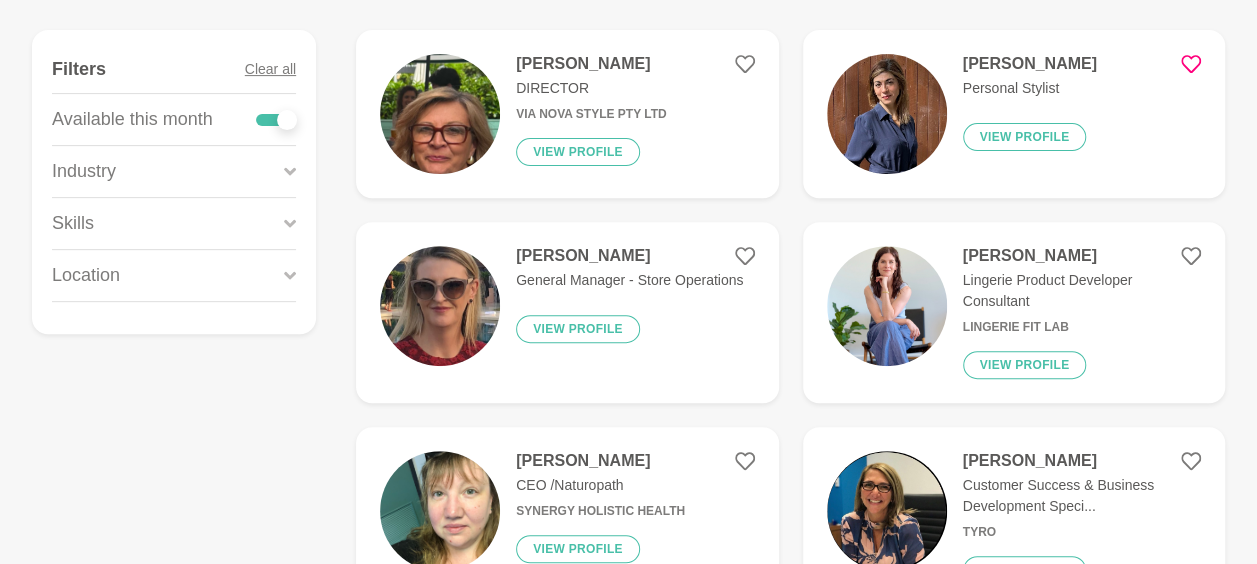 scroll, scrollTop: 300, scrollLeft: 0, axis: vertical 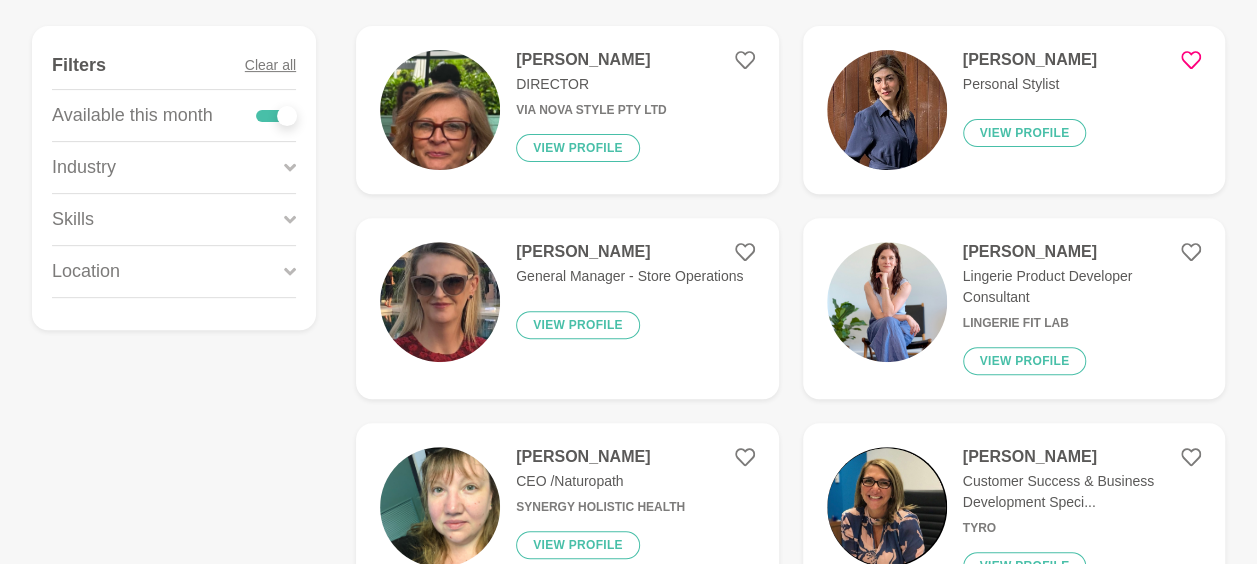 click on "[PERSON_NAME]" at bounding box center (1030, 60) 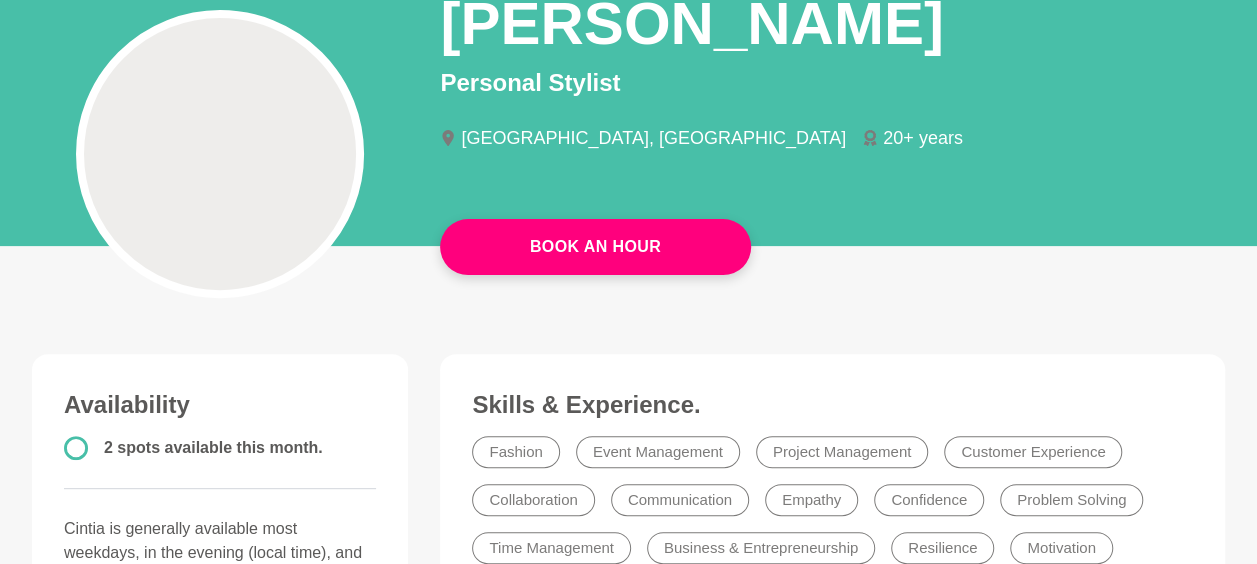 scroll, scrollTop: 0, scrollLeft: 0, axis: both 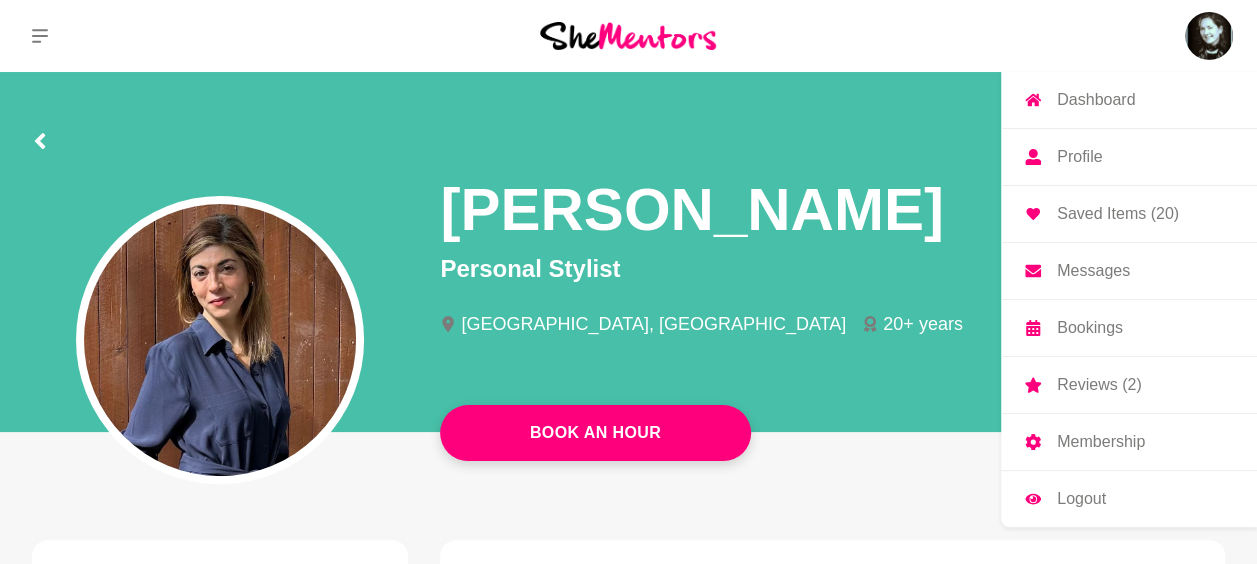 click on "Bookings" at bounding box center (1129, 328) 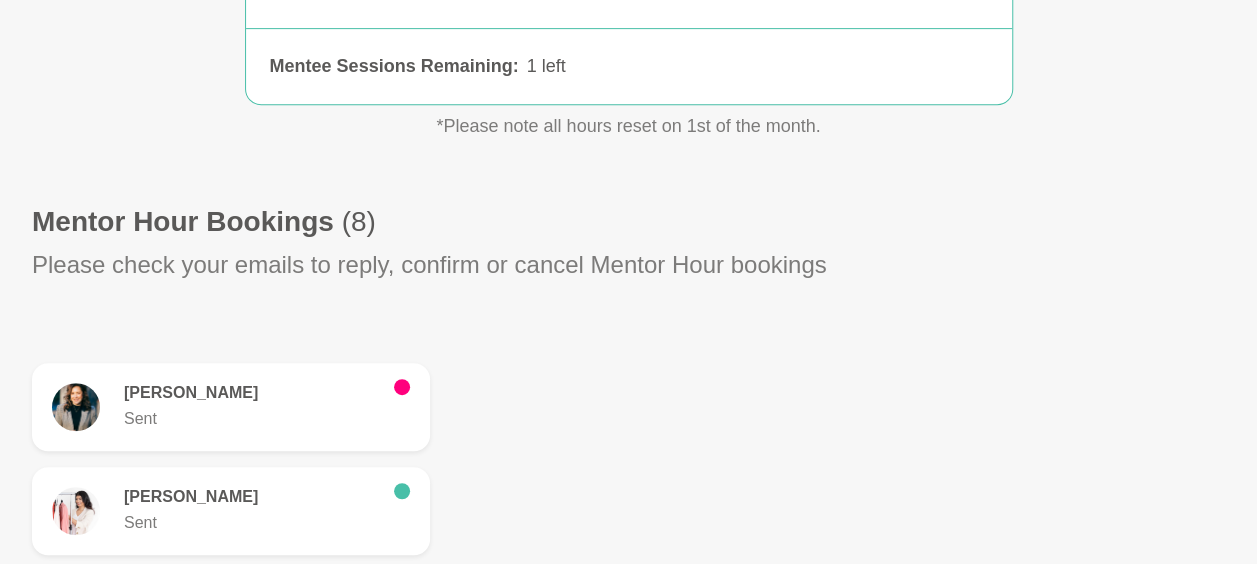 scroll, scrollTop: 0, scrollLeft: 0, axis: both 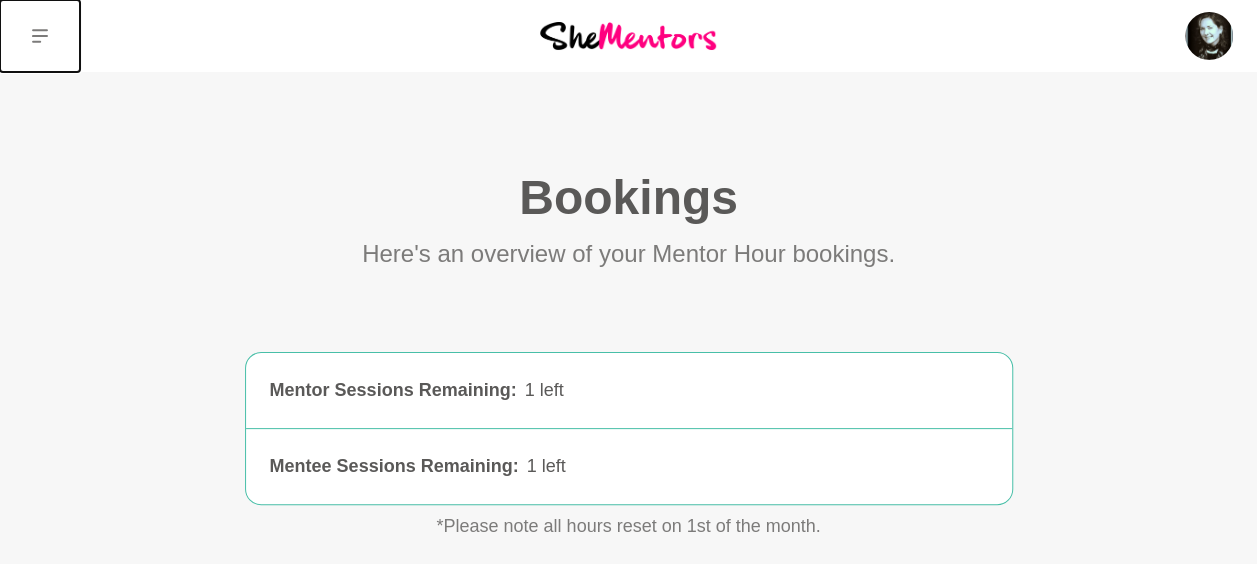 click 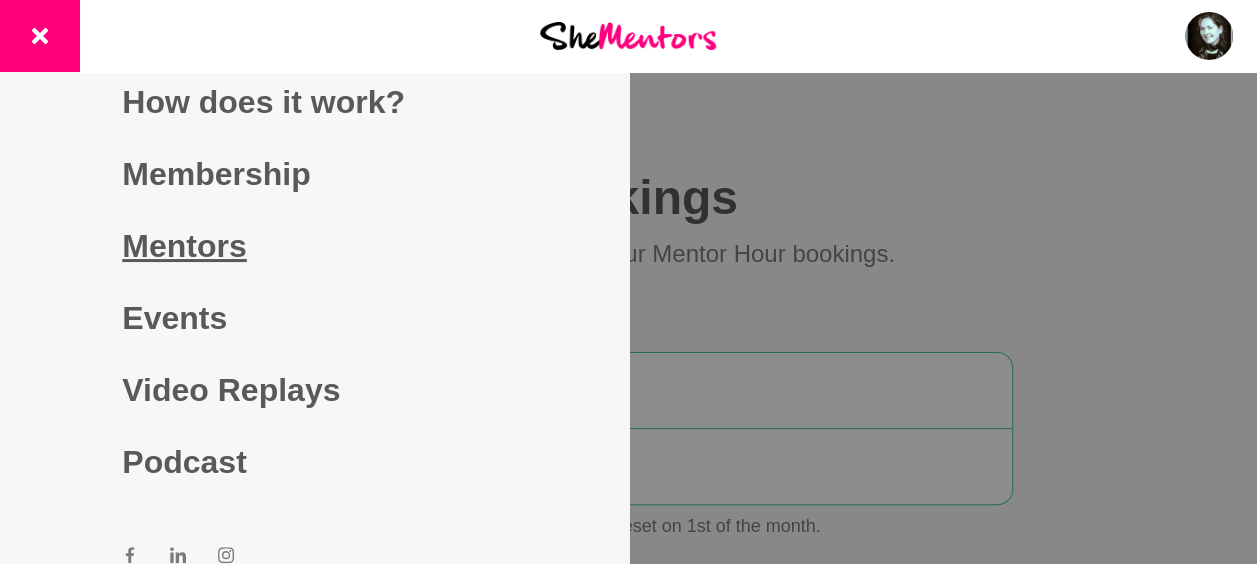 click on "Mentors" at bounding box center (314, 246) 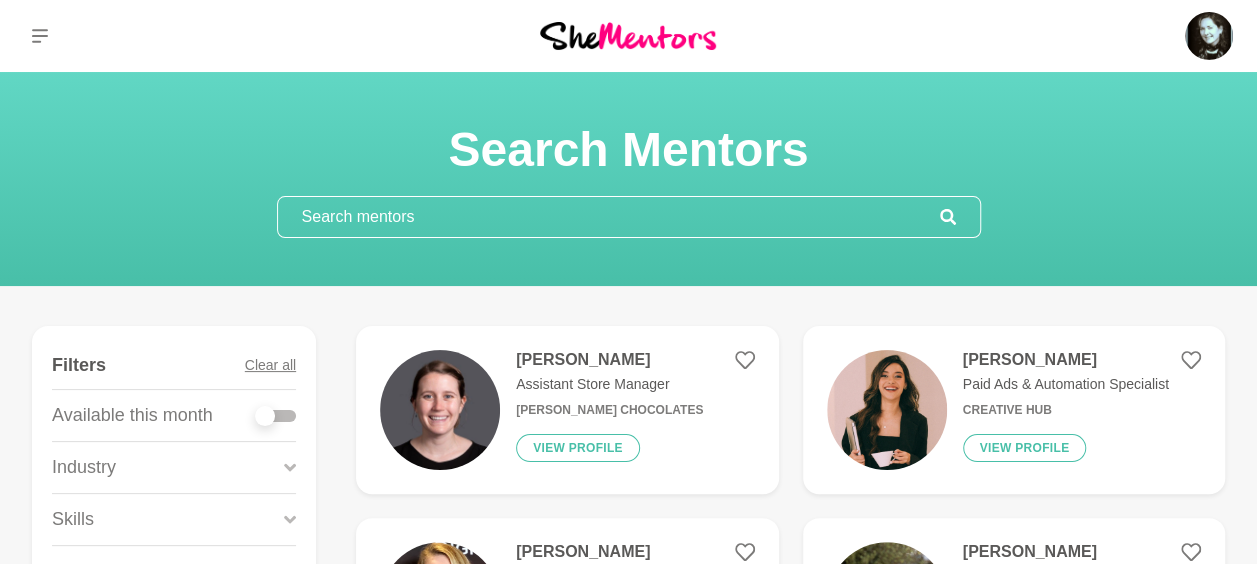 click at bounding box center [609, 217] 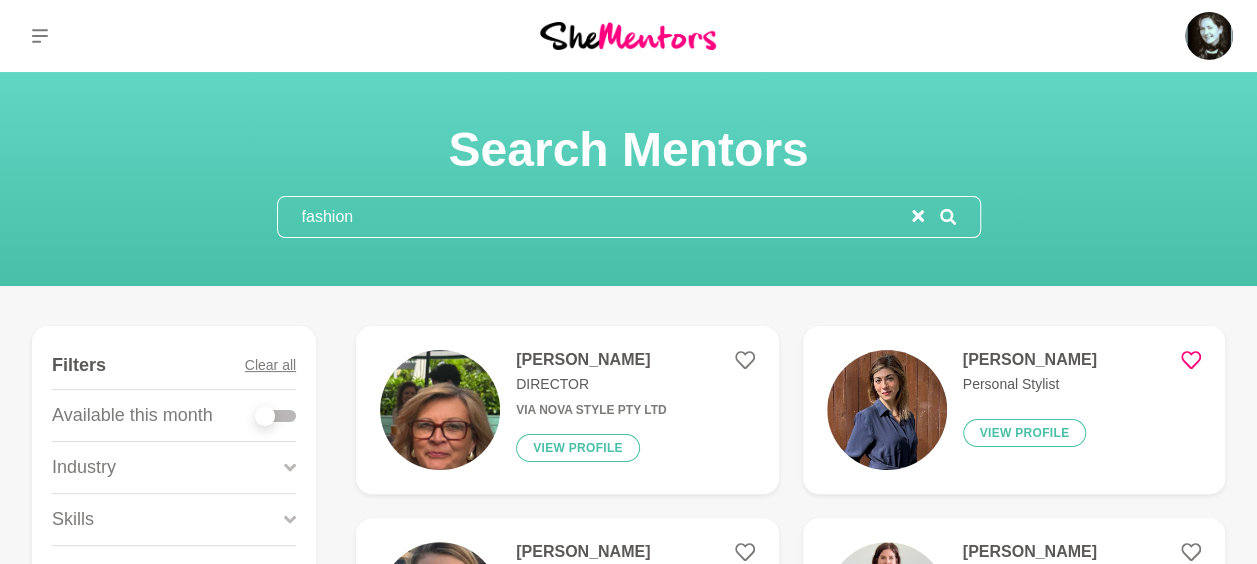 type on "fashion" 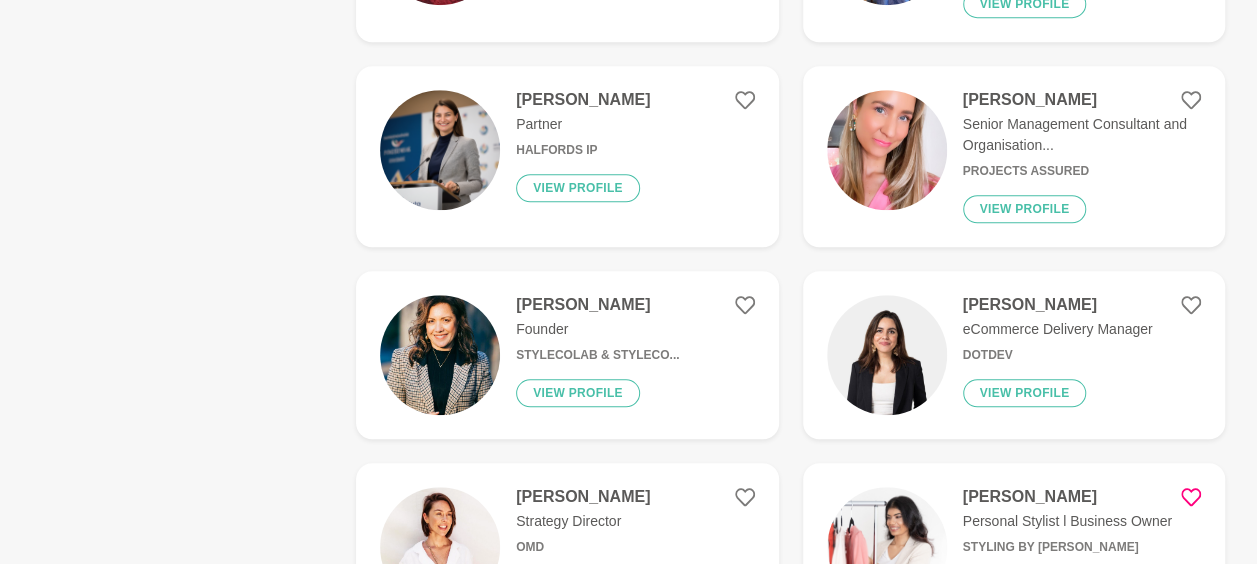 scroll, scrollTop: 800, scrollLeft: 0, axis: vertical 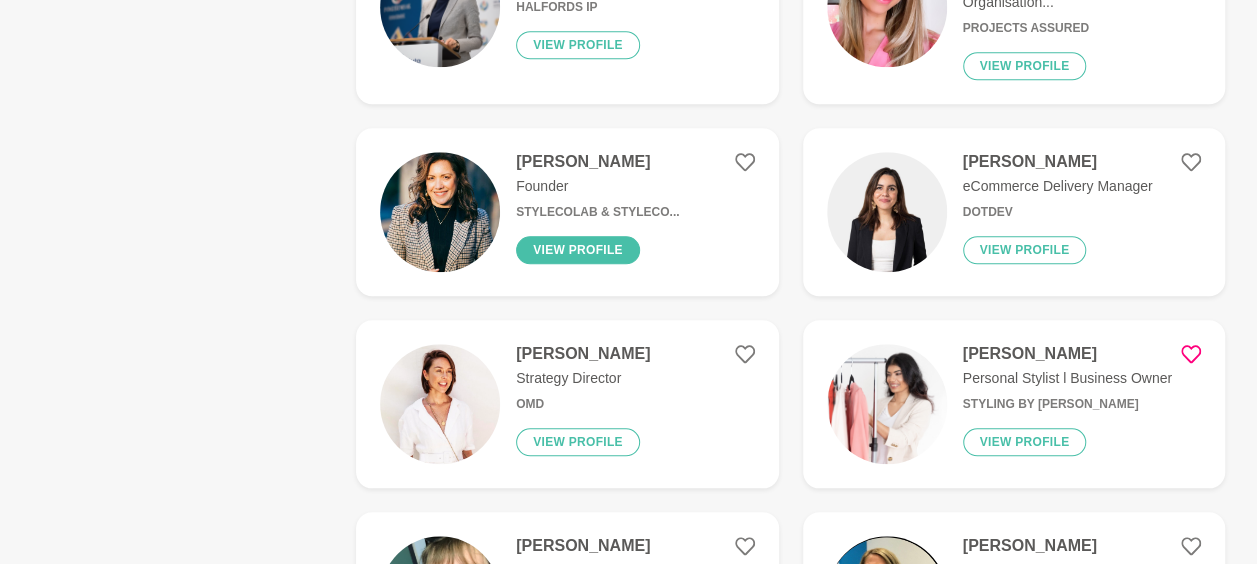 click on "View profile" at bounding box center [578, 250] 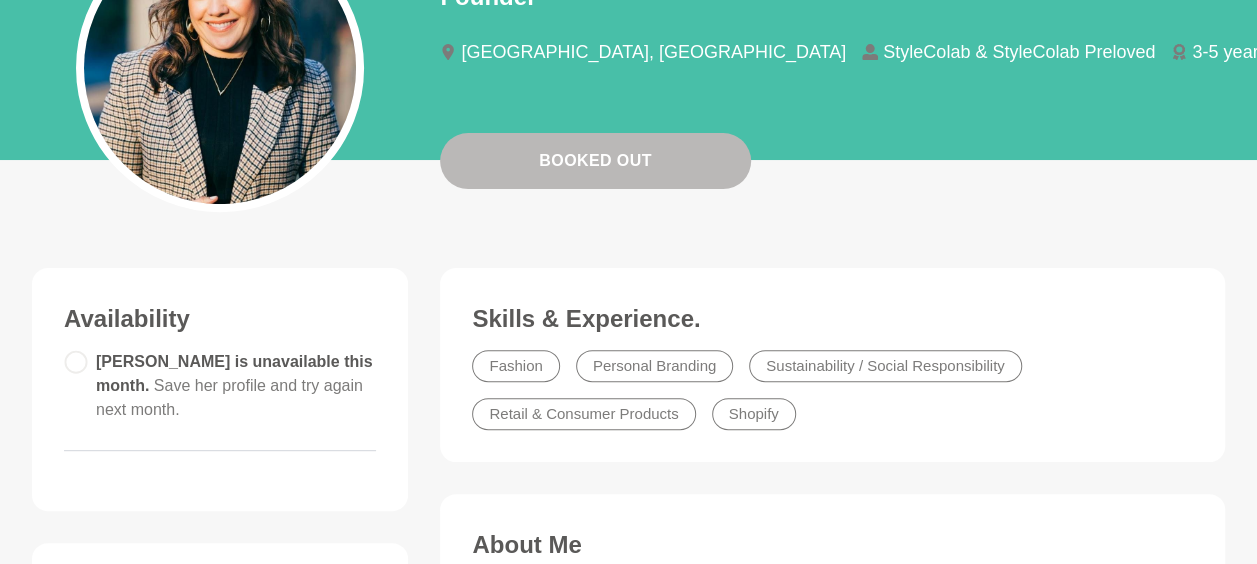scroll, scrollTop: 300, scrollLeft: 0, axis: vertical 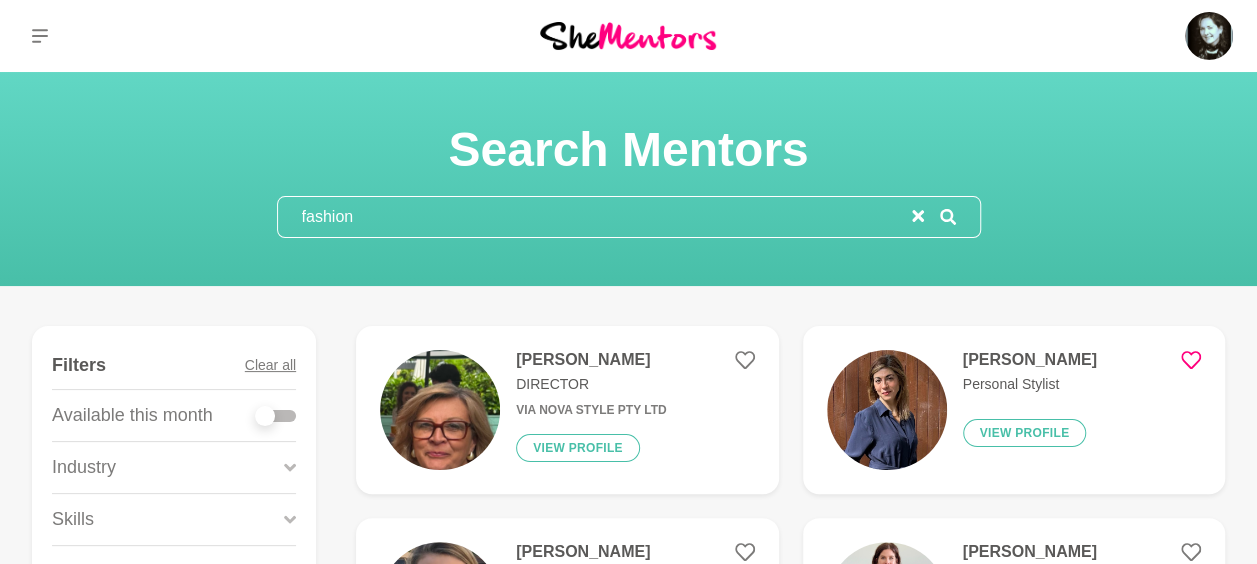 click at bounding box center [265, 416] 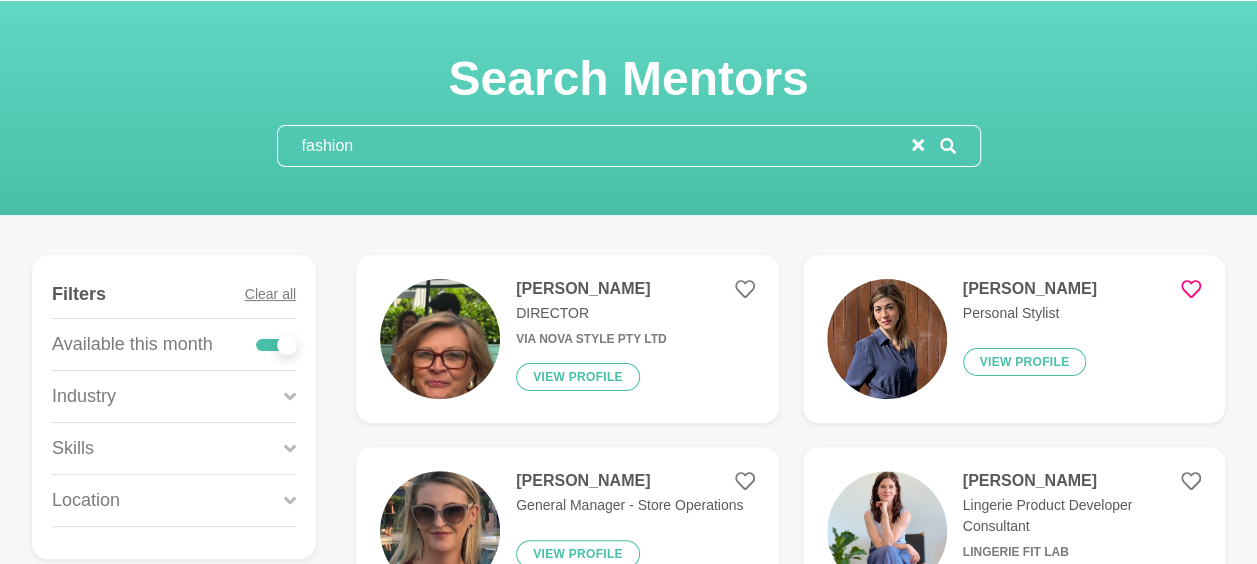 scroll, scrollTop: 0, scrollLeft: 0, axis: both 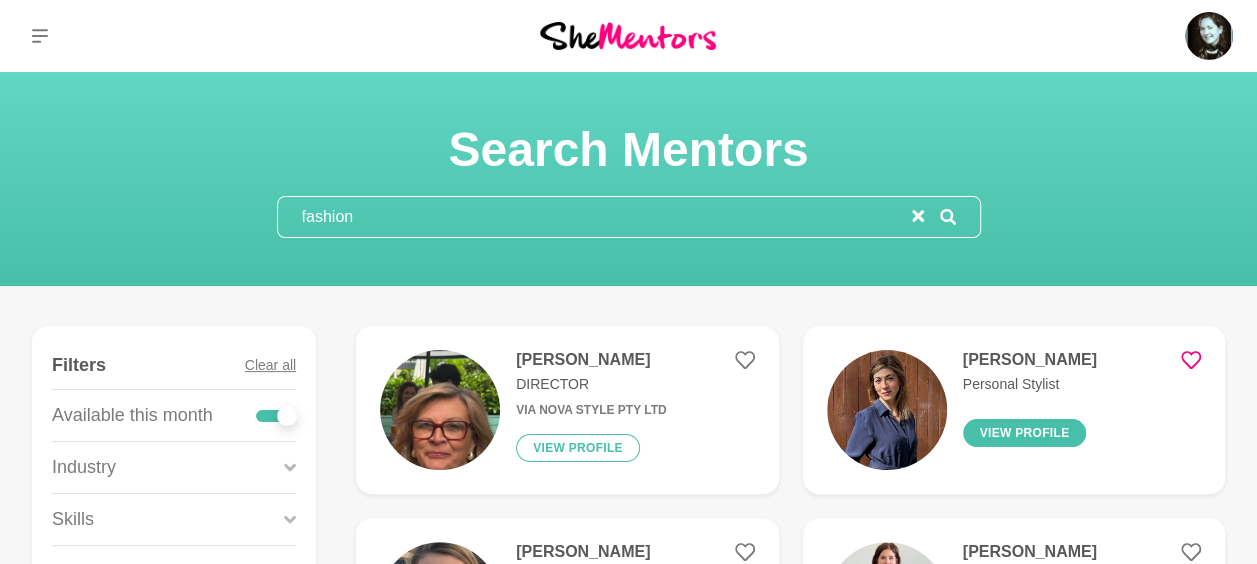 click on "View profile" at bounding box center (1025, 433) 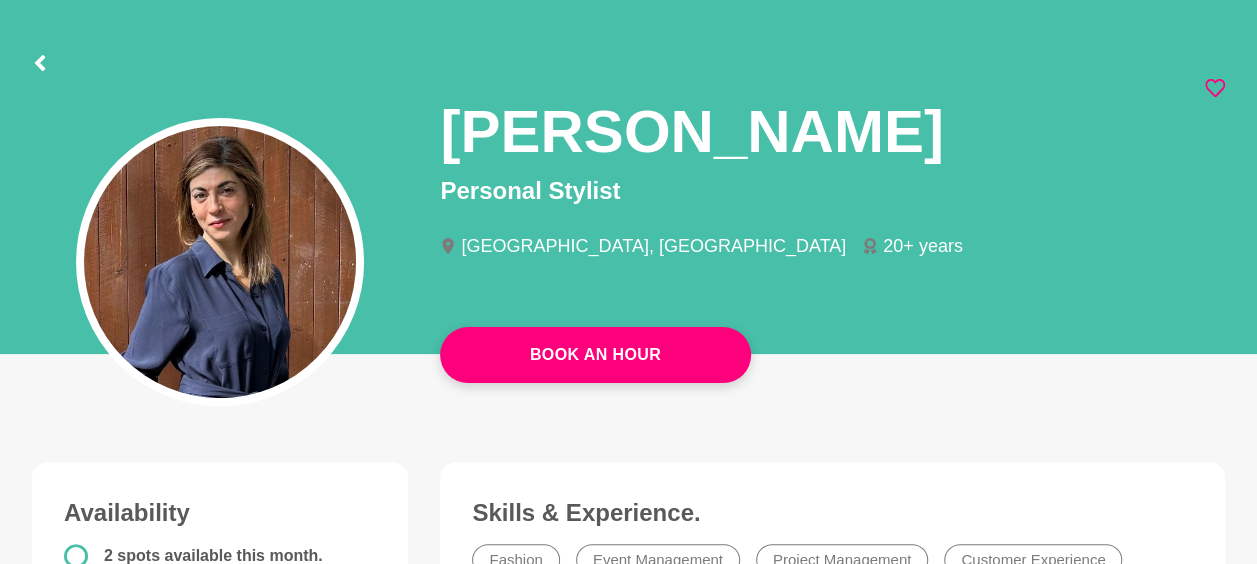 scroll, scrollTop: 0, scrollLeft: 0, axis: both 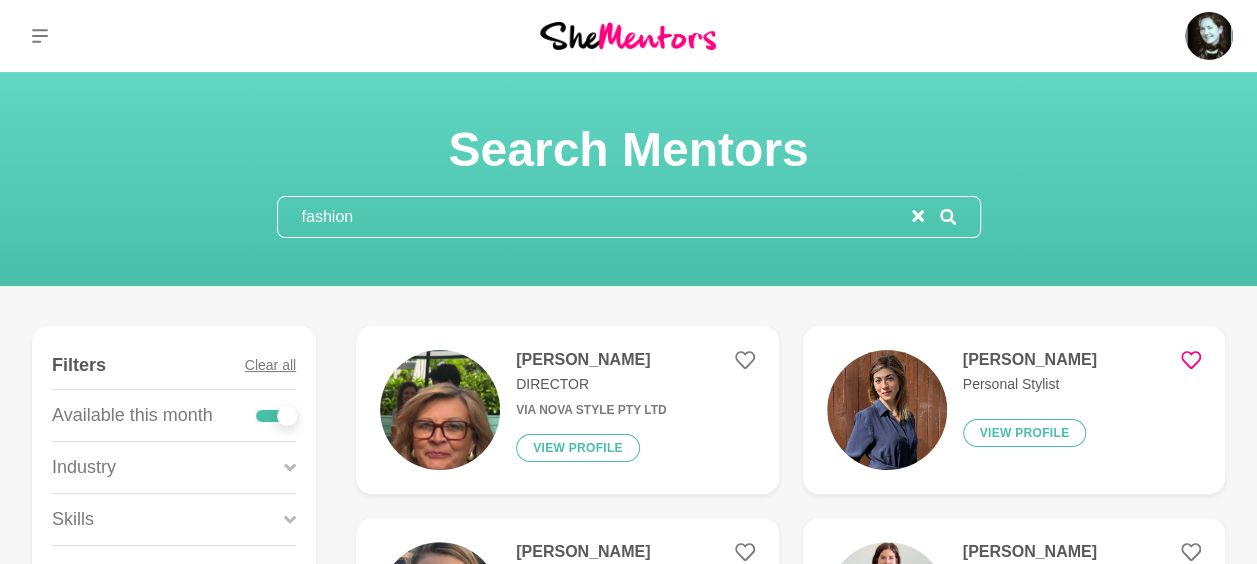 drag, startPoint x: 384, startPoint y: 218, endPoint x: 260, endPoint y: 188, distance: 127.57743 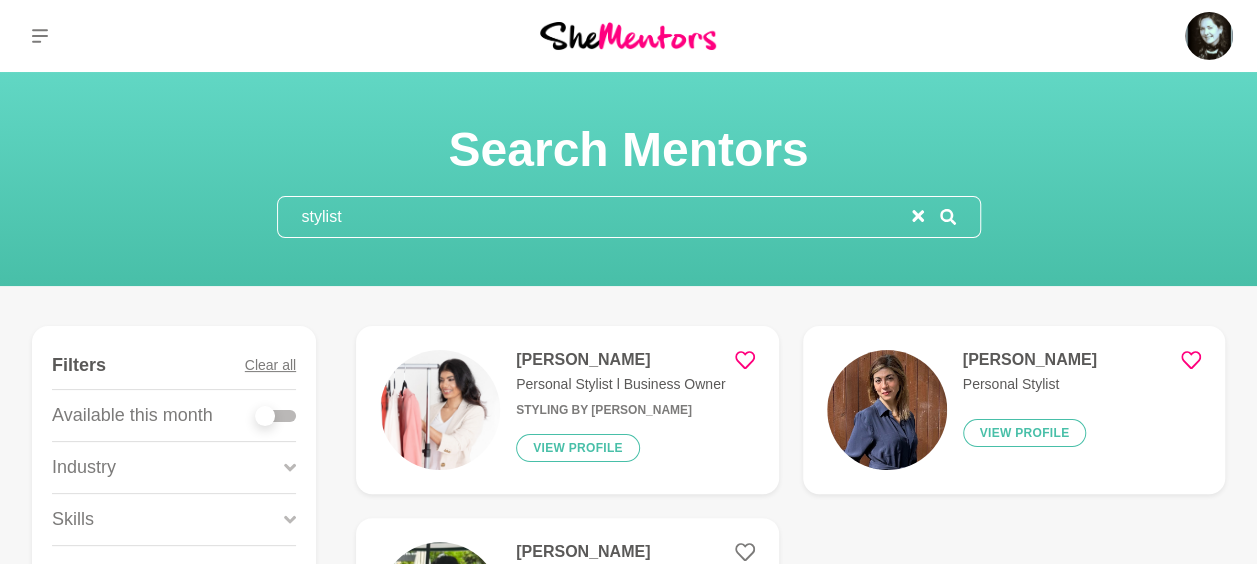 type on "stylist" 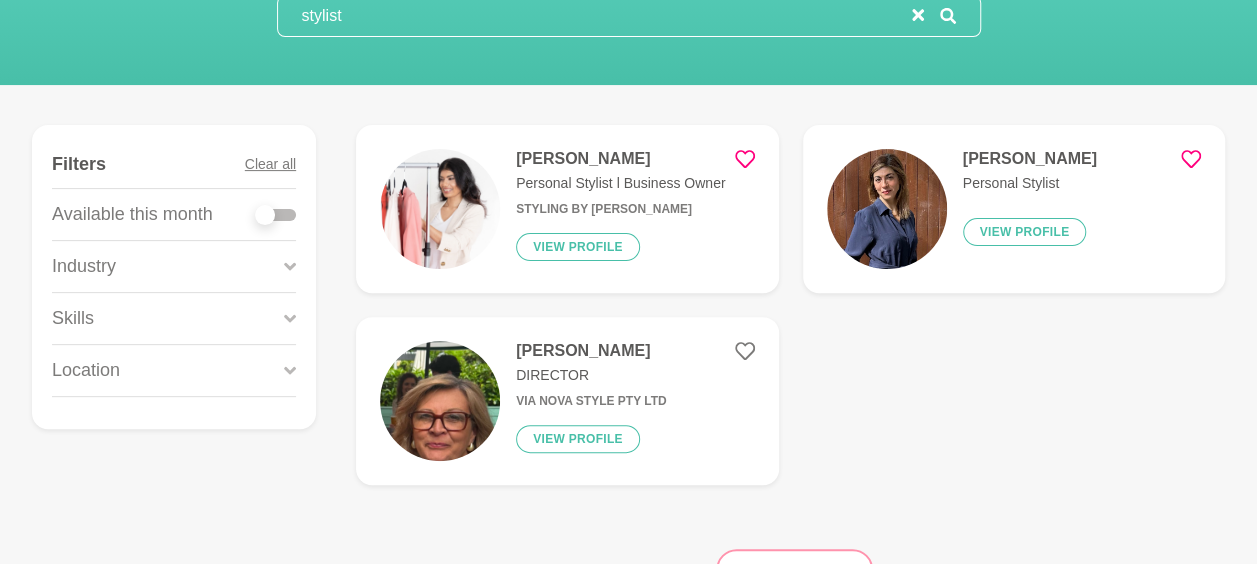 scroll, scrollTop: 0, scrollLeft: 0, axis: both 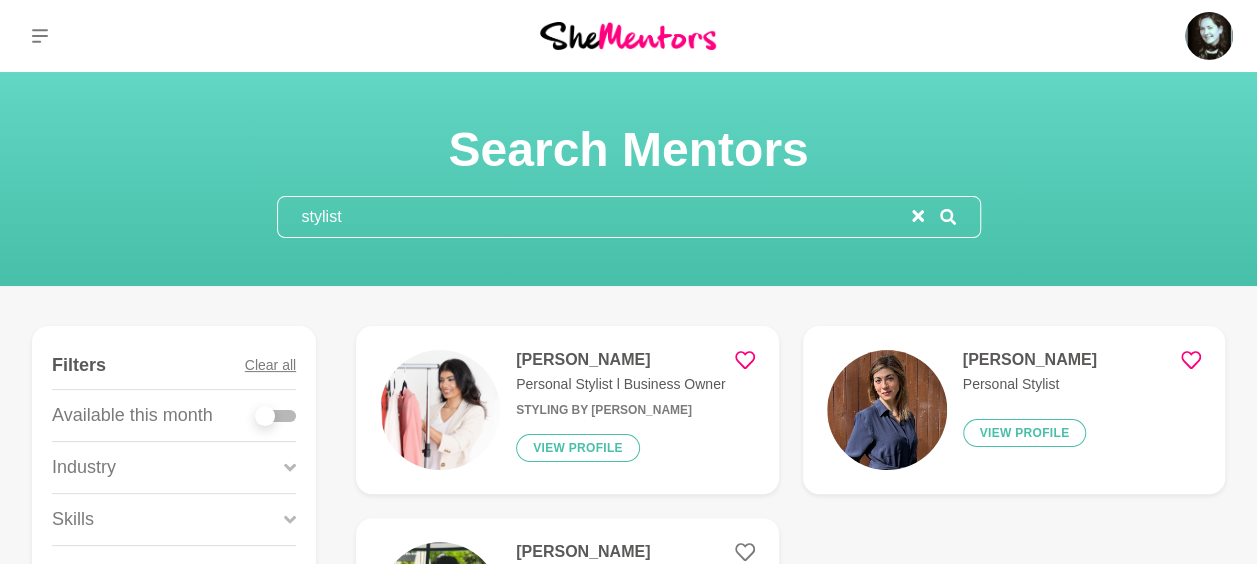 drag, startPoint x: 358, startPoint y: 209, endPoint x: 284, endPoint y: 206, distance: 74.06078 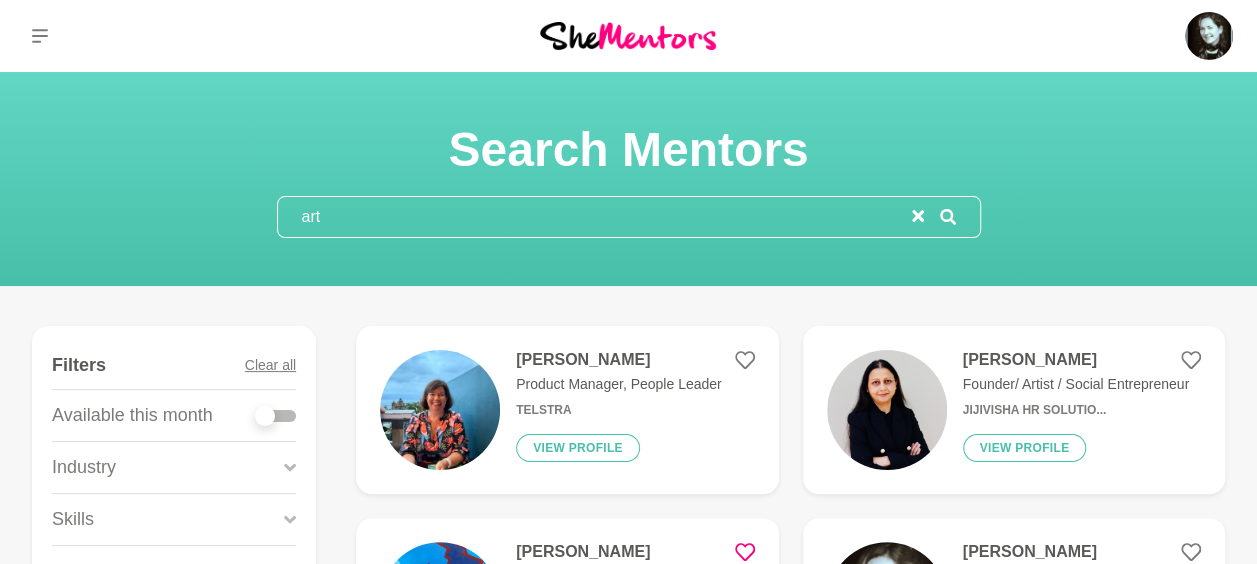 type on "art" 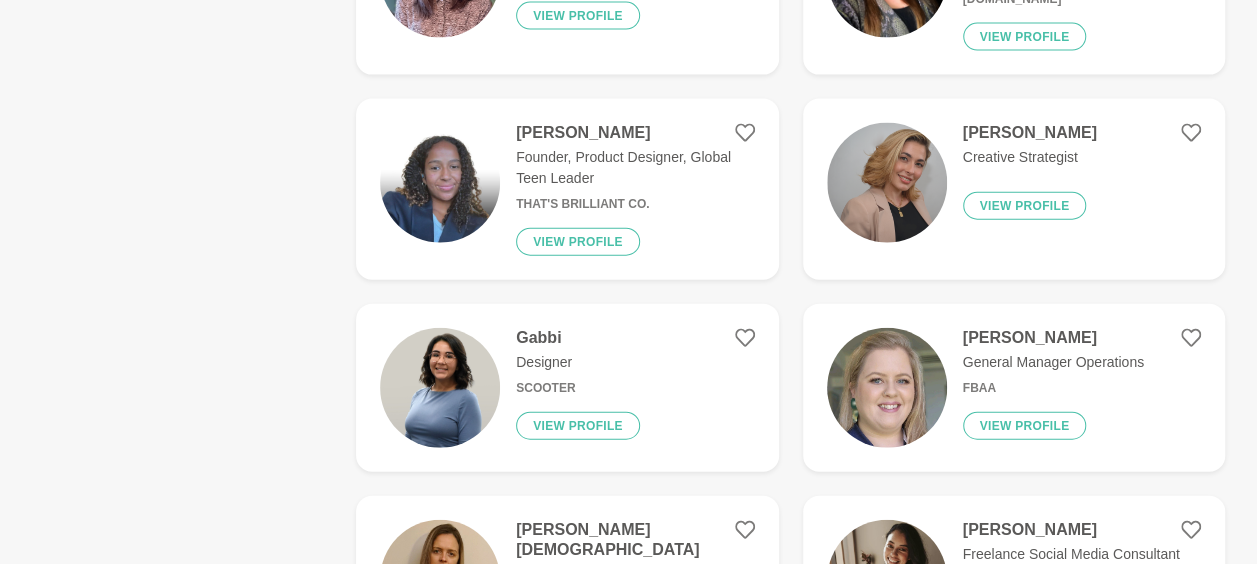scroll, scrollTop: 2500, scrollLeft: 0, axis: vertical 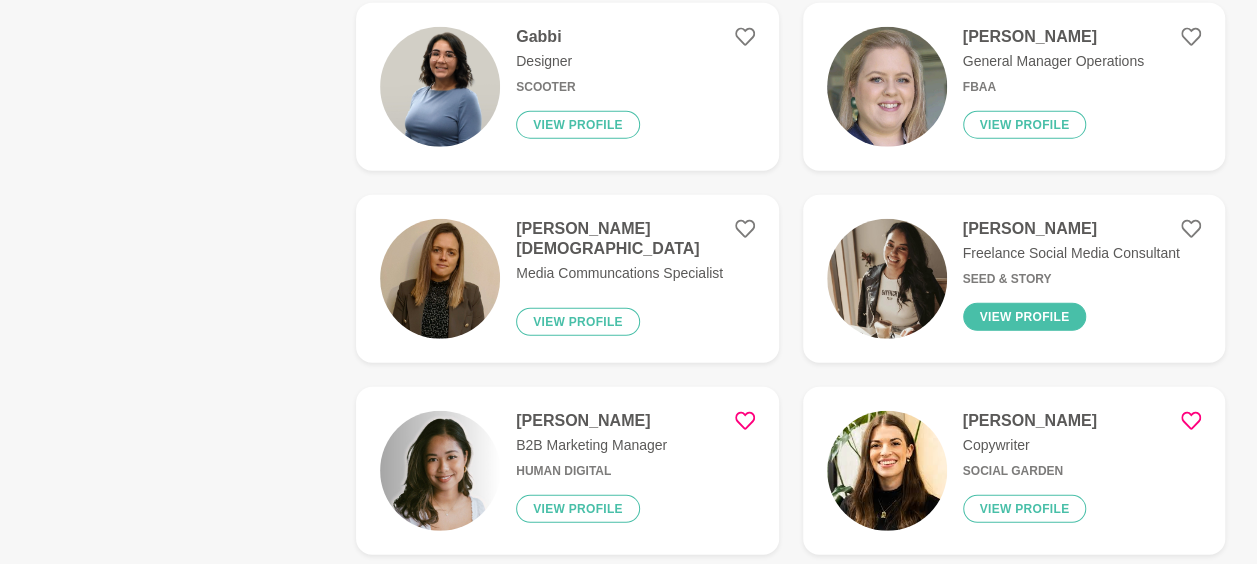 click on "View profile" at bounding box center (1025, 317) 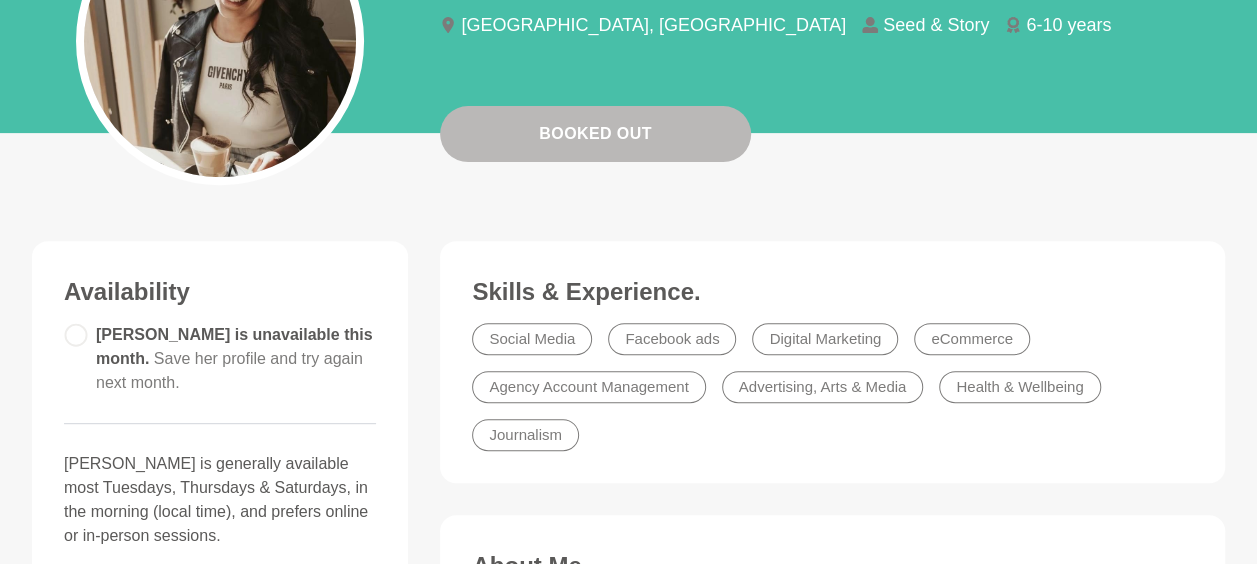 scroll, scrollTop: 300, scrollLeft: 0, axis: vertical 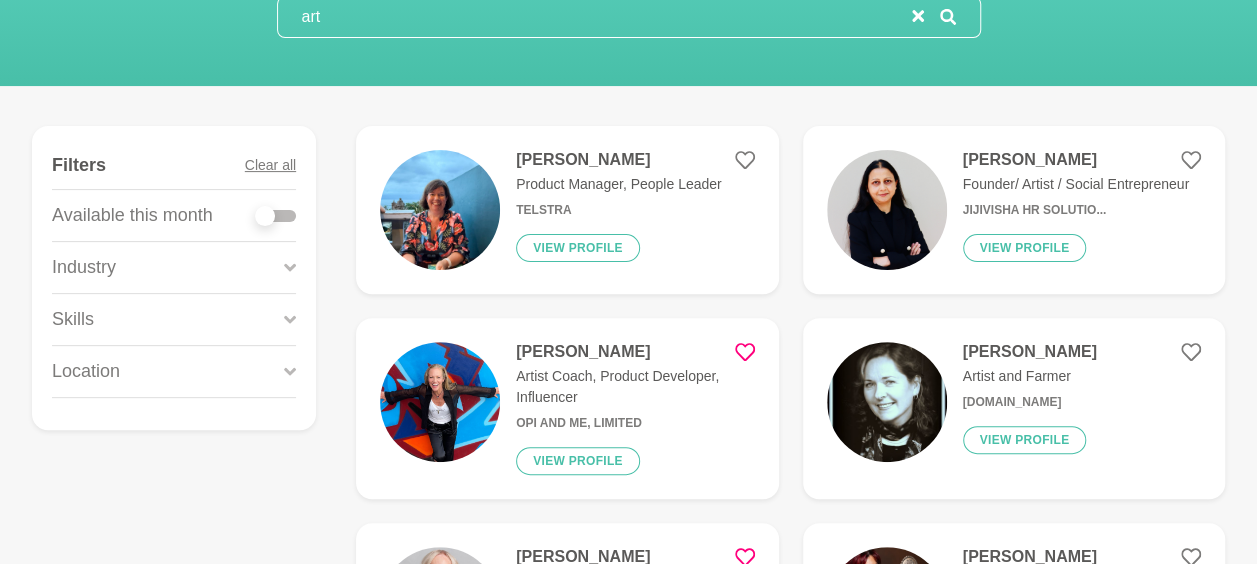 click at bounding box center (265, 216) 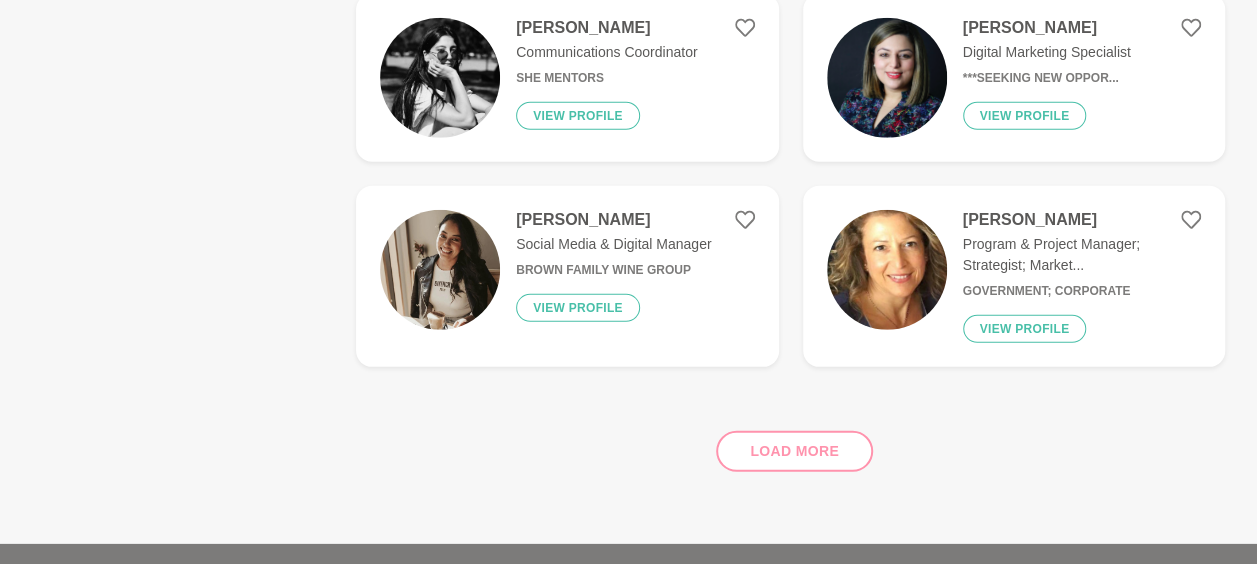 scroll, scrollTop: 2900, scrollLeft: 0, axis: vertical 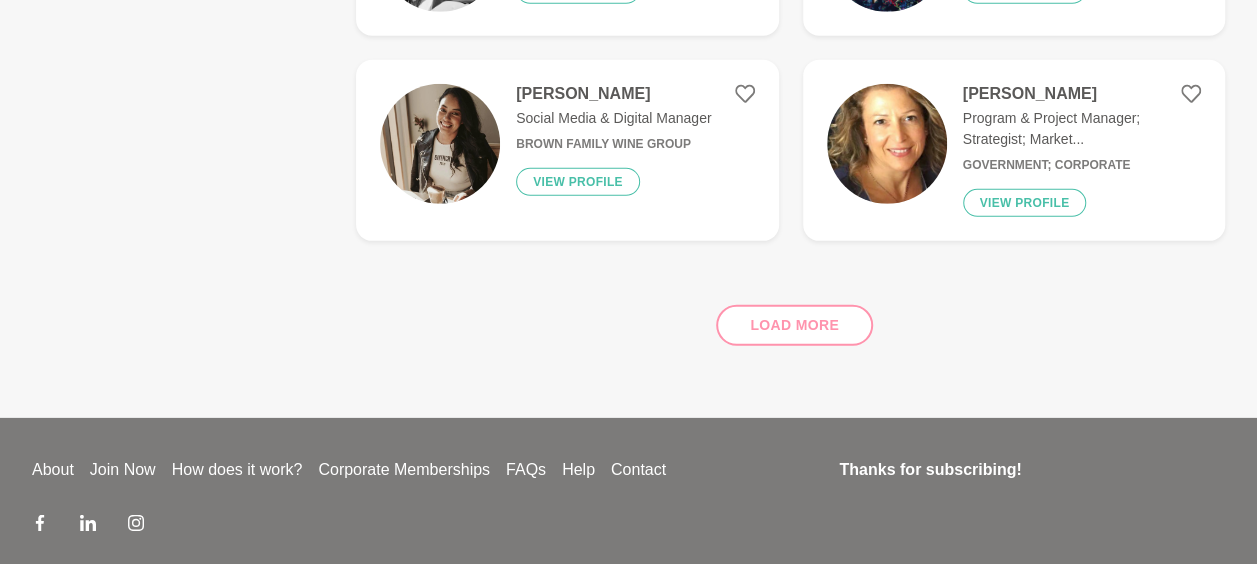 click on "Load more" at bounding box center [790, 317] 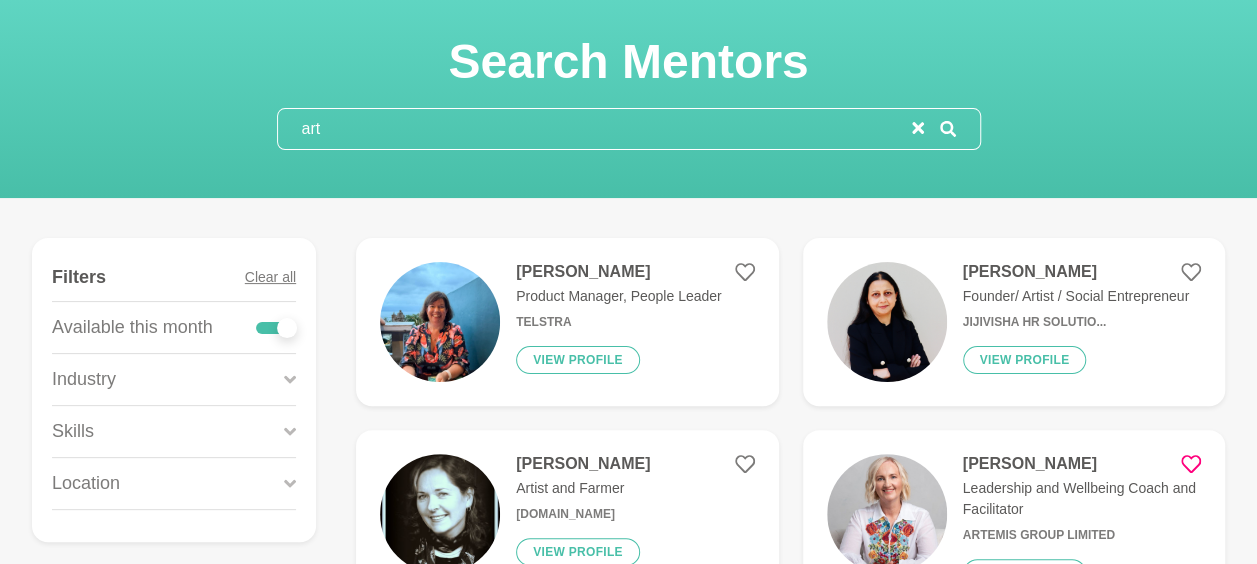 scroll, scrollTop: 0, scrollLeft: 0, axis: both 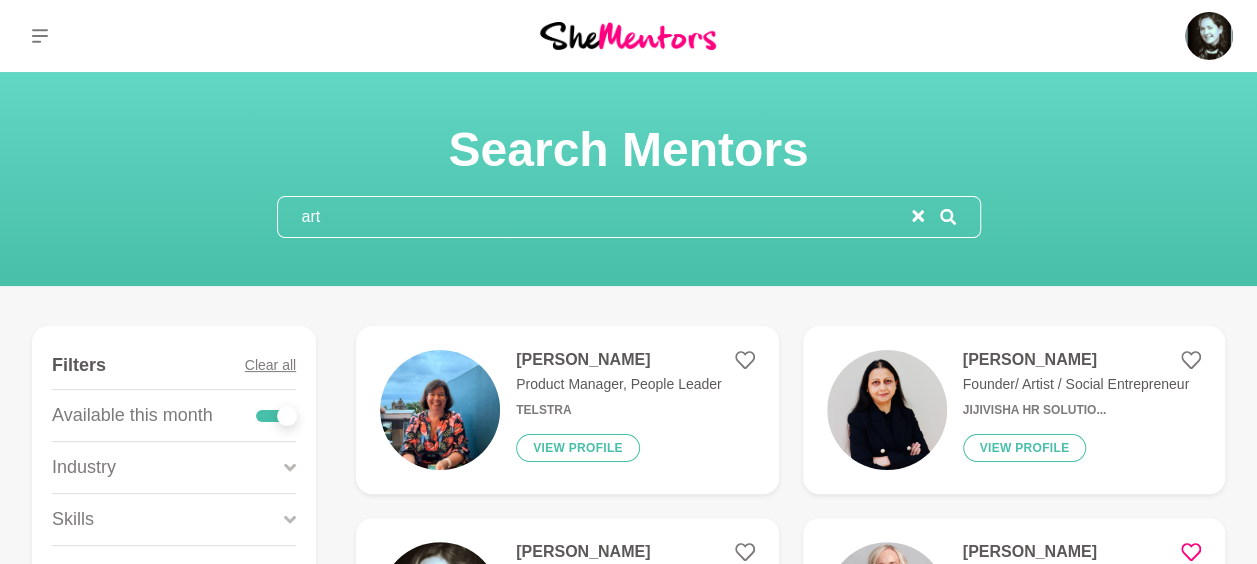 click on "art" at bounding box center (595, 217) 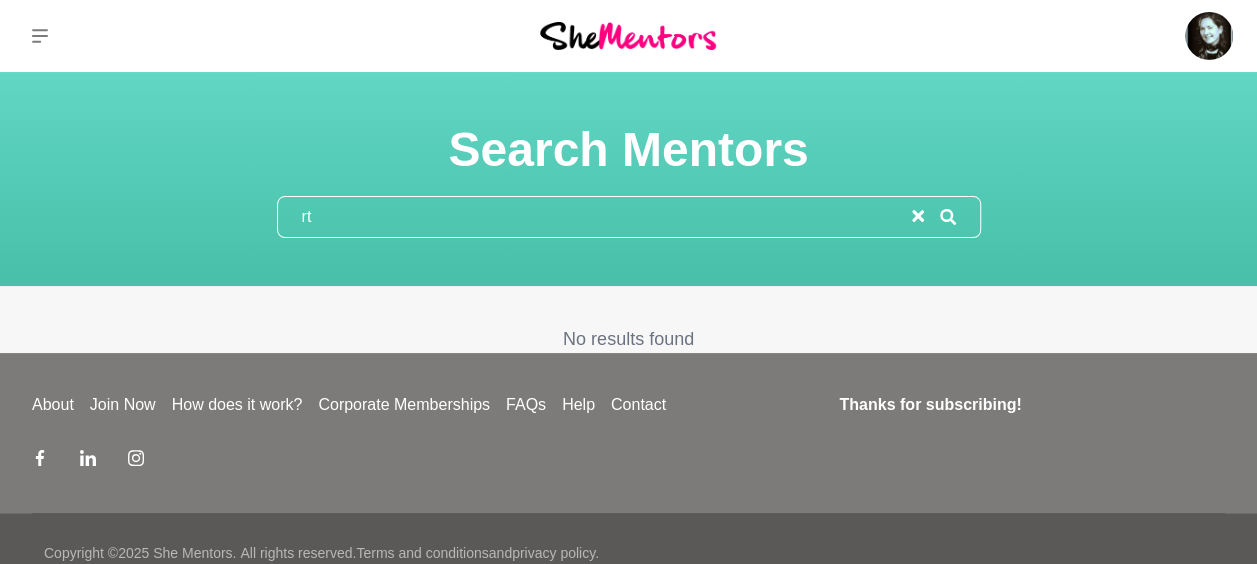 type on "t" 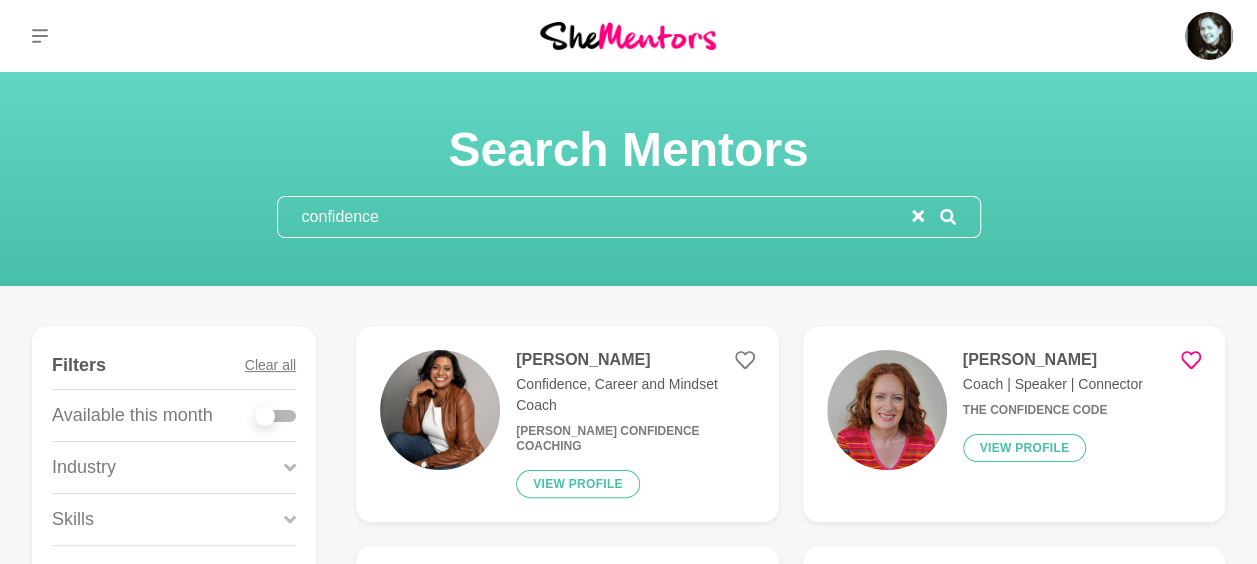 type on "confidence" 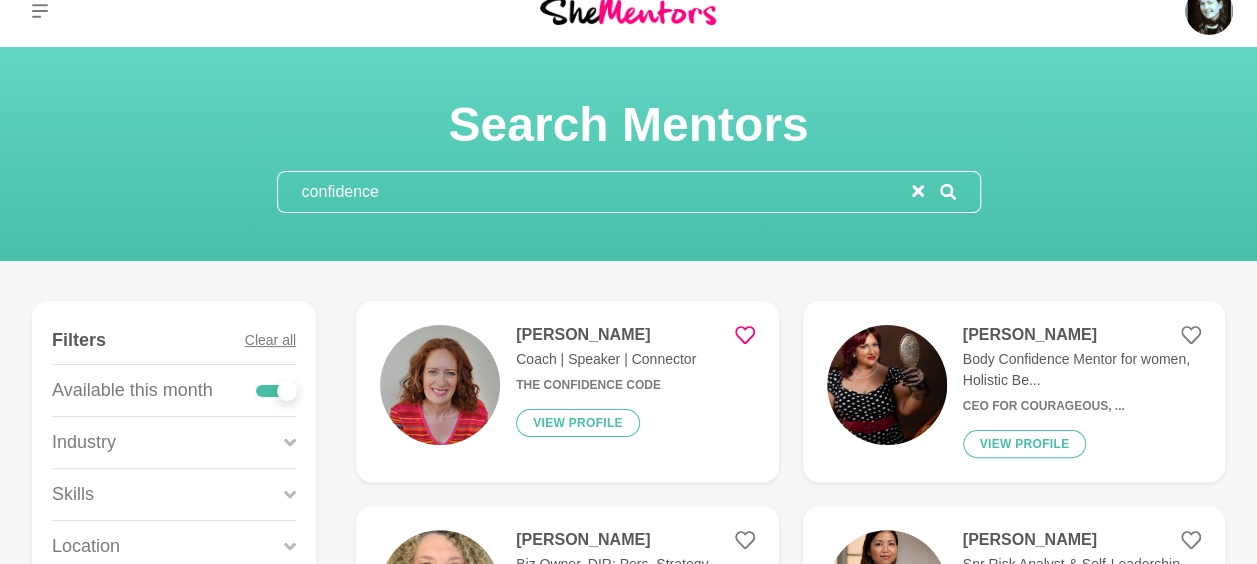 scroll, scrollTop: 0, scrollLeft: 0, axis: both 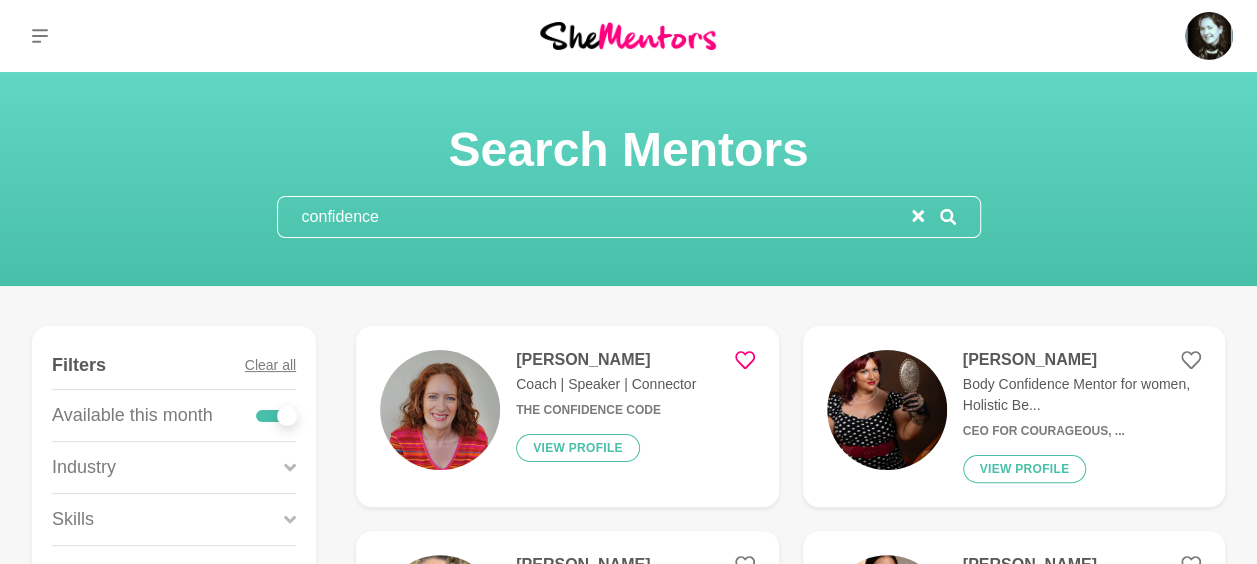 drag, startPoint x: 399, startPoint y: 224, endPoint x: 284, endPoint y: 202, distance: 117.08544 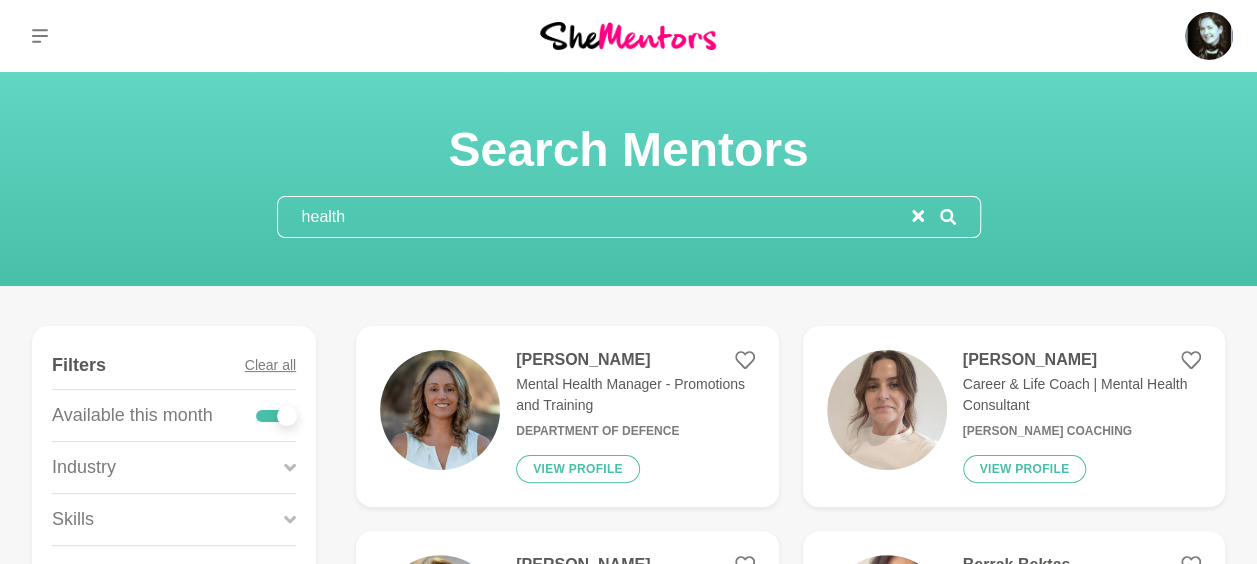 type on "health" 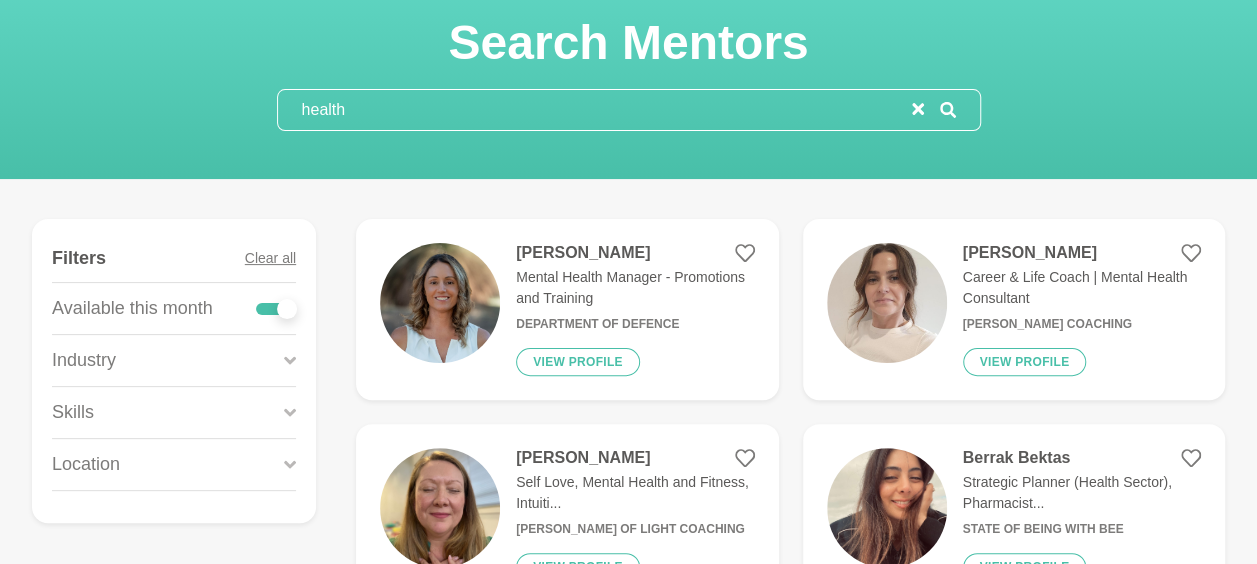 scroll, scrollTop: 0, scrollLeft: 0, axis: both 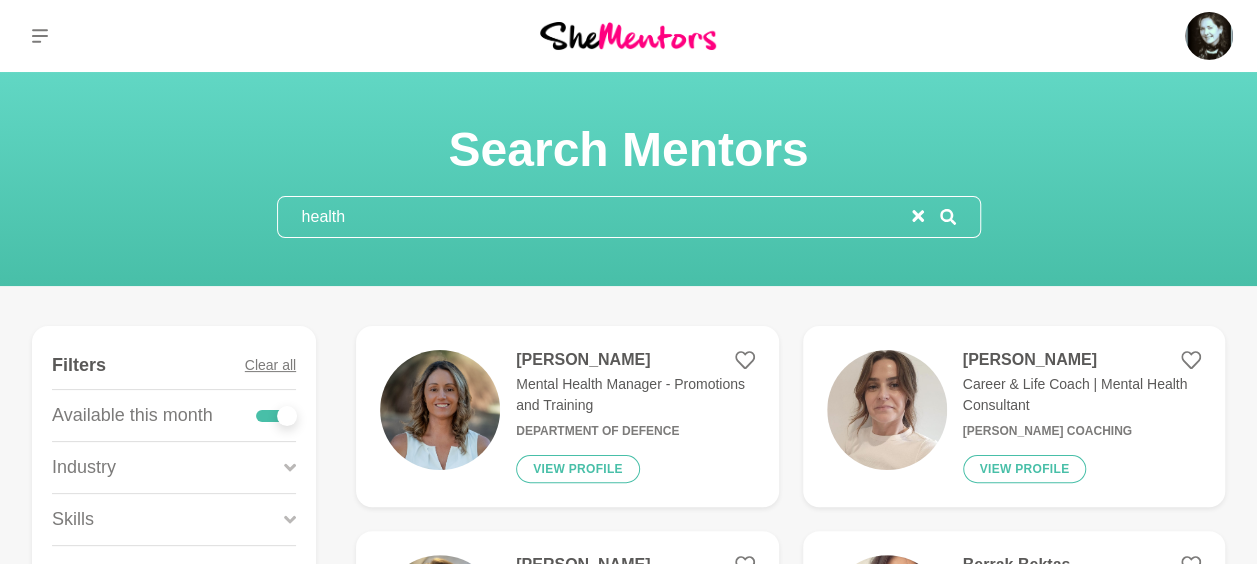 drag, startPoint x: 361, startPoint y: 217, endPoint x: 286, endPoint y: 214, distance: 75.059975 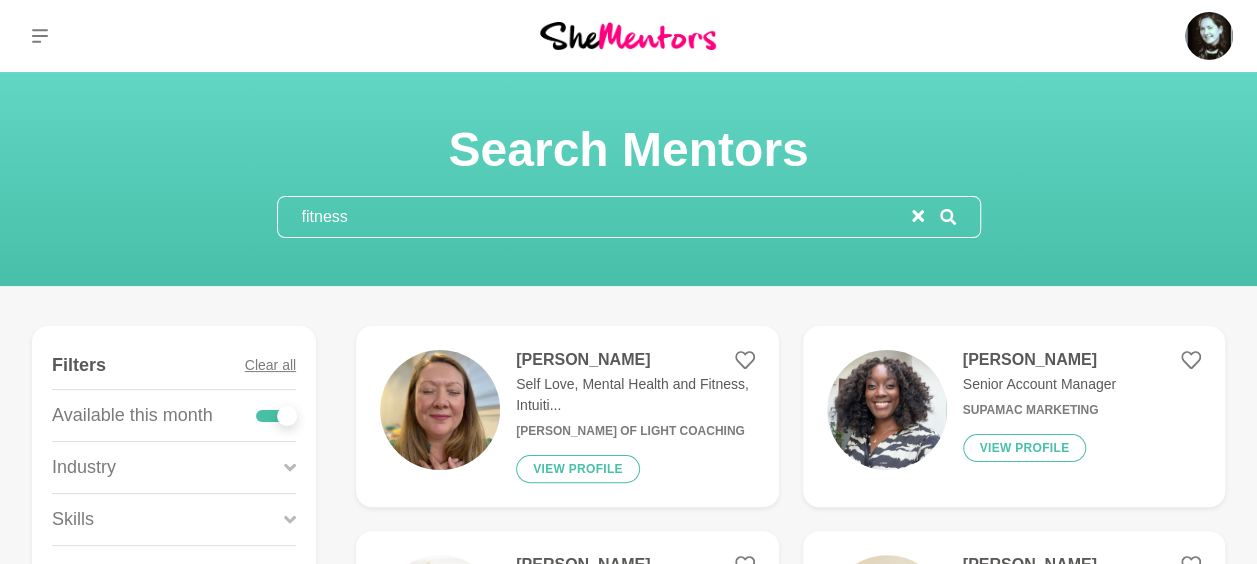 type on "fitness" 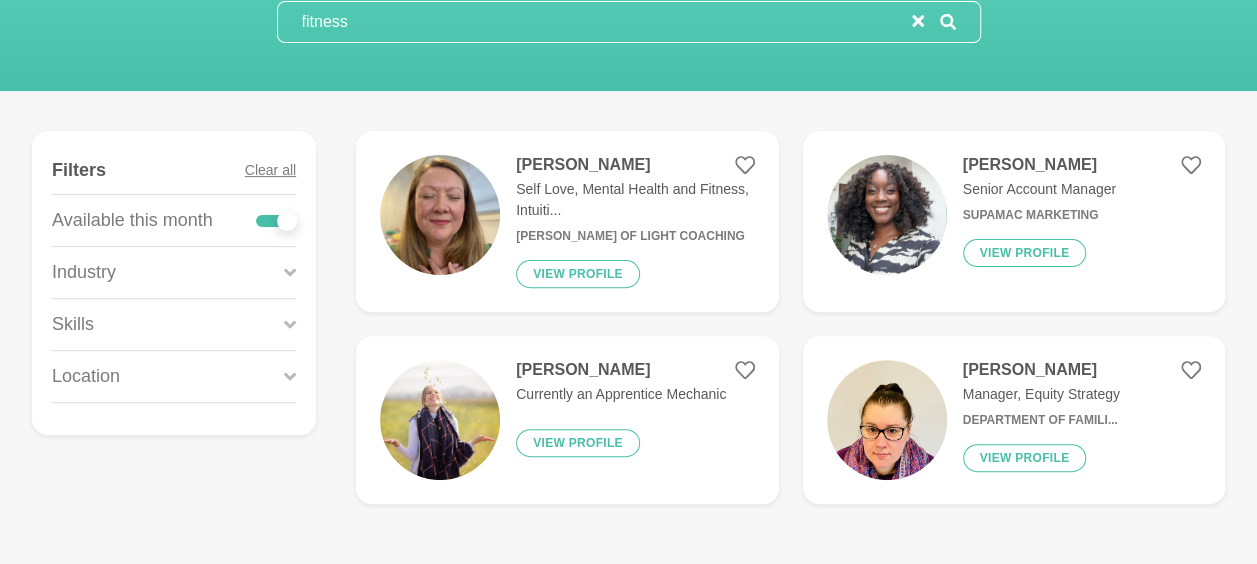 scroll, scrollTop: 200, scrollLeft: 0, axis: vertical 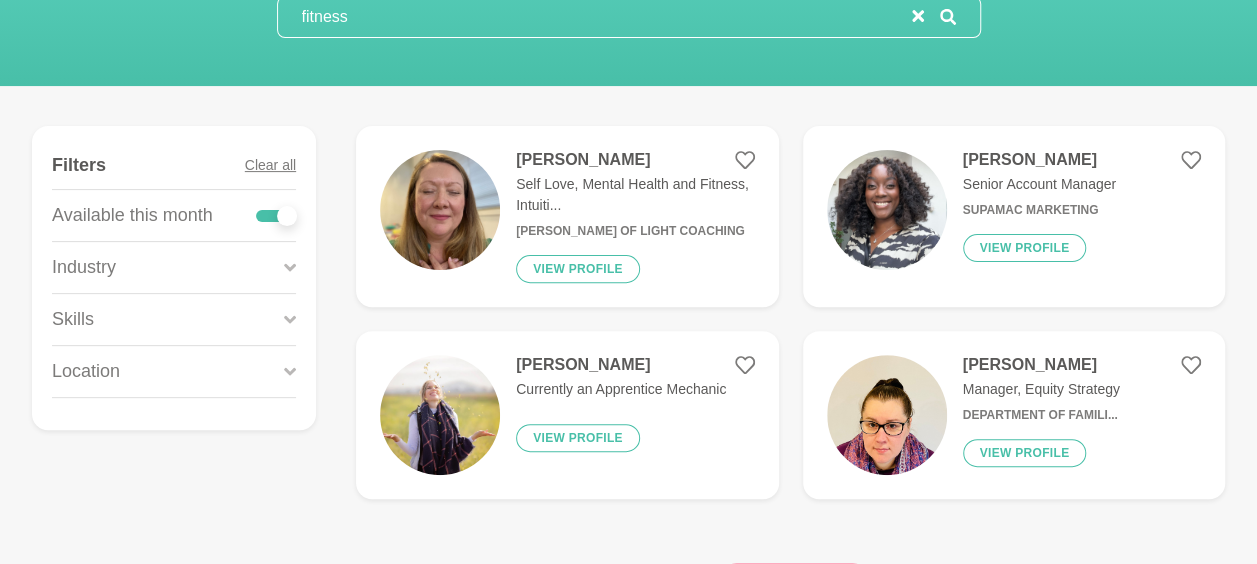 drag, startPoint x: 350, startPoint y: 28, endPoint x: 248, endPoint y: 21, distance: 102.239914 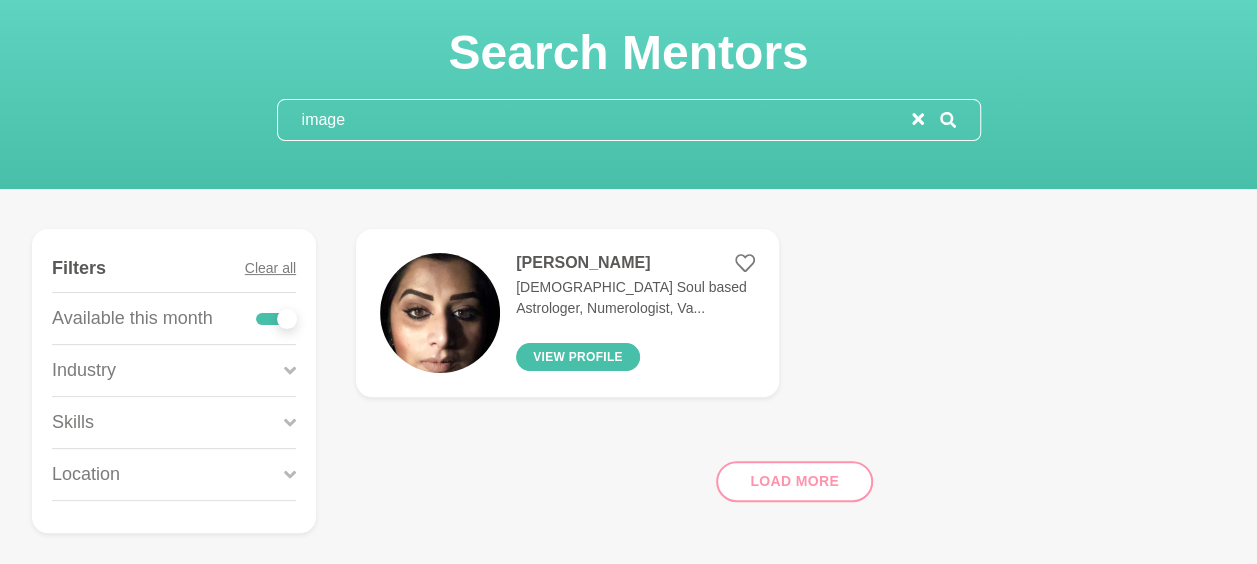 scroll, scrollTop: 0, scrollLeft: 0, axis: both 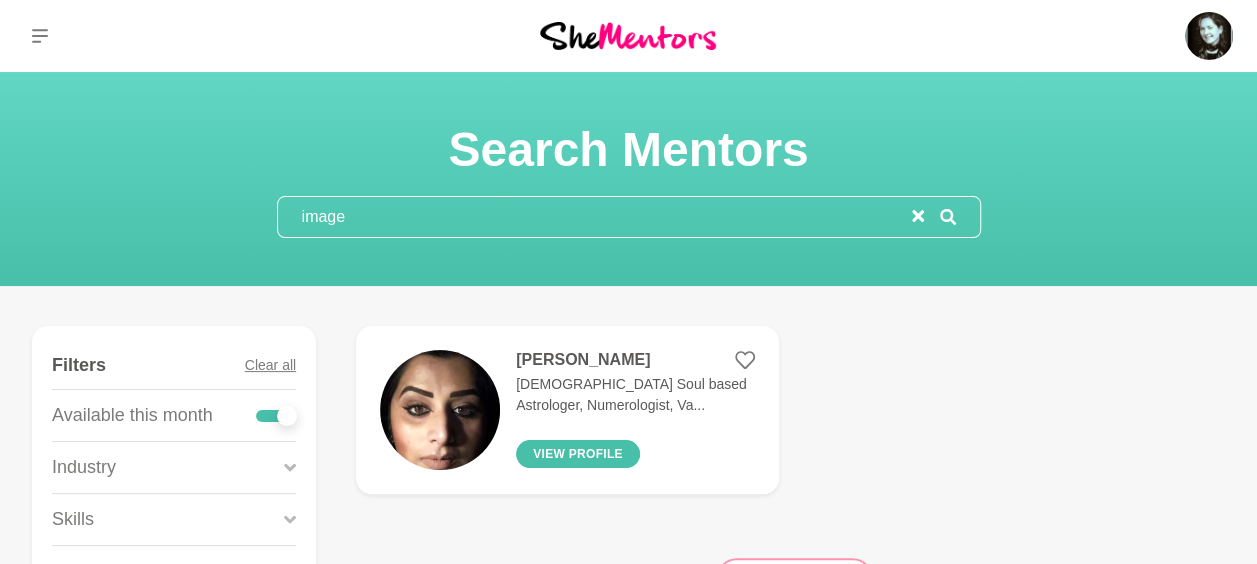 type on "image" 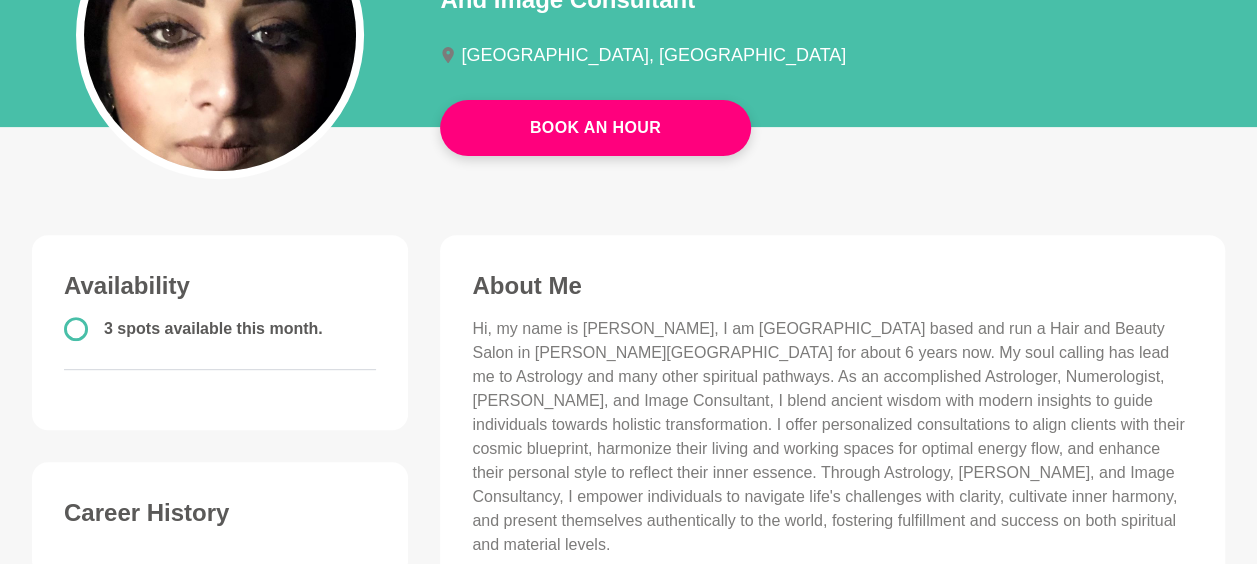 scroll, scrollTop: 500, scrollLeft: 0, axis: vertical 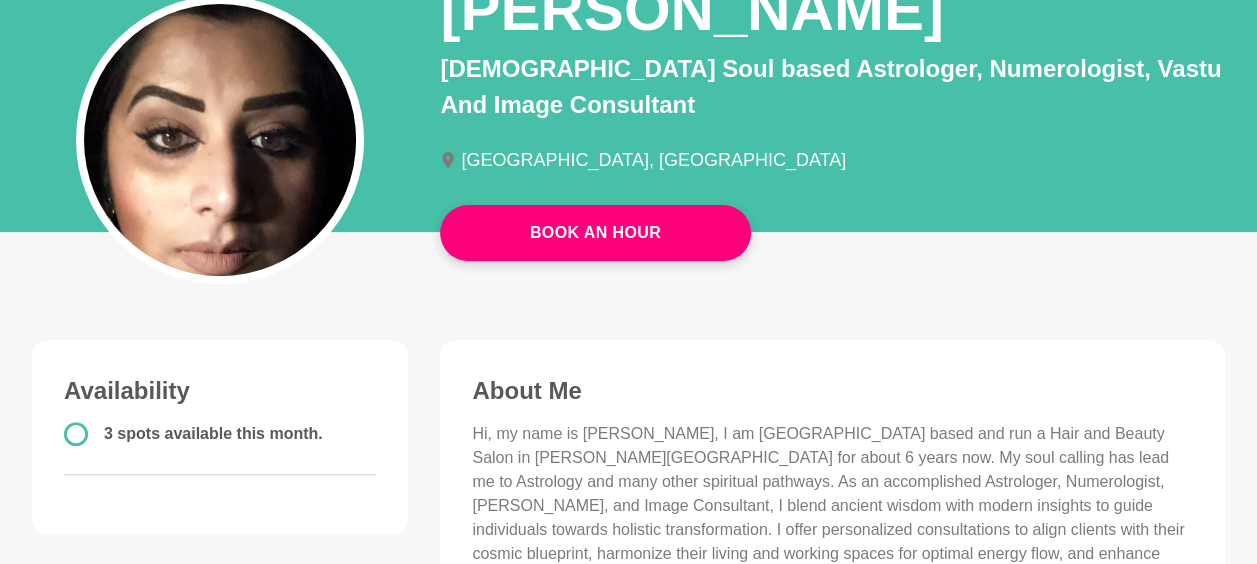 click 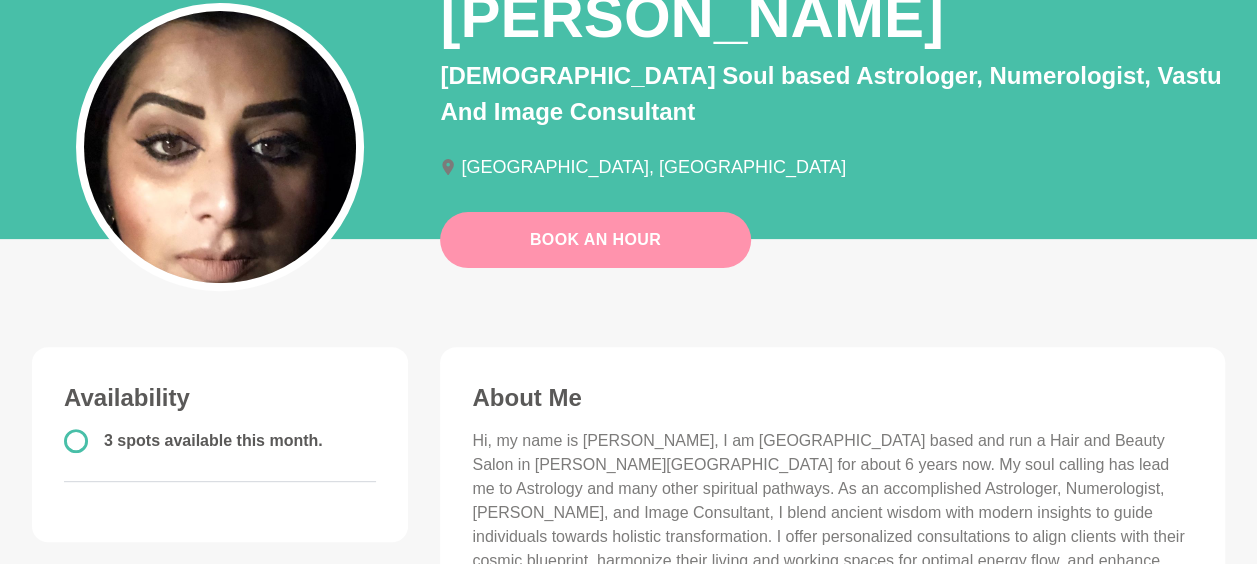 scroll, scrollTop: 0, scrollLeft: 0, axis: both 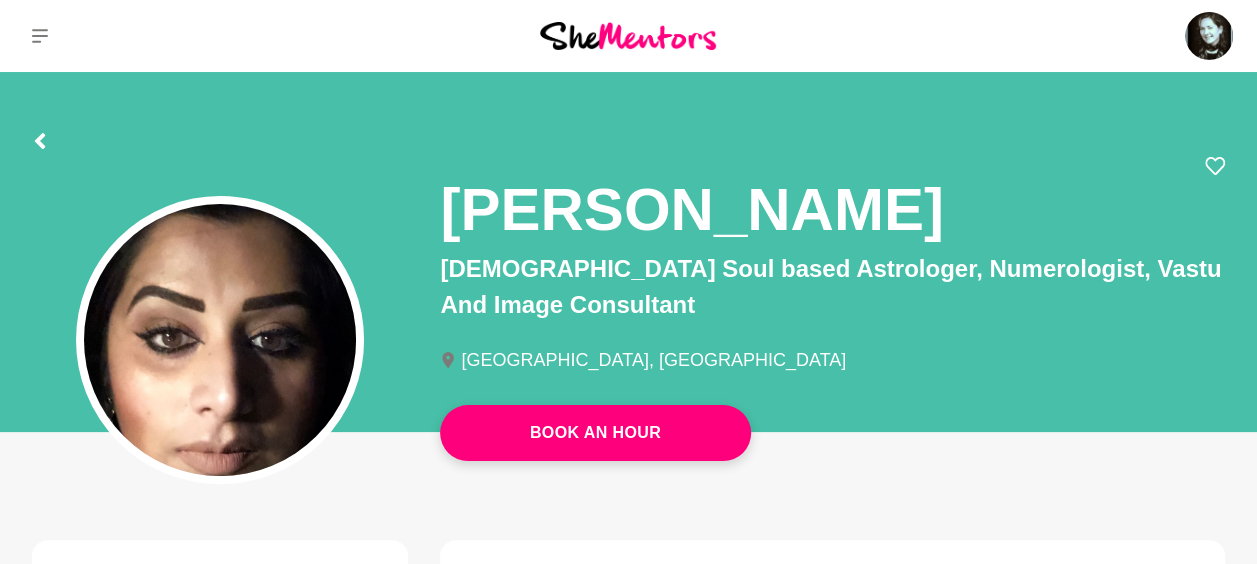 drag, startPoint x: 451, startPoint y: 210, endPoint x: 987, endPoint y: 184, distance: 536.63025 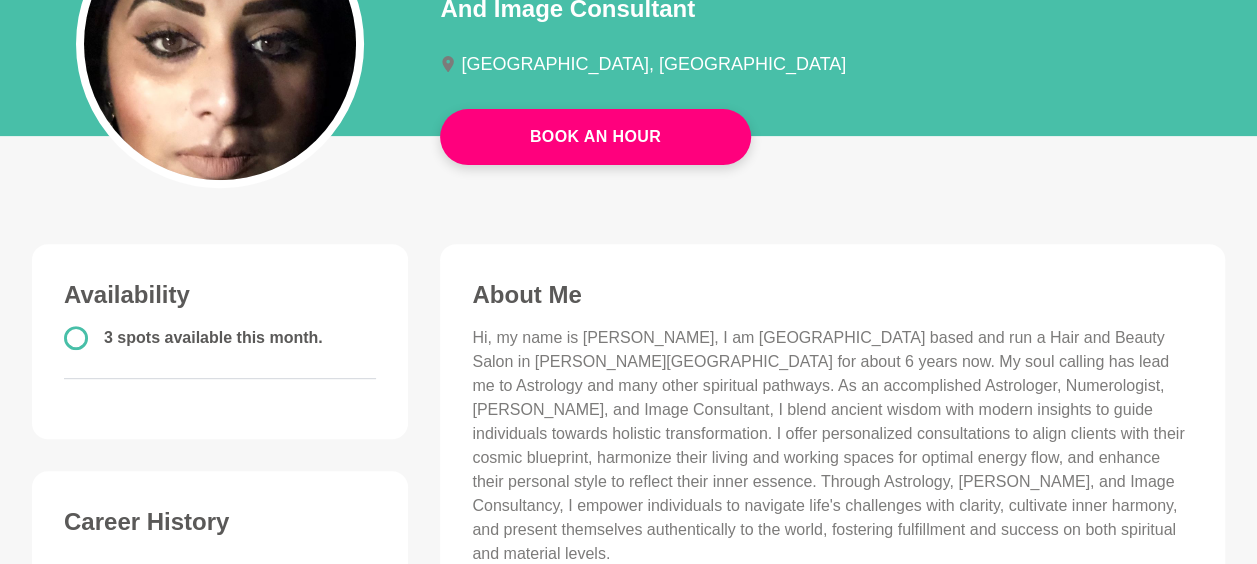 scroll, scrollTop: 0, scrollLeft: 0, axis: both 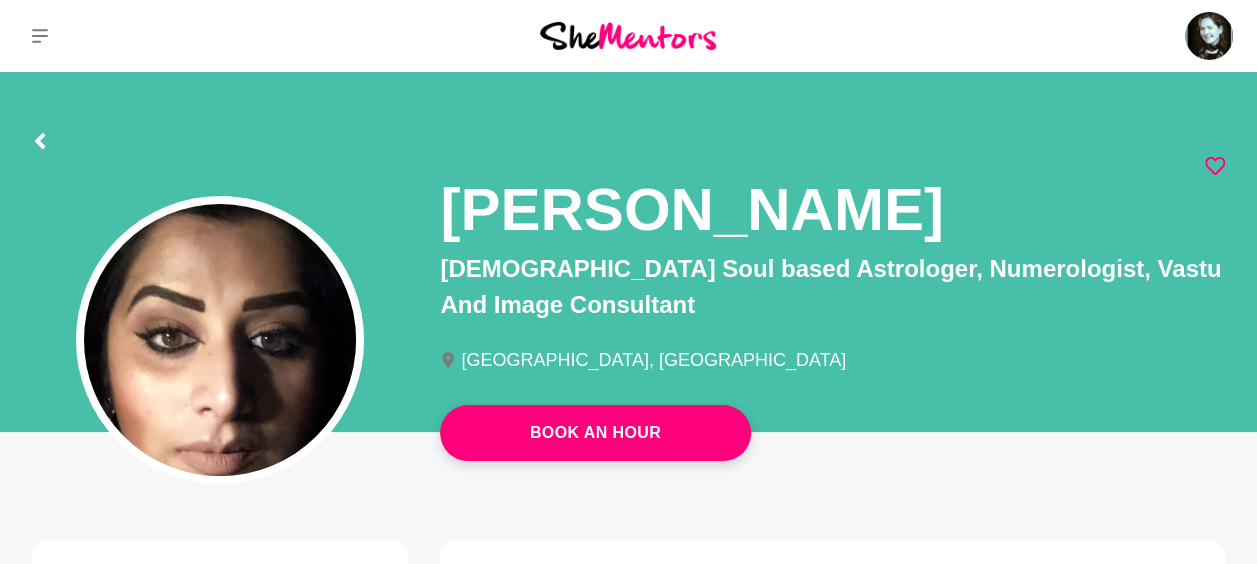 click 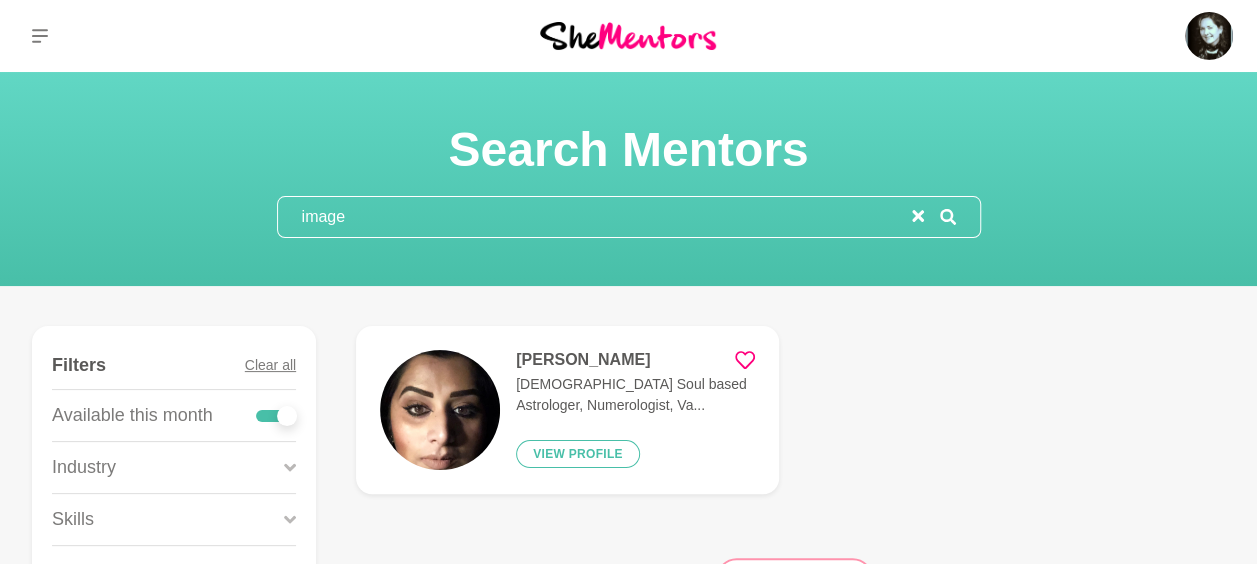 scroll, scrollTop: 0, scrollLeft: 0, axis: both 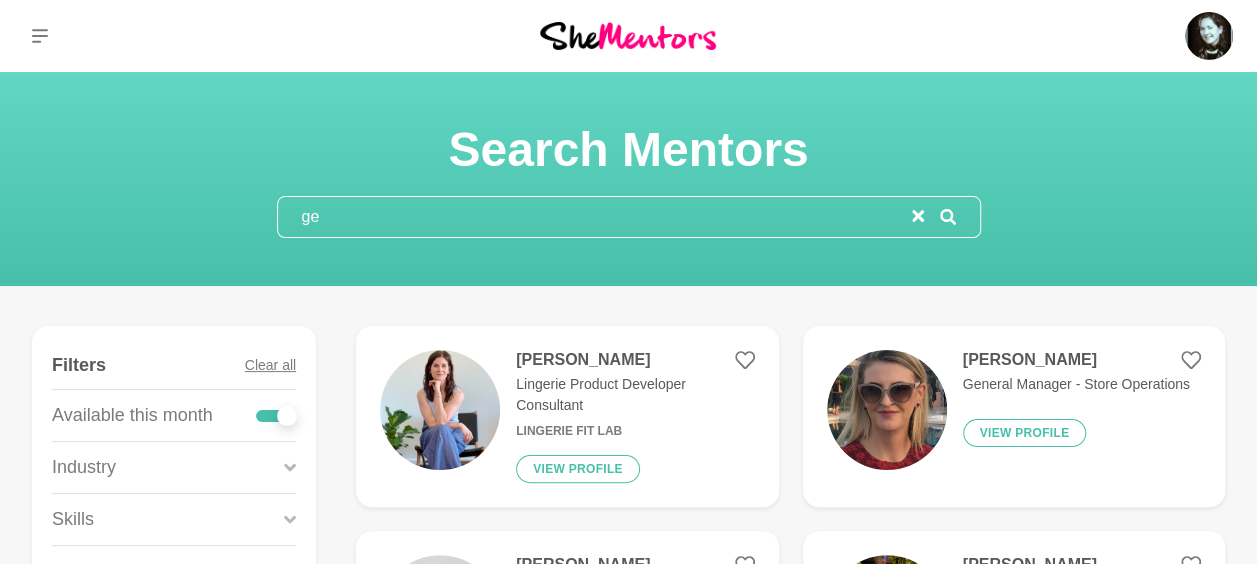 type on "e" 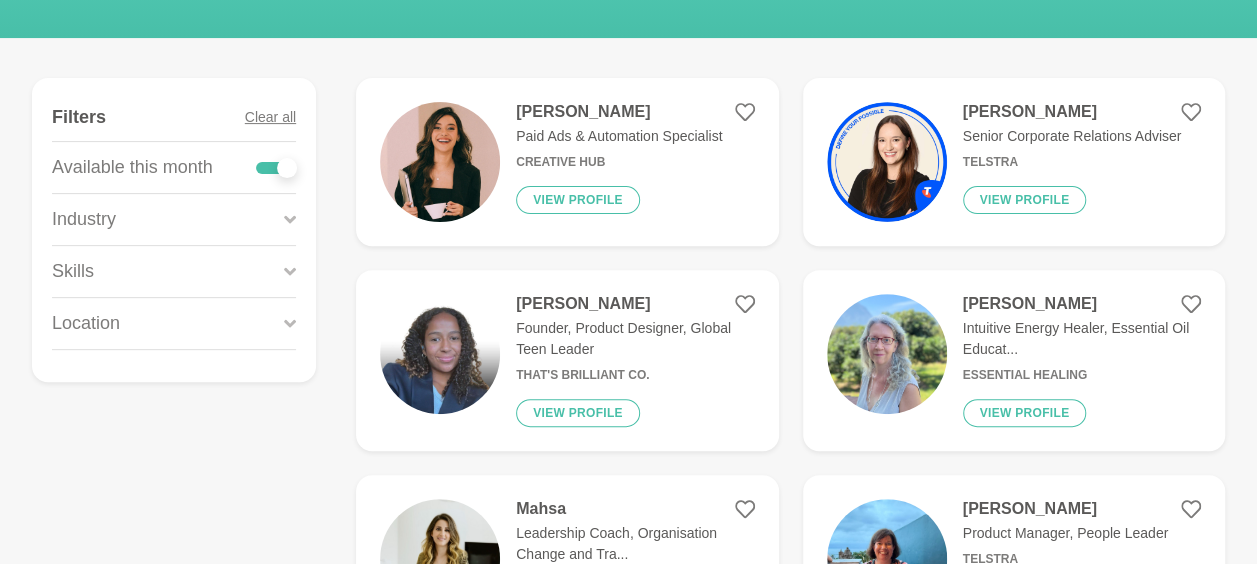 scroll, scrollTop: 300, scrollLeft: 0, axis: vertical 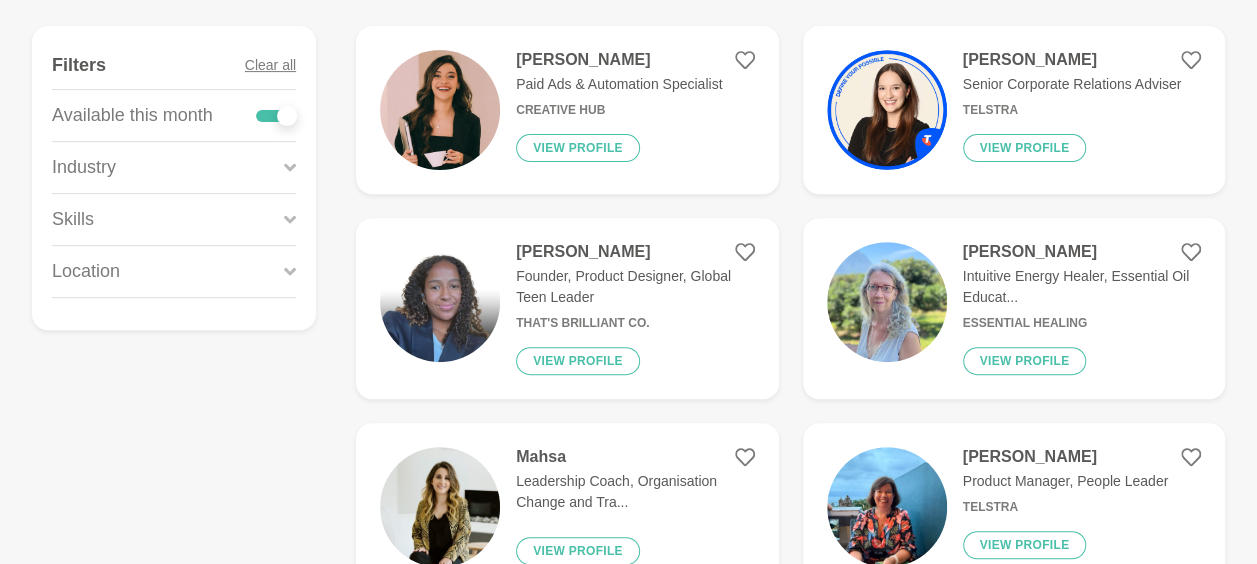 type 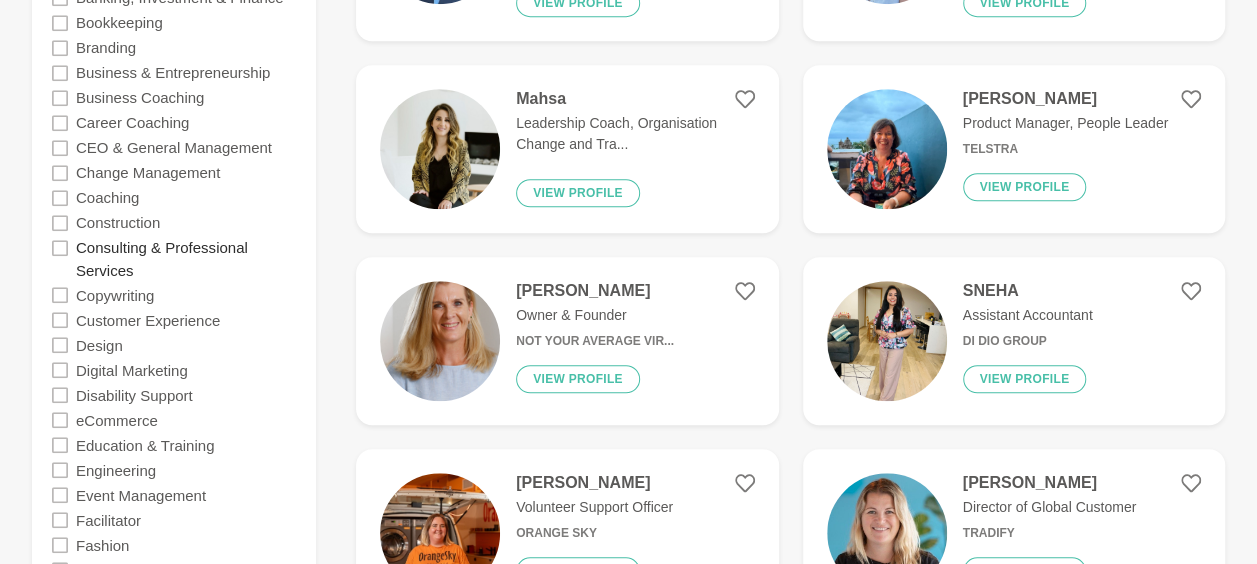 scroll, scrollTop: 700, scrollLeft: 0, axis: vertical 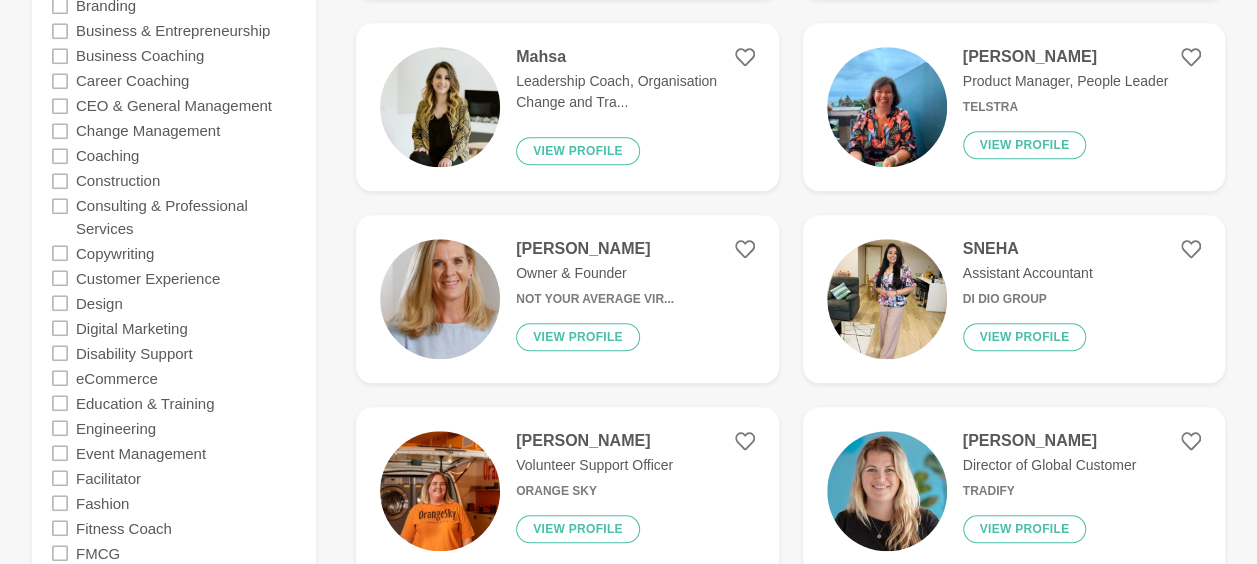 click 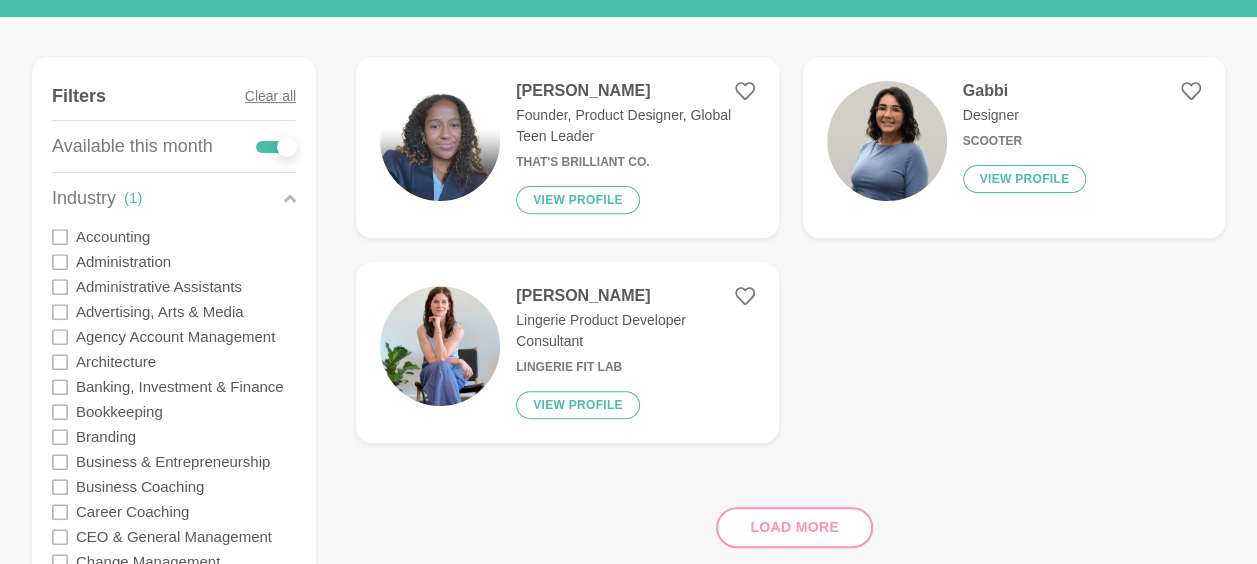 scroll, scrollTop: 200, scrollLeft: 0, axis: vertical 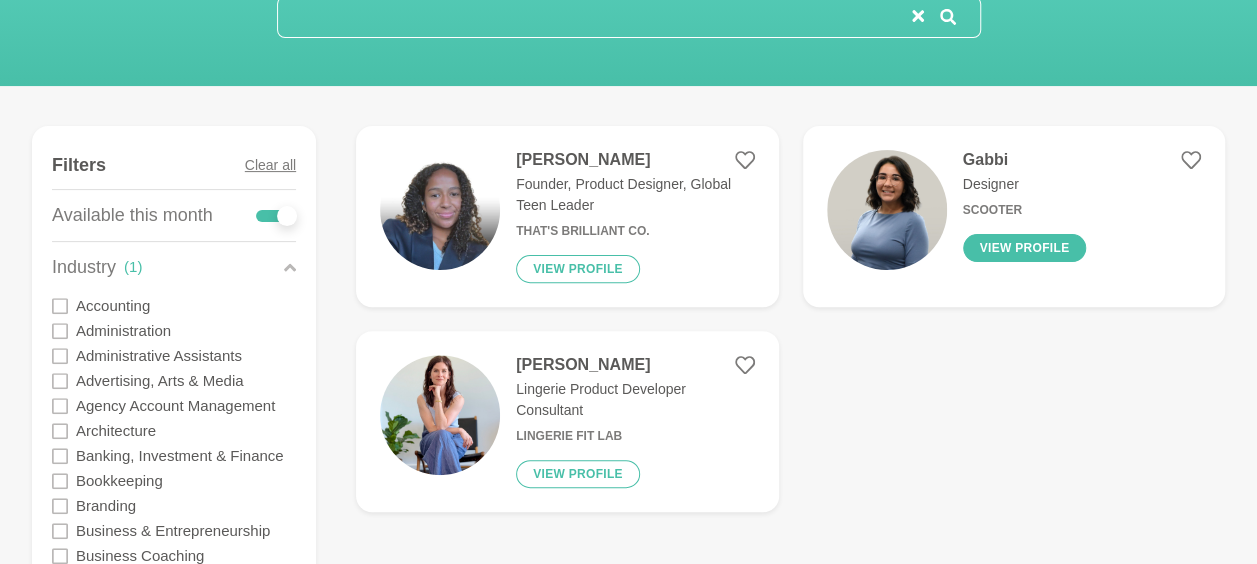 click on "View profile" at bounding box center (1025, 248) 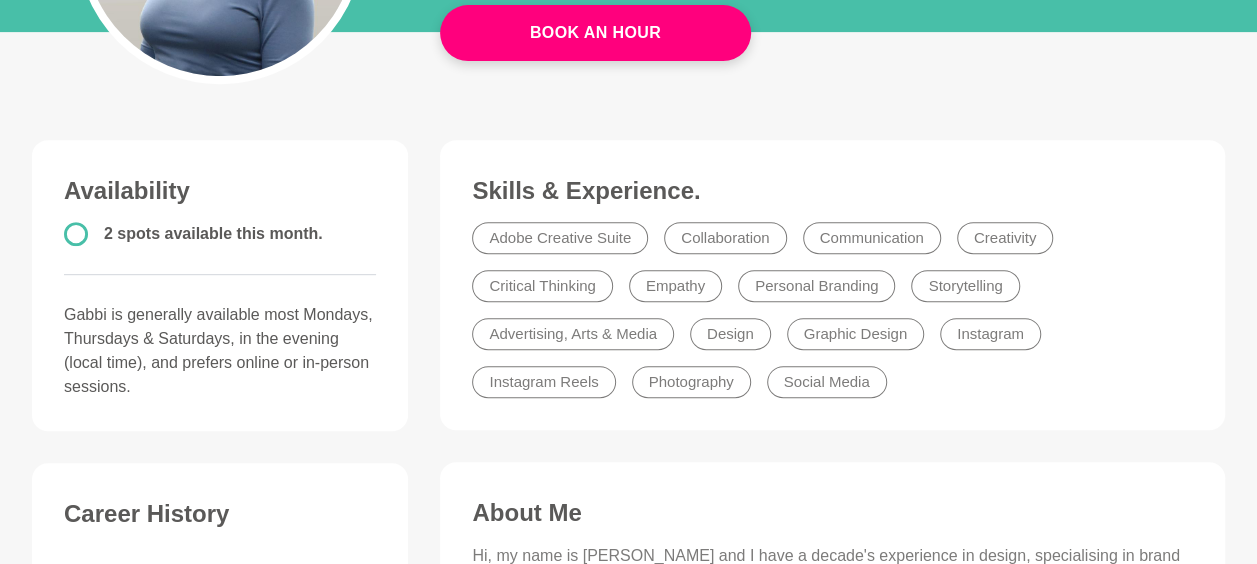 scroll, scrollTop: 0, scrollLeft: 0, axis: both 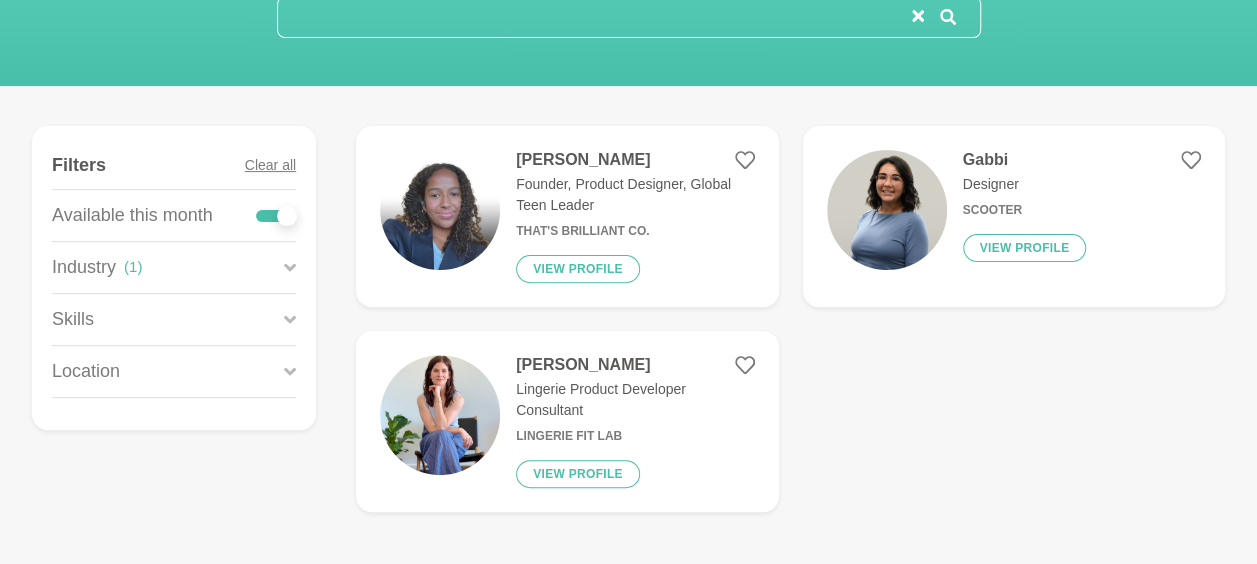 click on "Industry" at bounding box center (84, 267) 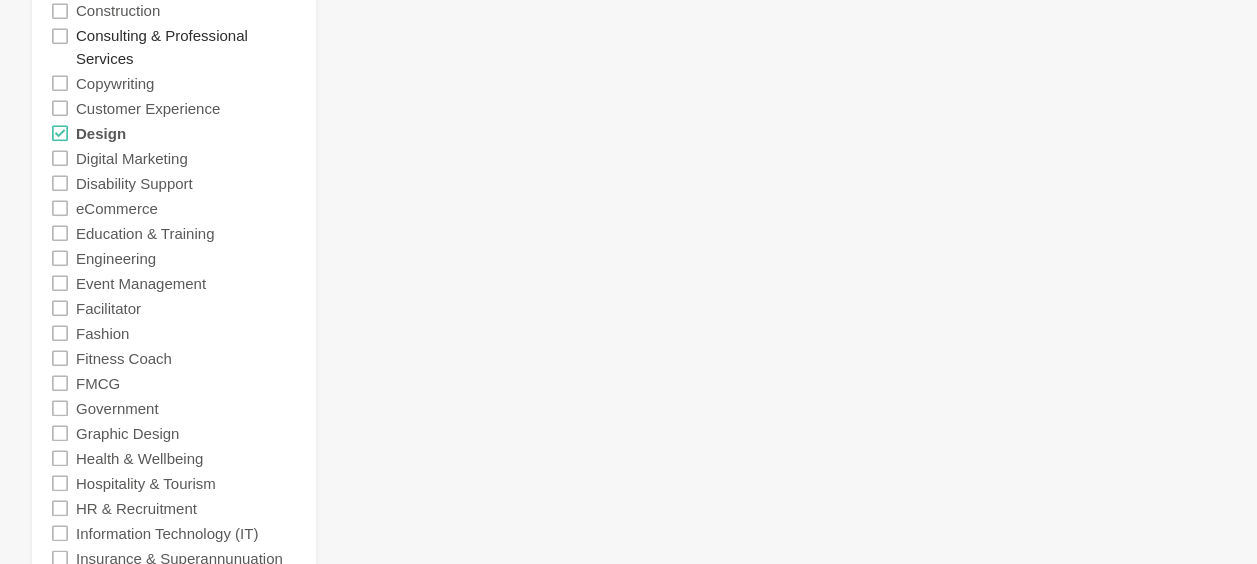 scroll, scrollTop: 900, scrollLeft: 0, axis: vertical 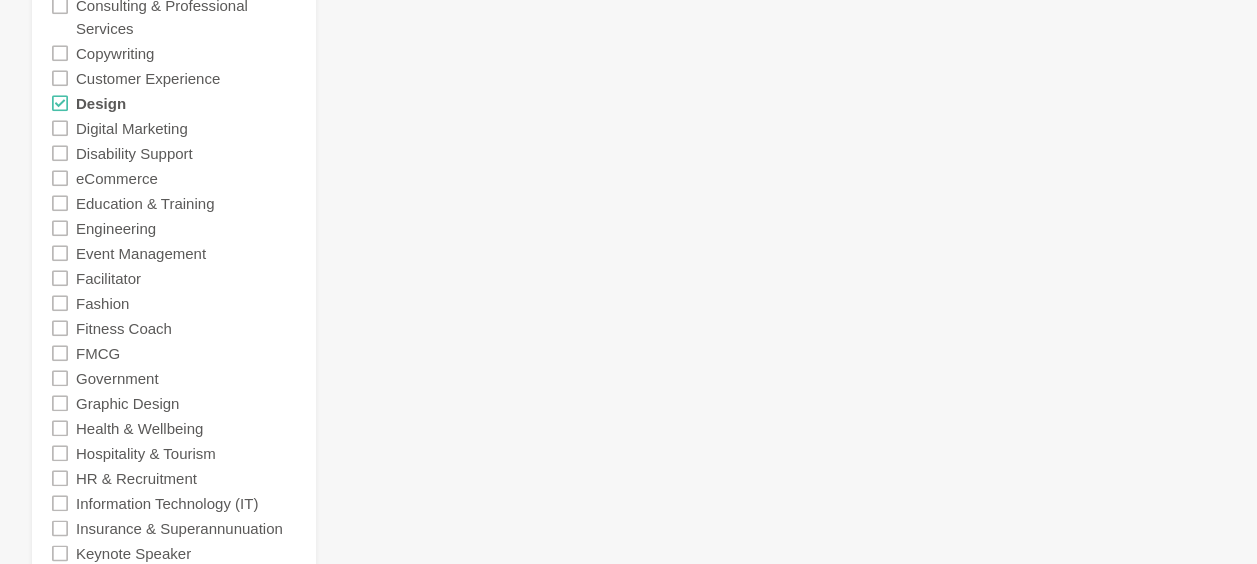 click 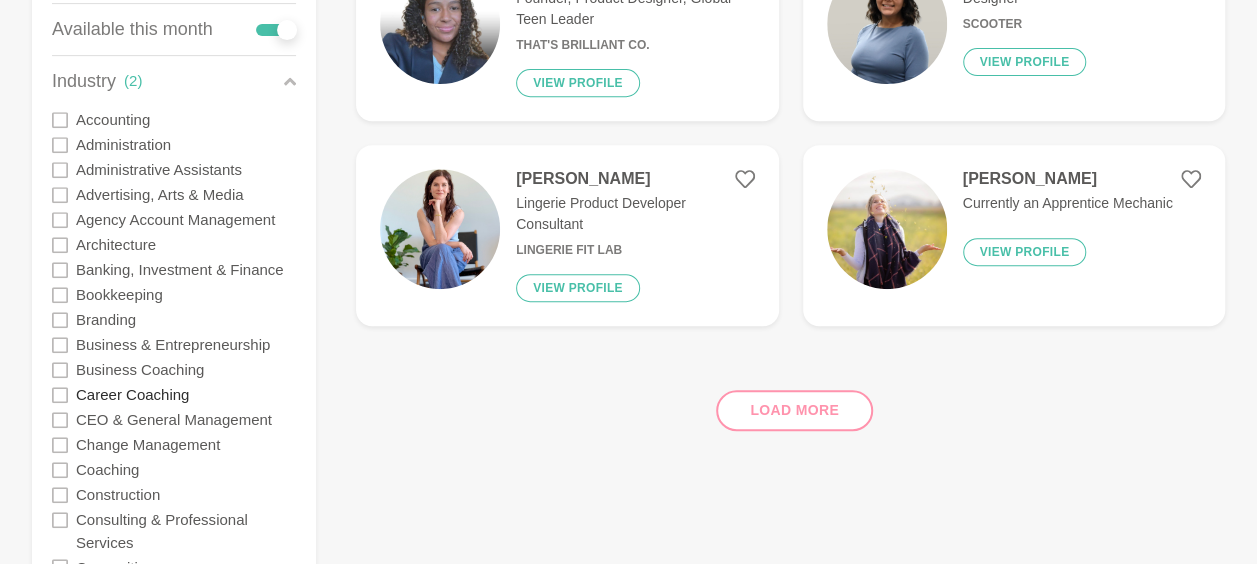 scroll, scrollTop: 700, scrollLeft: 0, axis: vertical 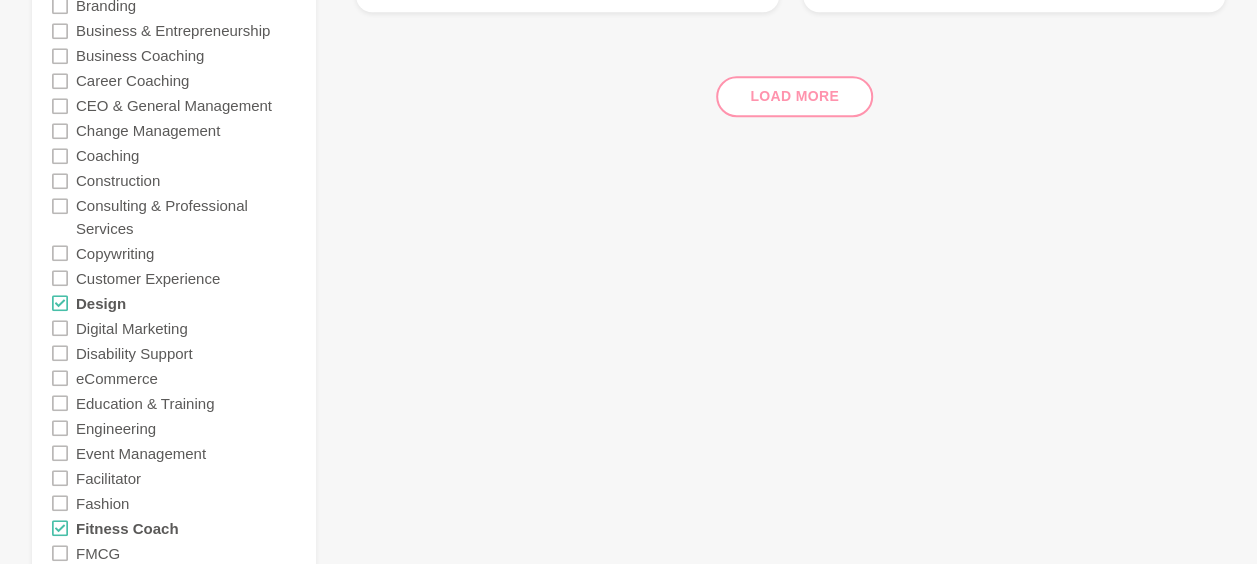 click 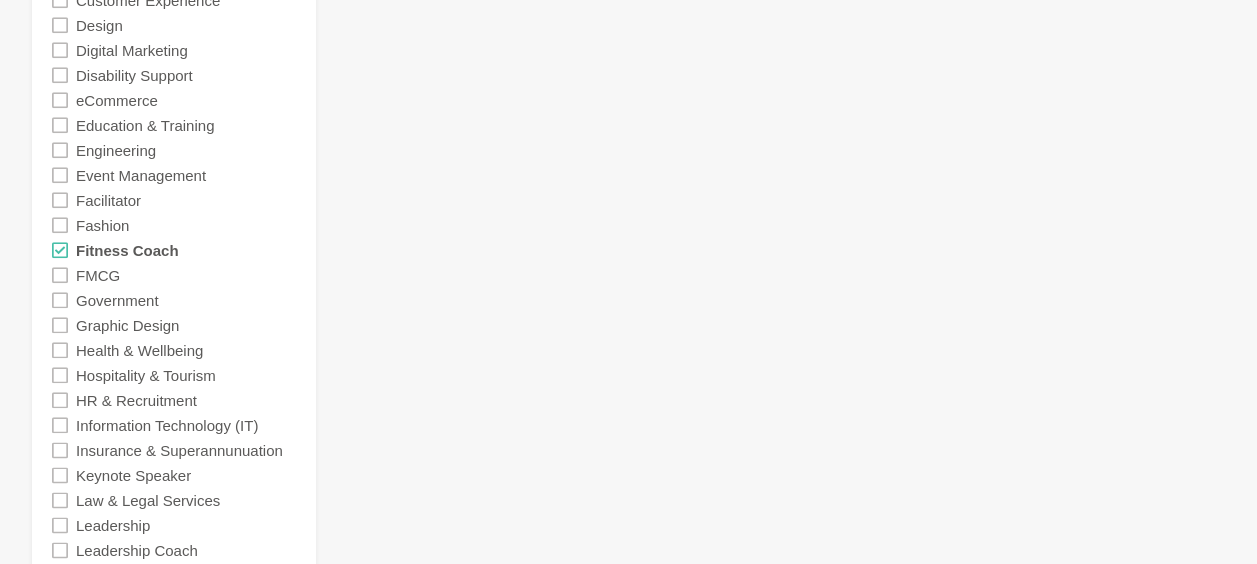 scroll, scrollTop: 1200, scrollLeft: 0, axis: vertical 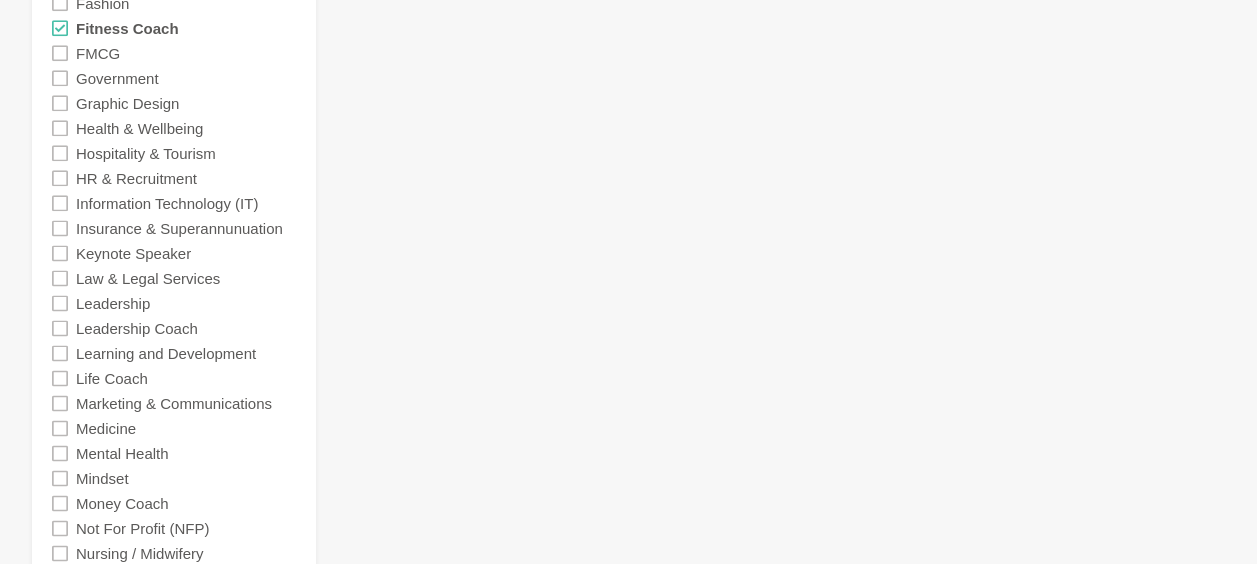 click 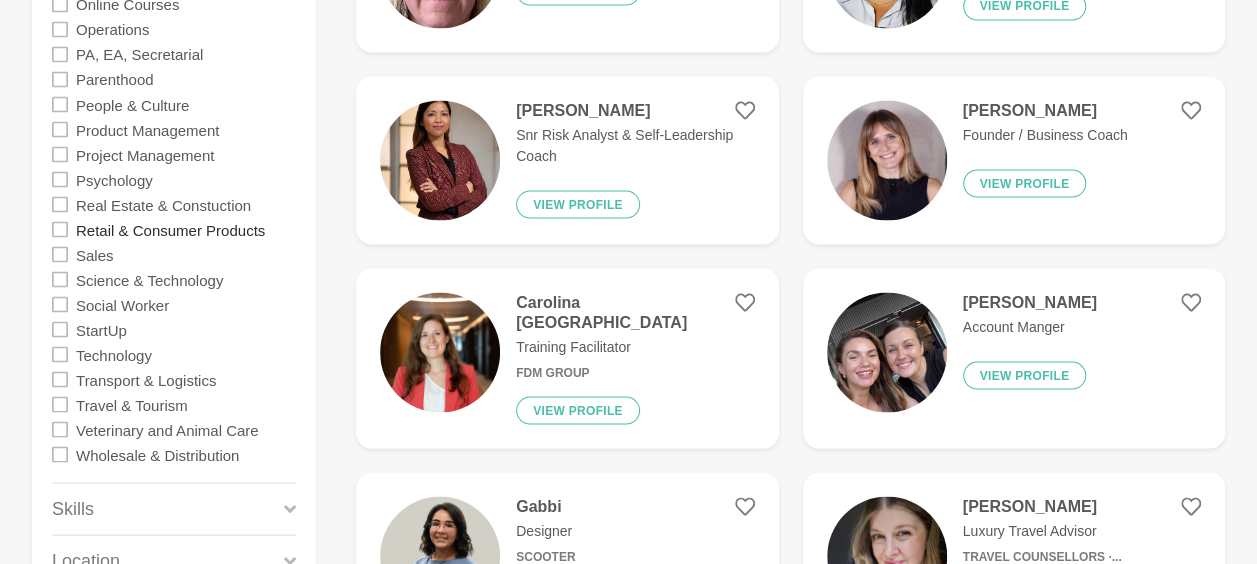 scroll, scrollTop: 1900, scrollLeft: 0, axis: vertical 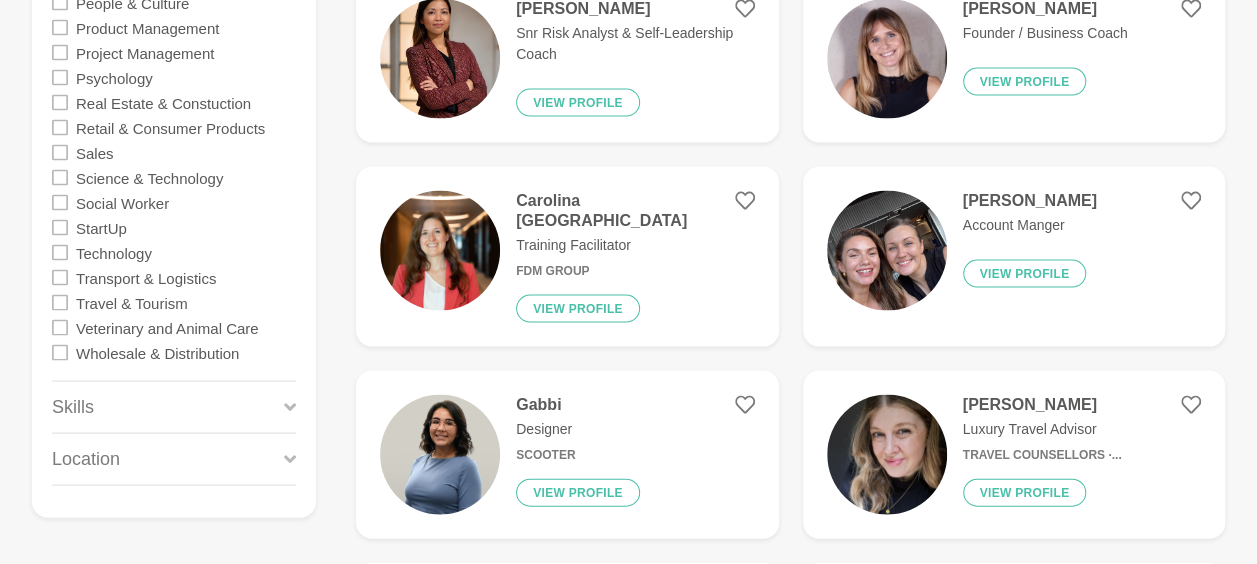 click on "Skills" at bounding box center (174, 407) 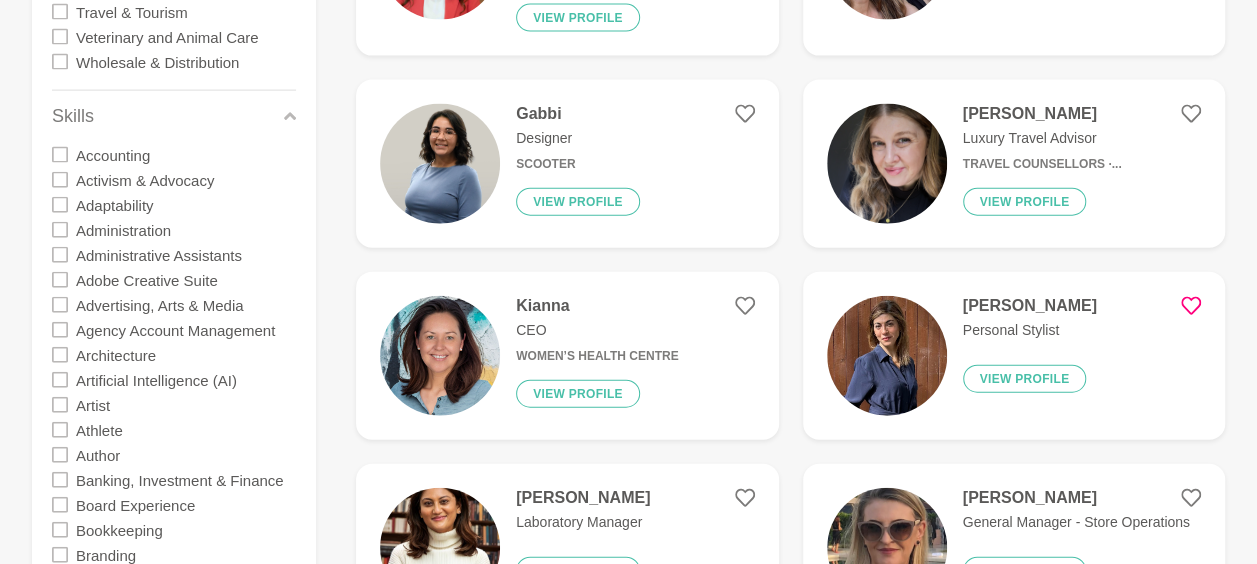 scroll, scrollTop: 2200, scrollLeft: 0, axis: vertical 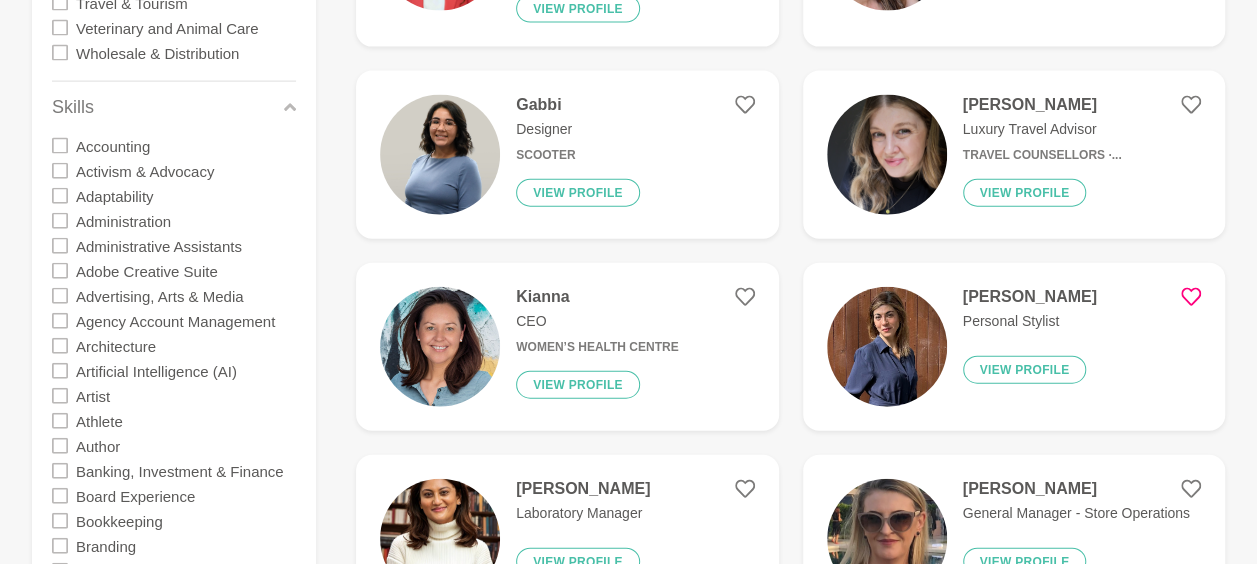 click 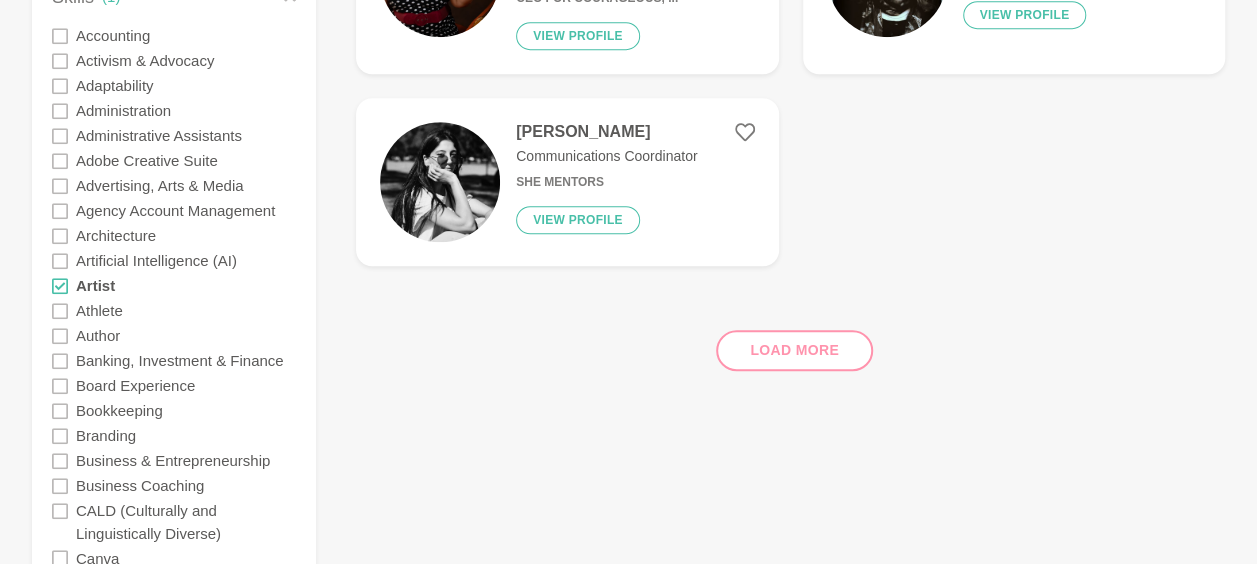 scroll, scrollTop: 500, scrollLeft: 0, axis: vertical 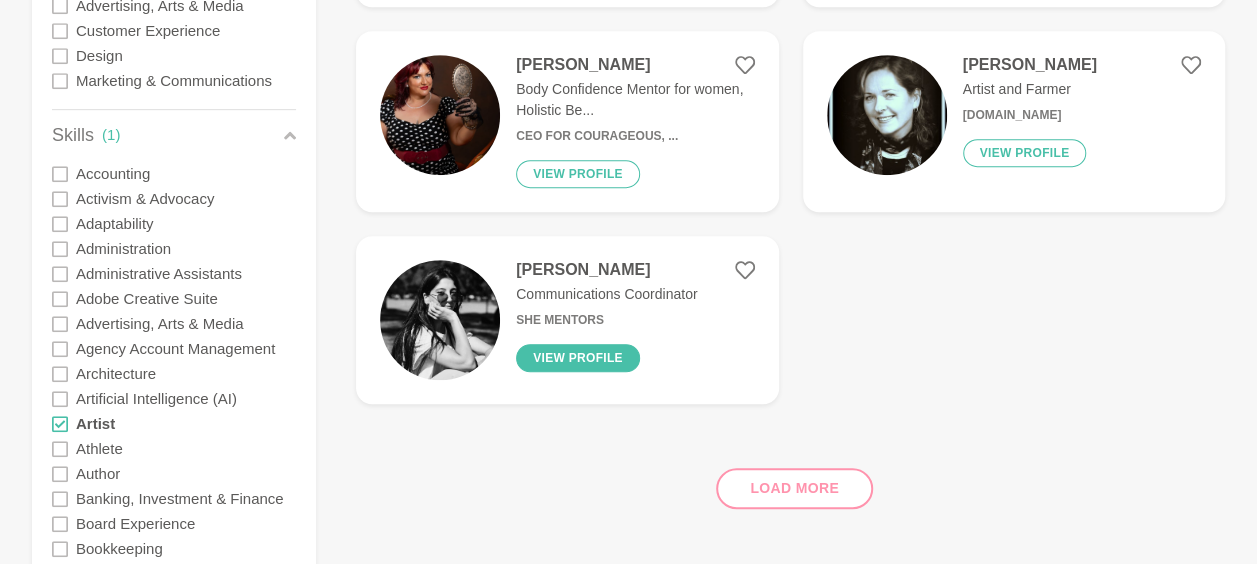 click on "View profile" at bounding box center (578, 358) 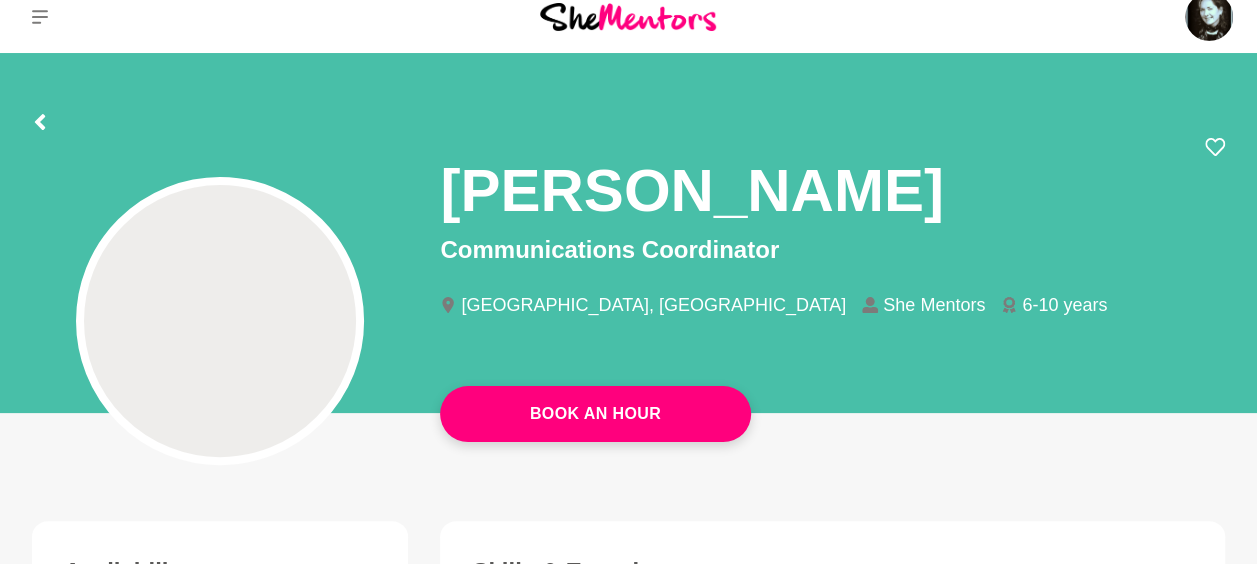scroll, scrollTop: 0, scrollLeft: 0, axis: both 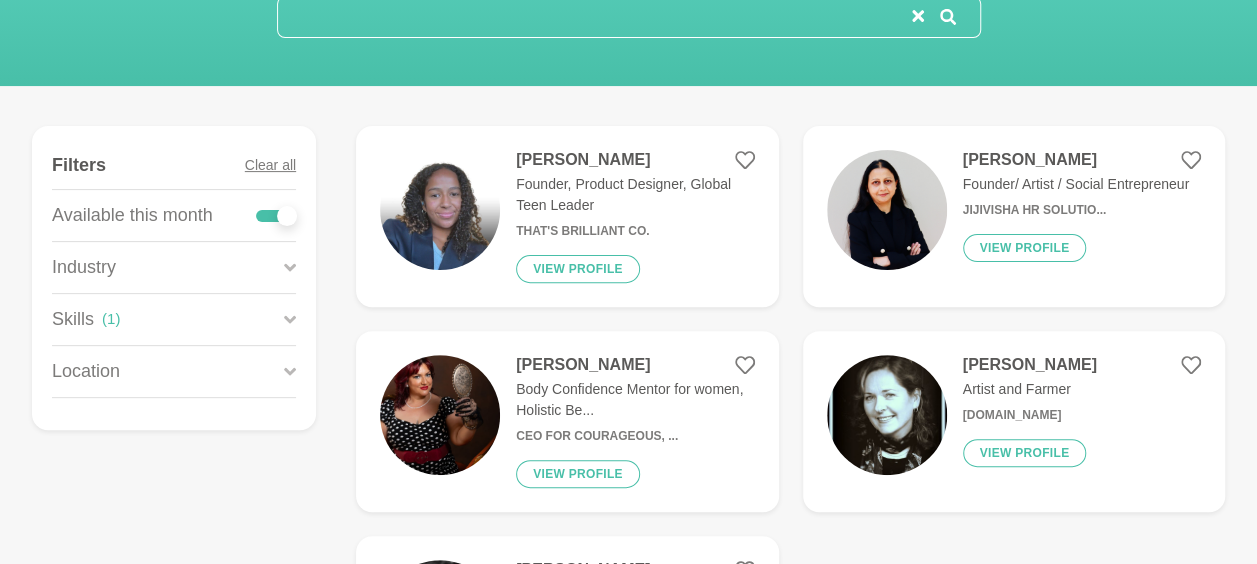 click on "( 1 )" at bounding box center (111, 319) 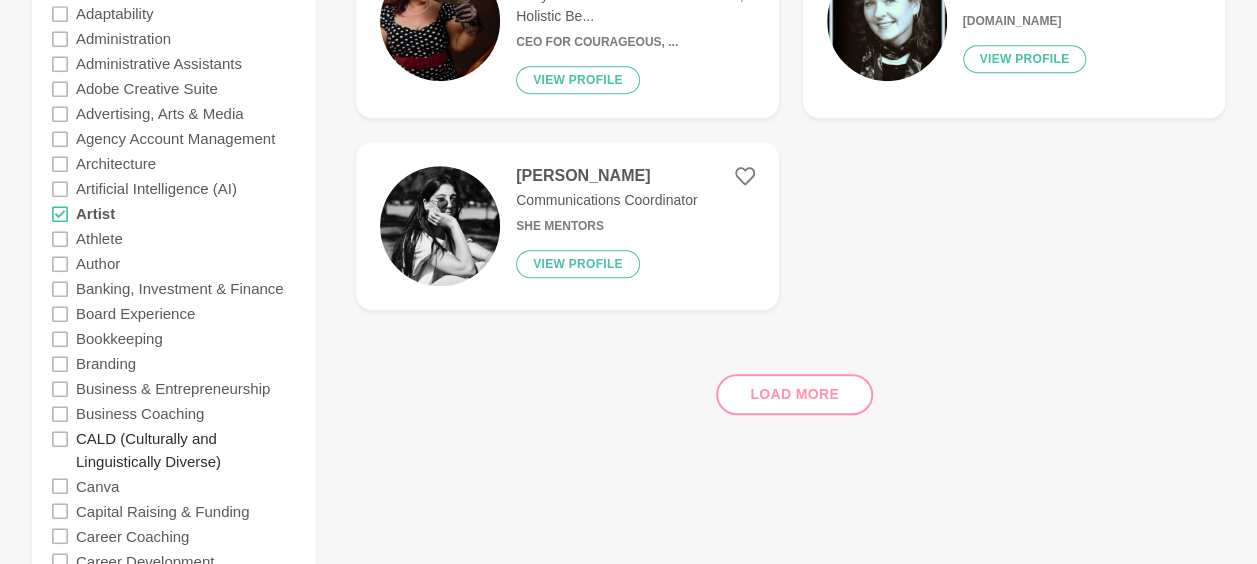 scroll, scrollTop: 600, scrollLeft: 0, axis: vertical 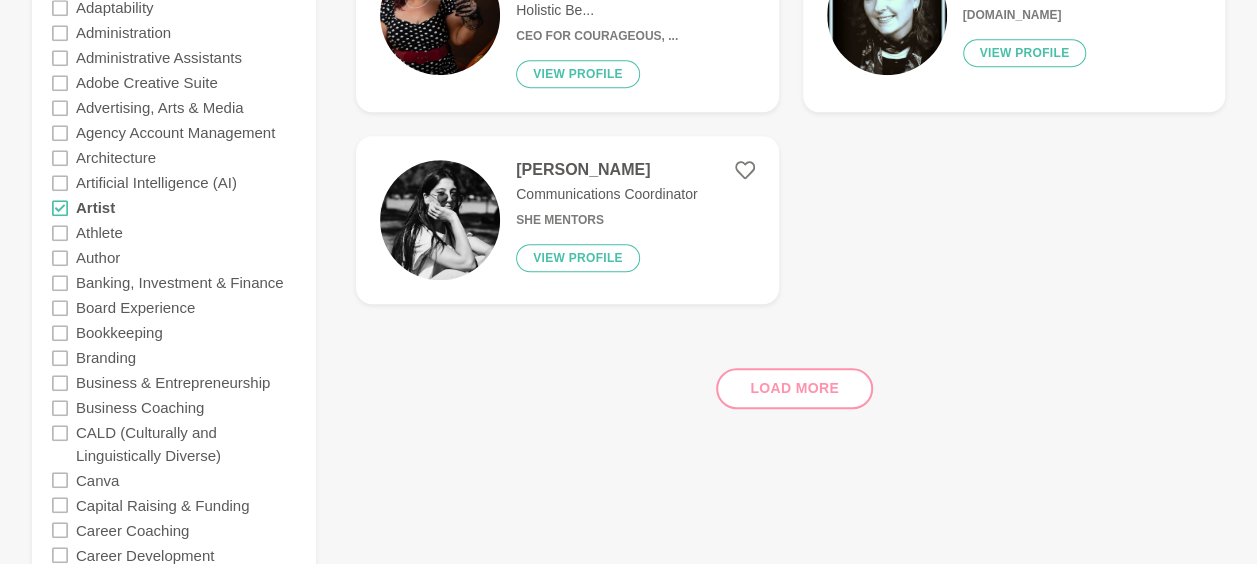 click 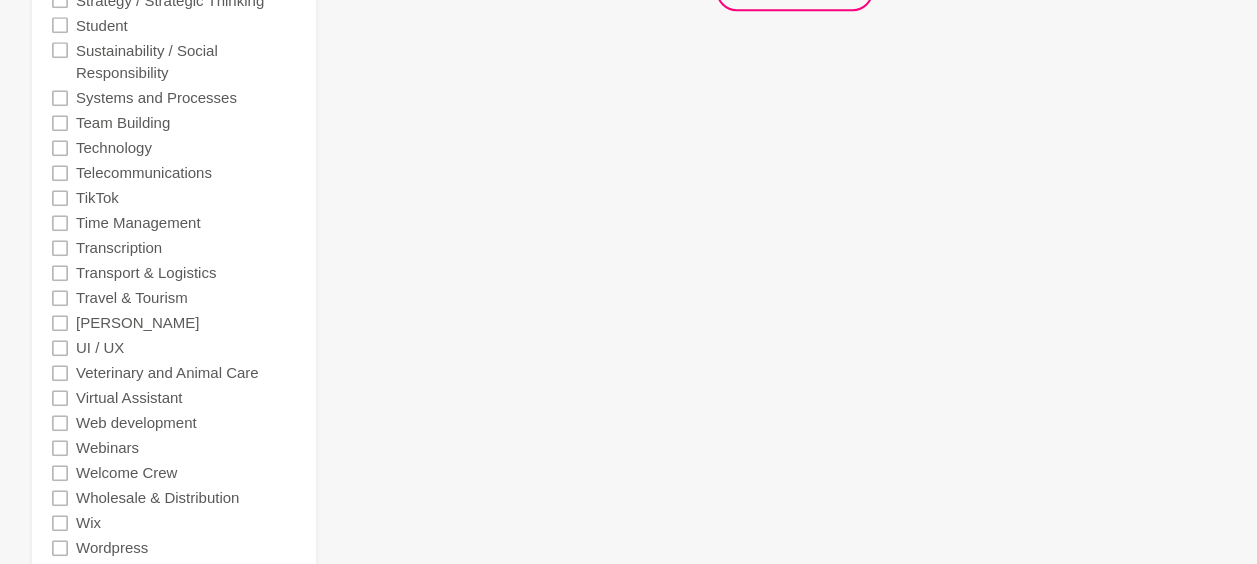 scroll, scrollTop: 4749, scrollLeft: 0, axis: vertical 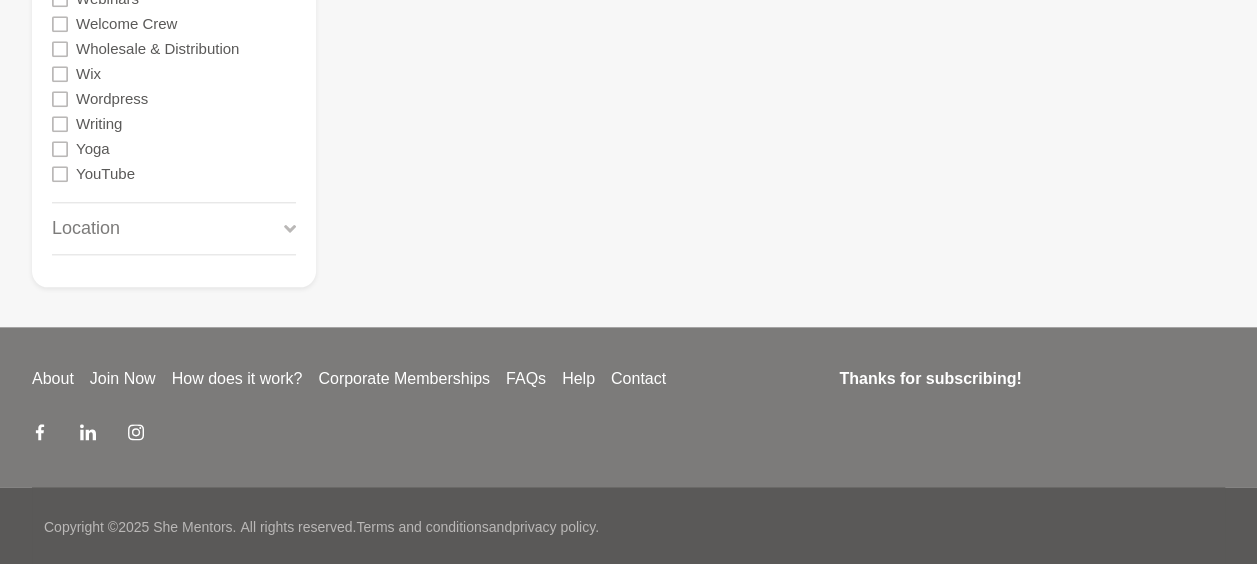 click on "Location" at bounding box center [174, 228] 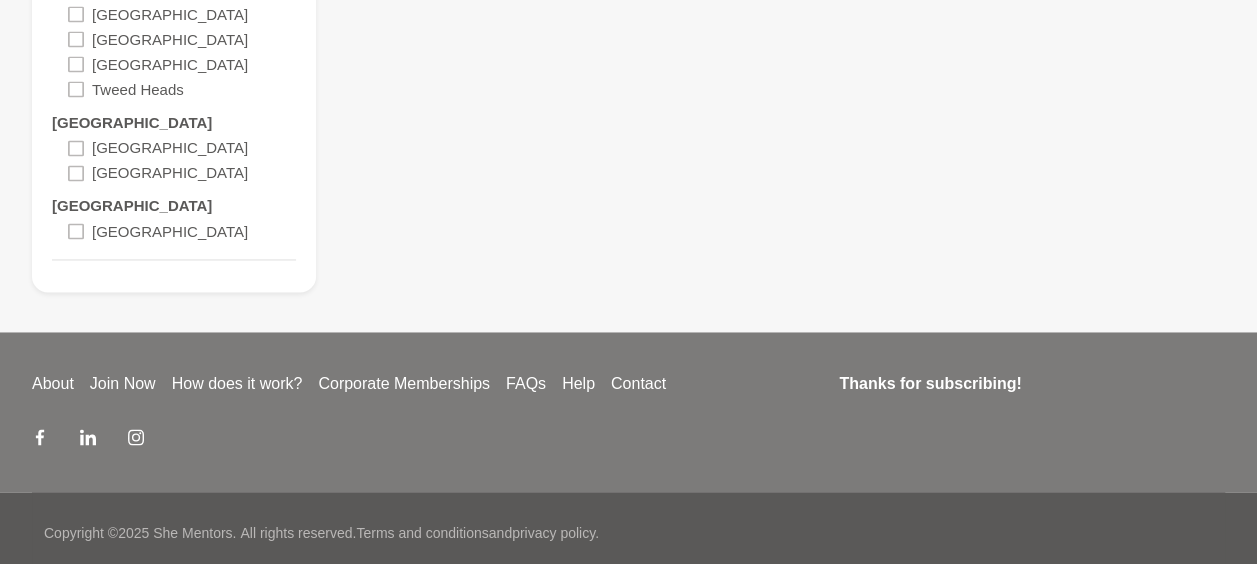 scroll, scrollTop: 5214, scrollLeft: 0, axis: vertical 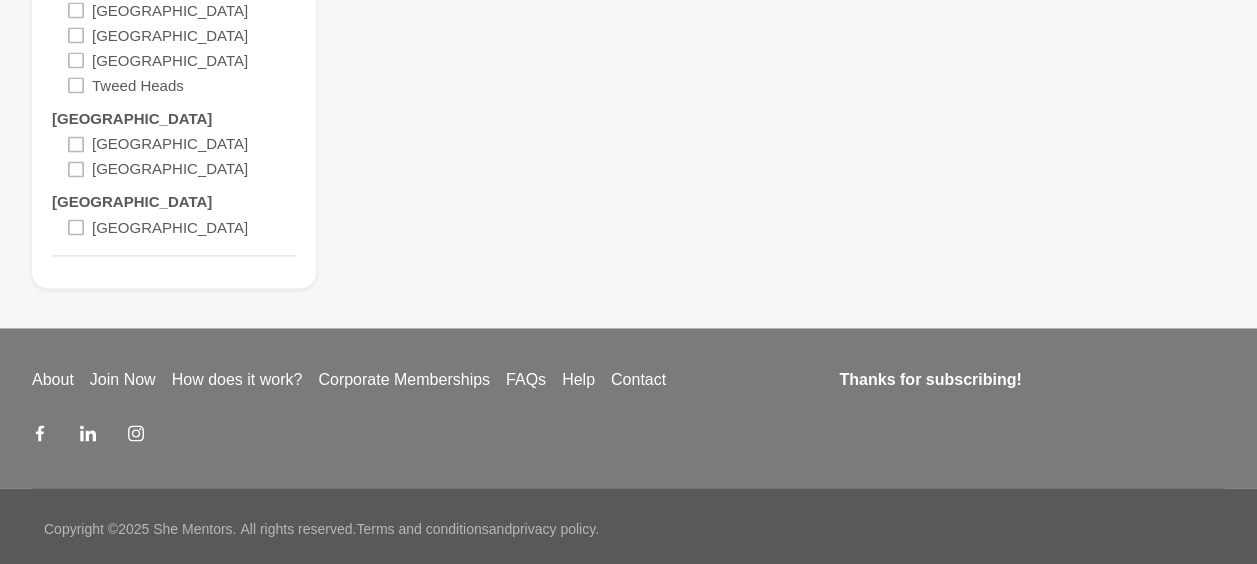 click 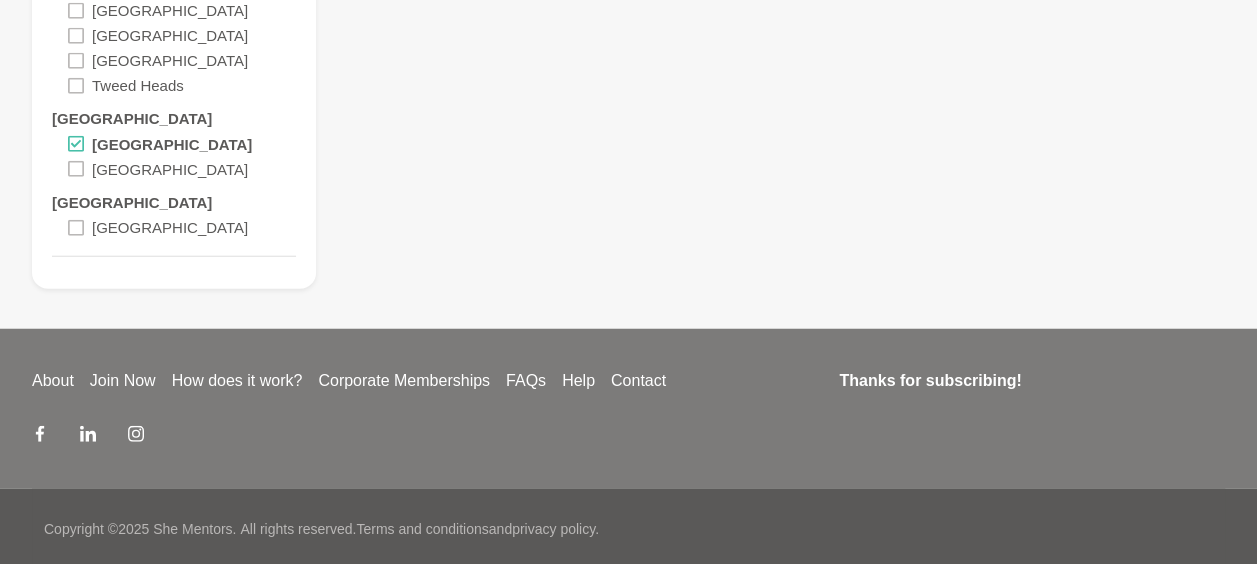 click 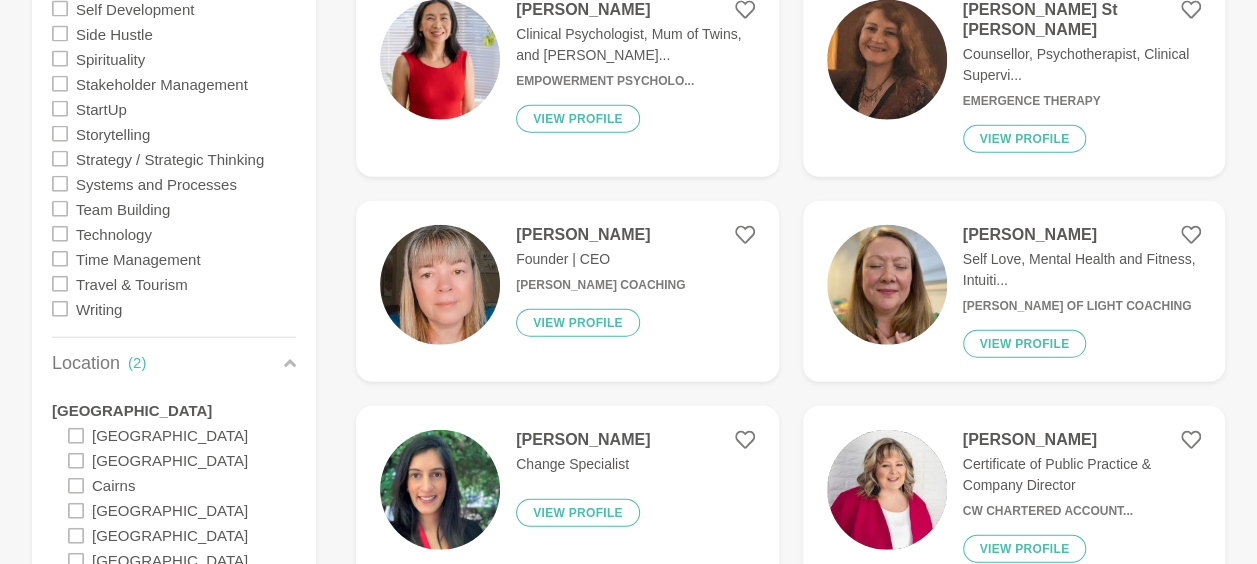 scroll, scrollTop: 2096, scrollLeft: 0, axis: vertical 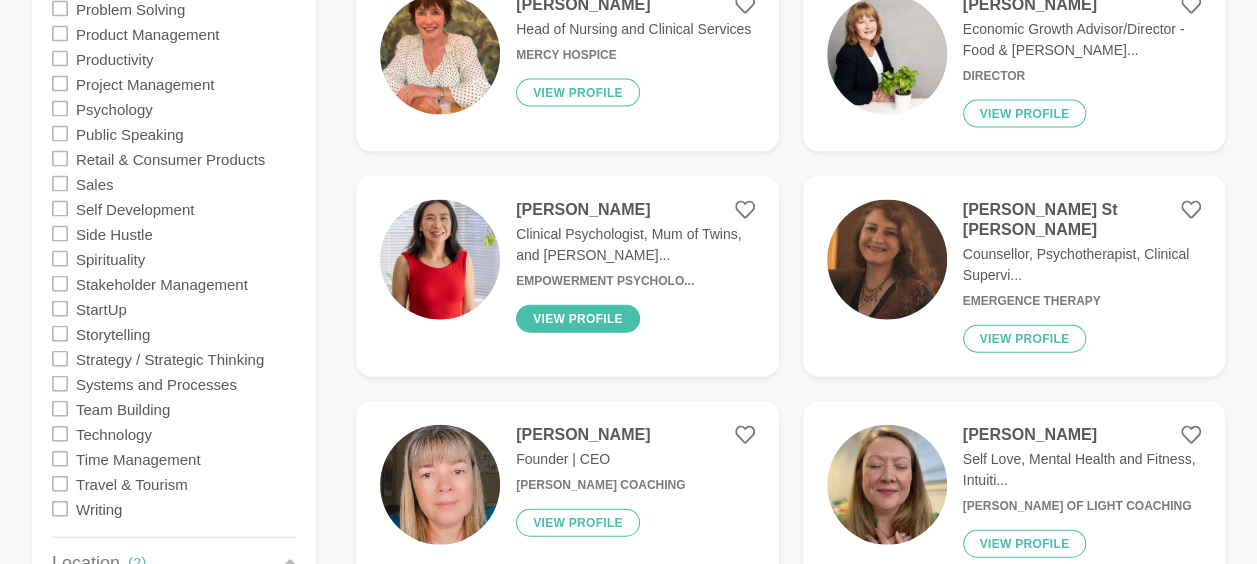click on "View profile" at bounding box center [578, 319] 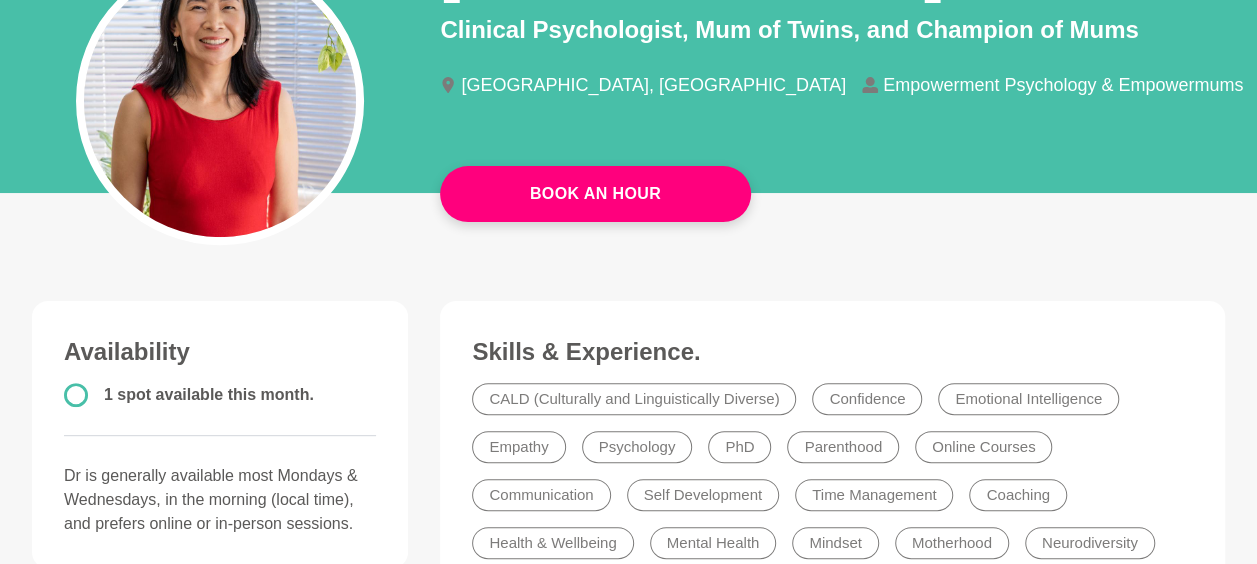 scroll, scrollTop: 0, scrollLeft: 0, axis: both 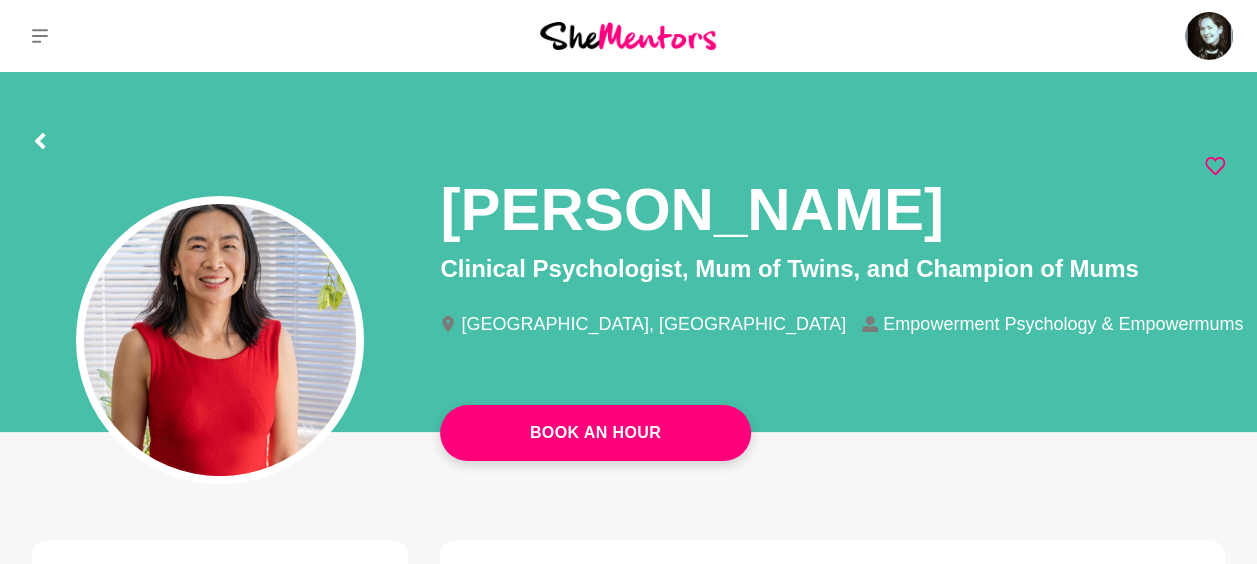 click 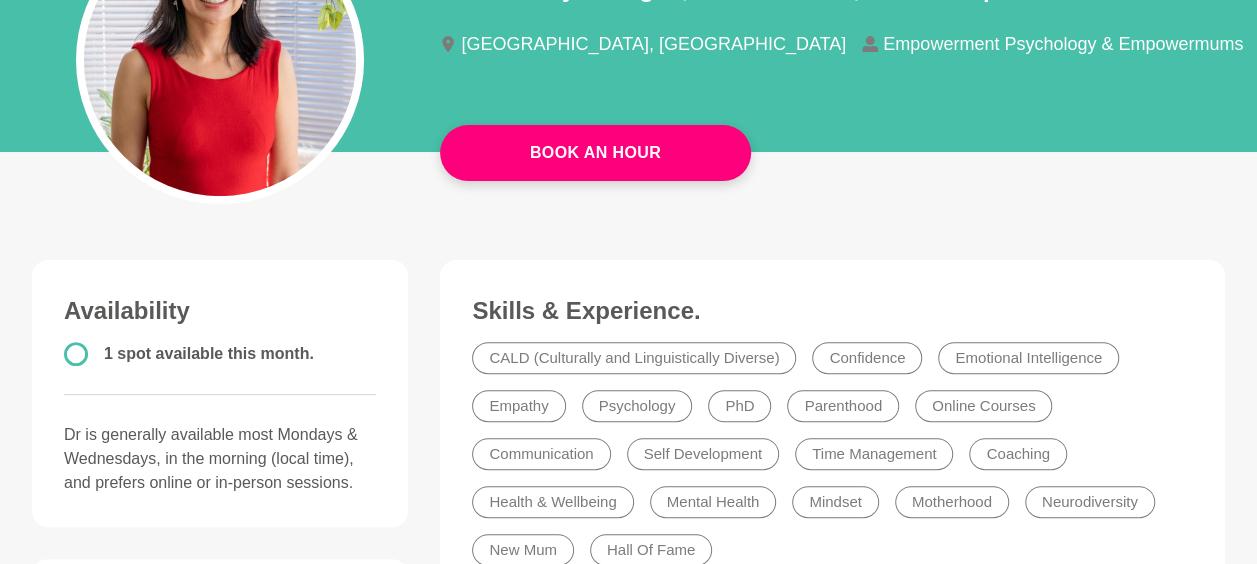 scroll, scrollTop: 100, scrollLeft: 0, axis: vertical 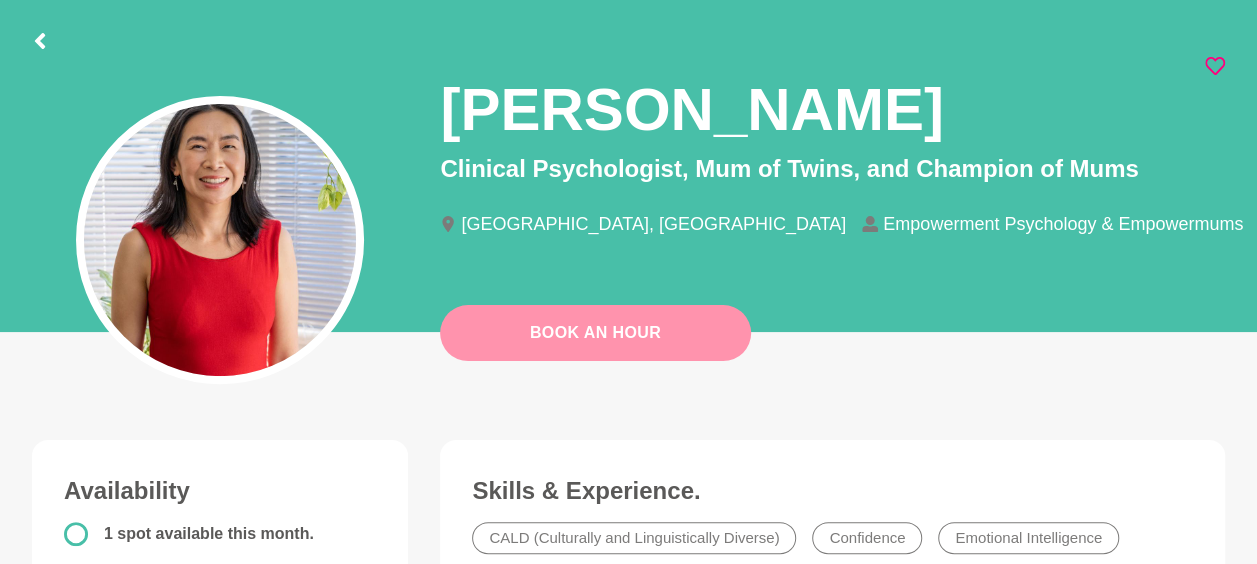 click on "Book An Hour" at bounding box center [595, 333] 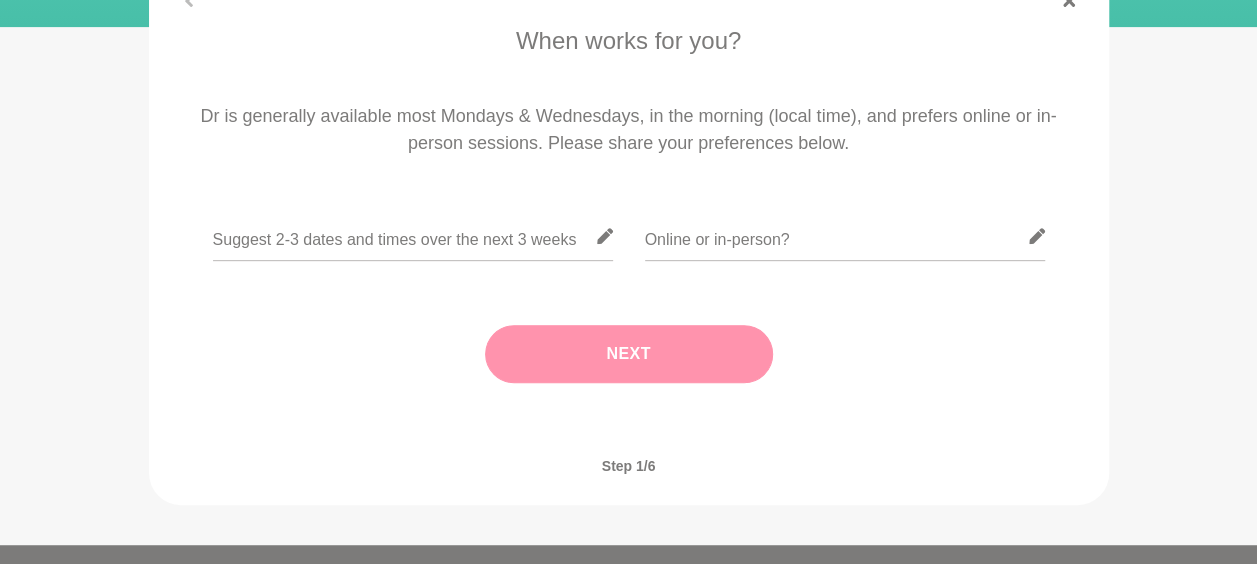 scroll, scrollTop: 400, scrollLeft: 0, axis: vertical 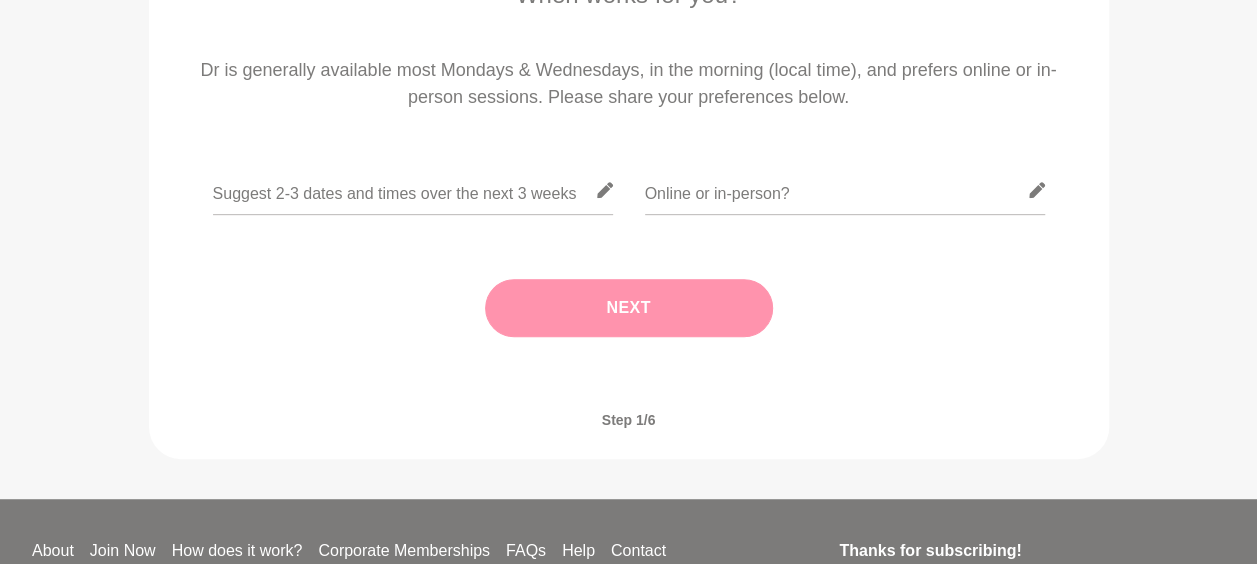 click at bounding box center (629, 202) 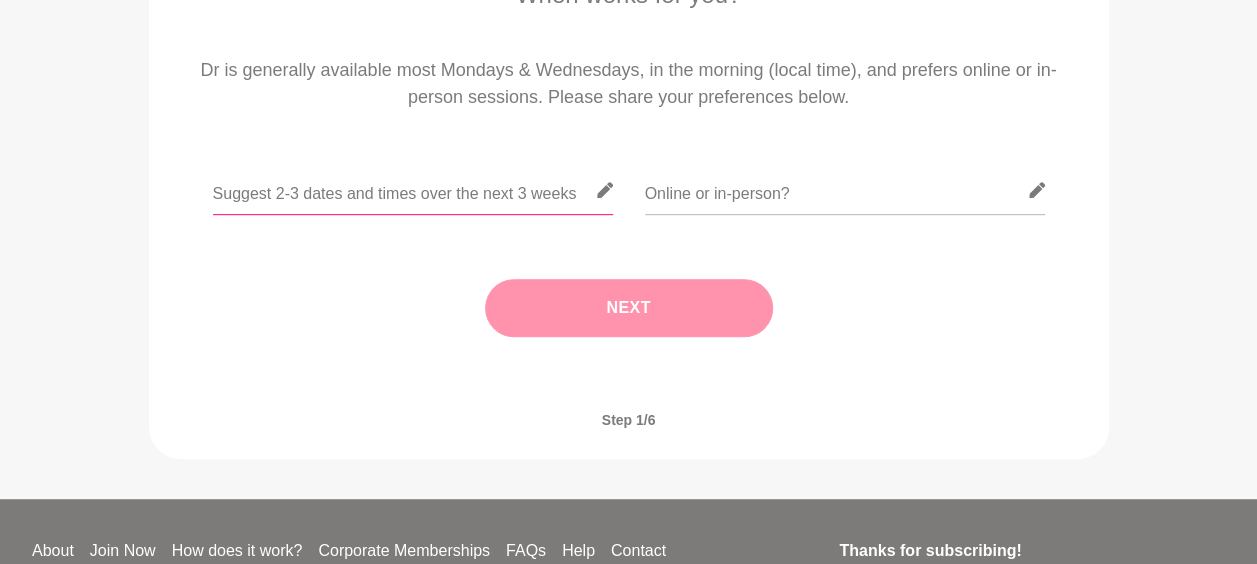 click at bounding box center (413, 190) 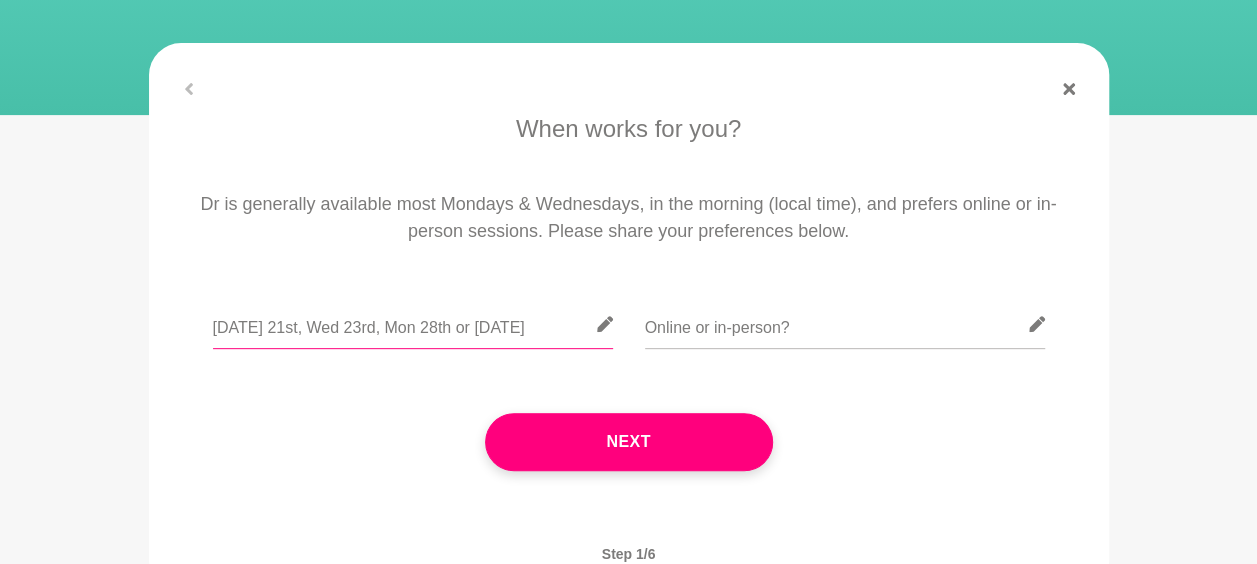 scroll, scrollTop: 300, scrollLeft: 0, axis: vertical 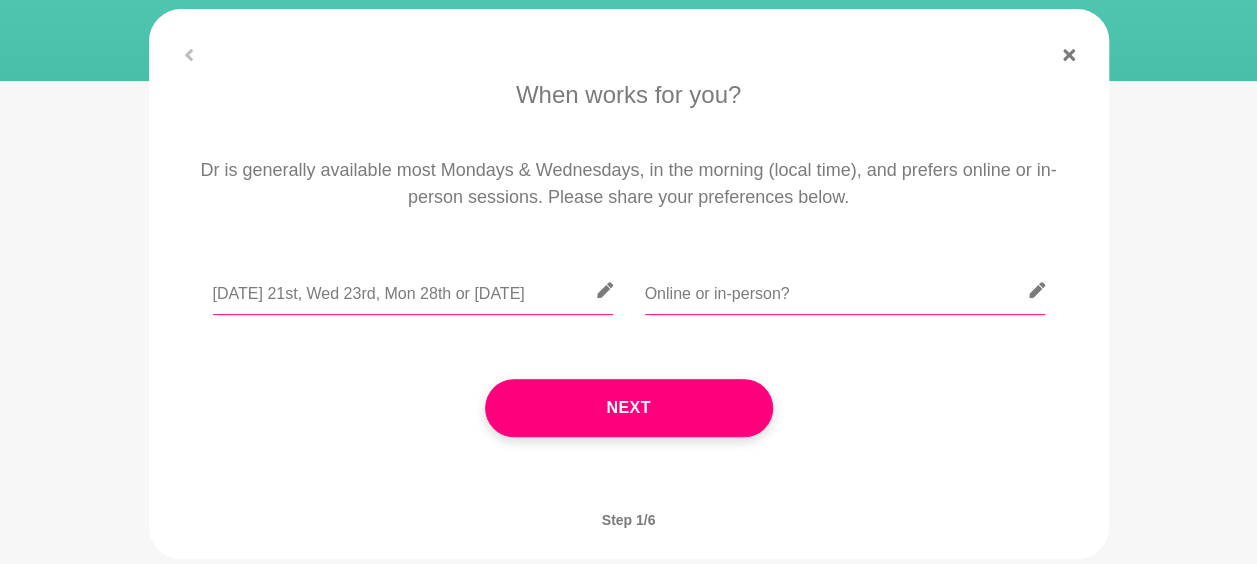 type on "[DATE] 21st, Wed 23rd, Mon 28th or [DATE]" 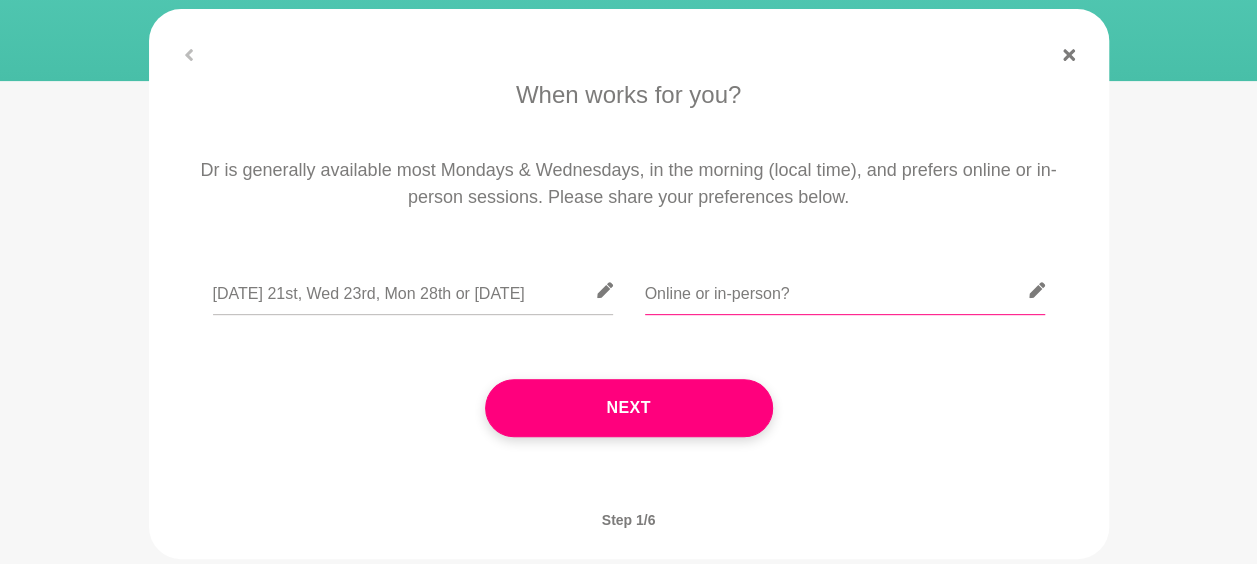 click at bounding box center (845, 290) 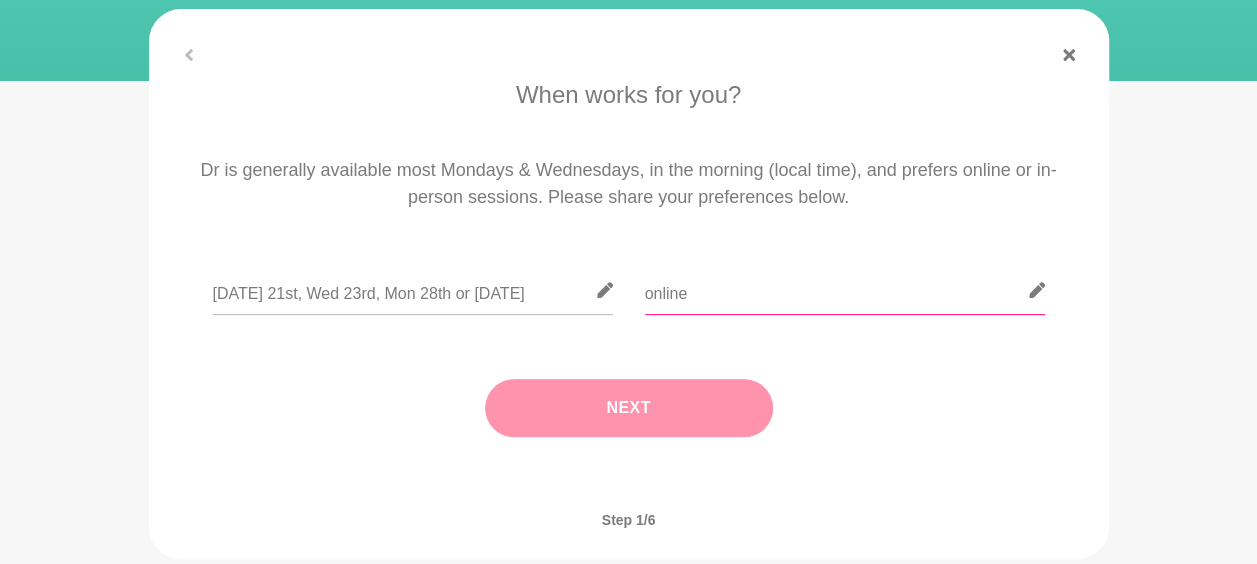 type on "online" 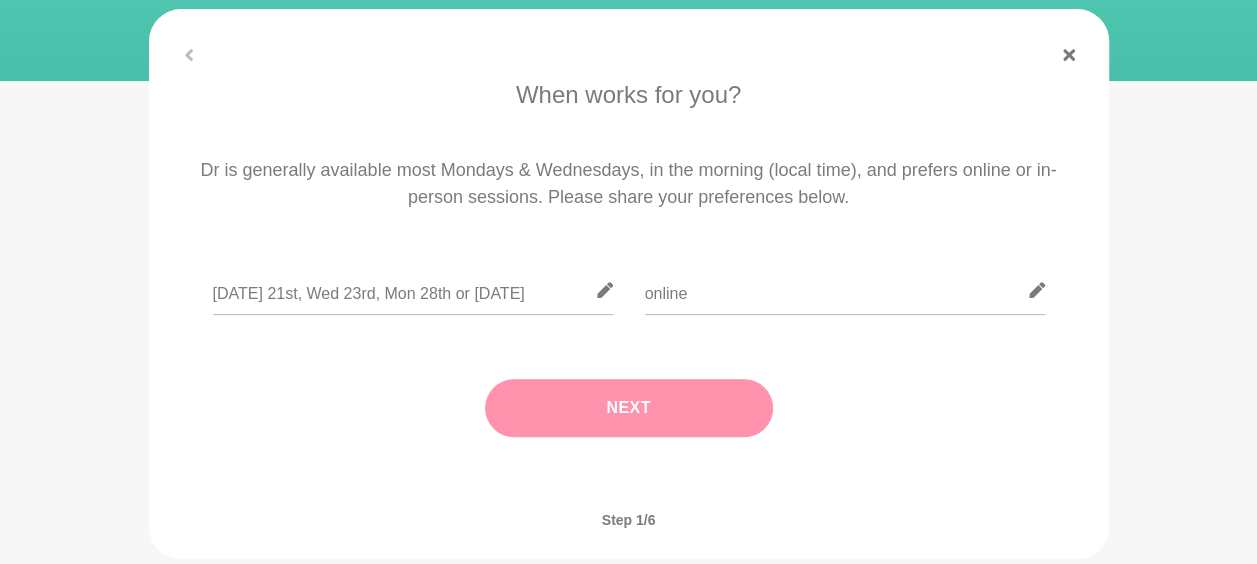 click on "Next" at bounding box center (629, 408) 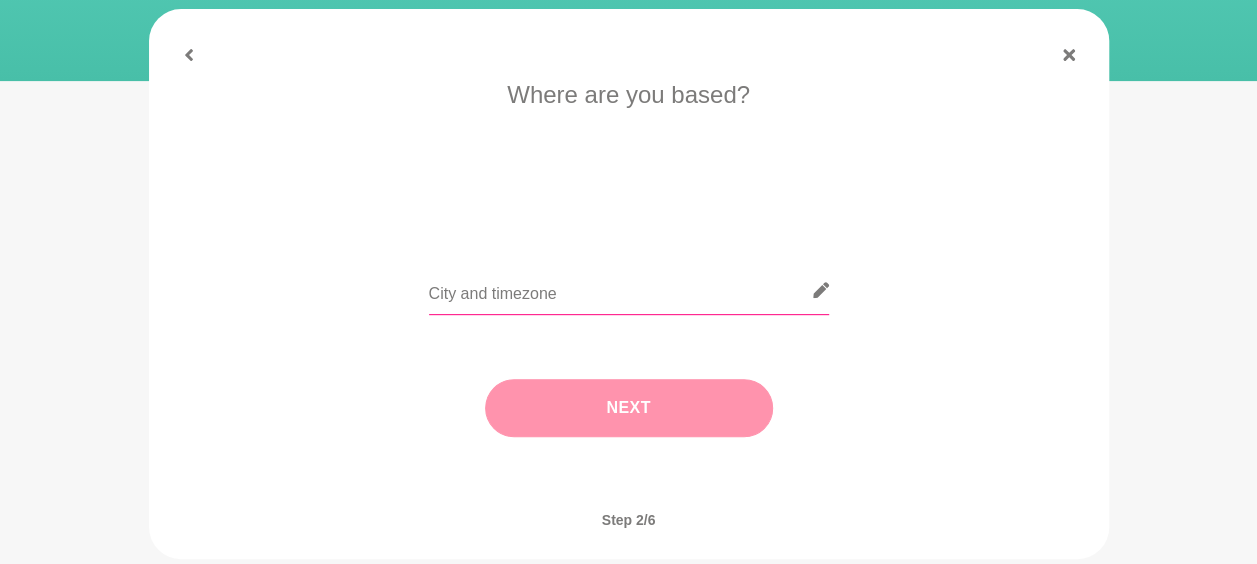 click at bounding box center (629, 290) 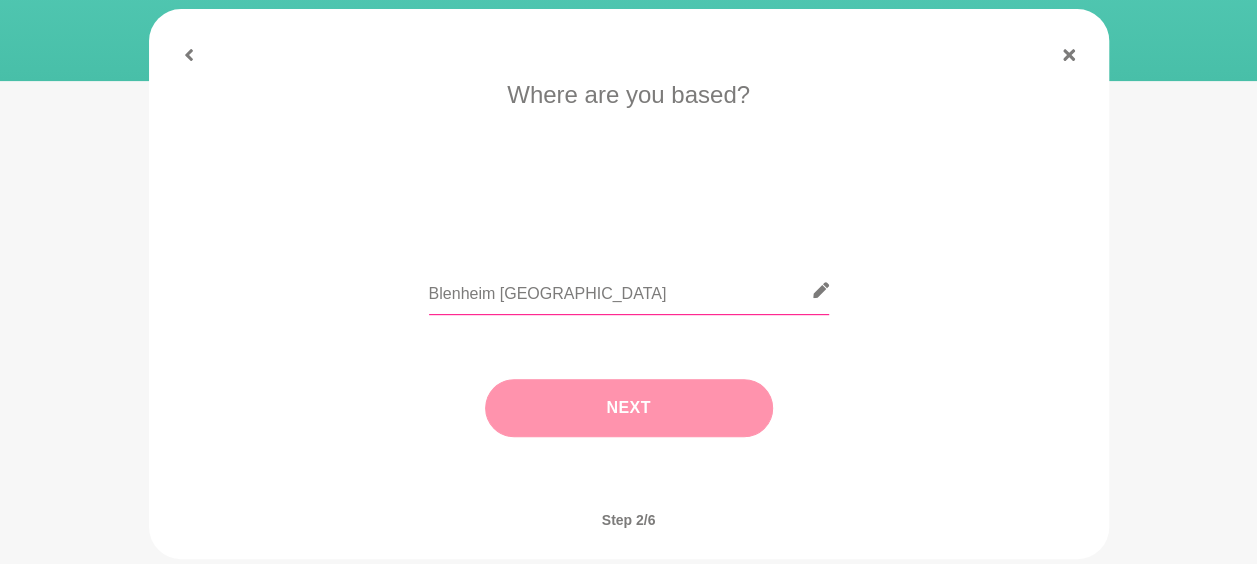 type on "Blenheim [GEOGRAPHIC_DATA]" 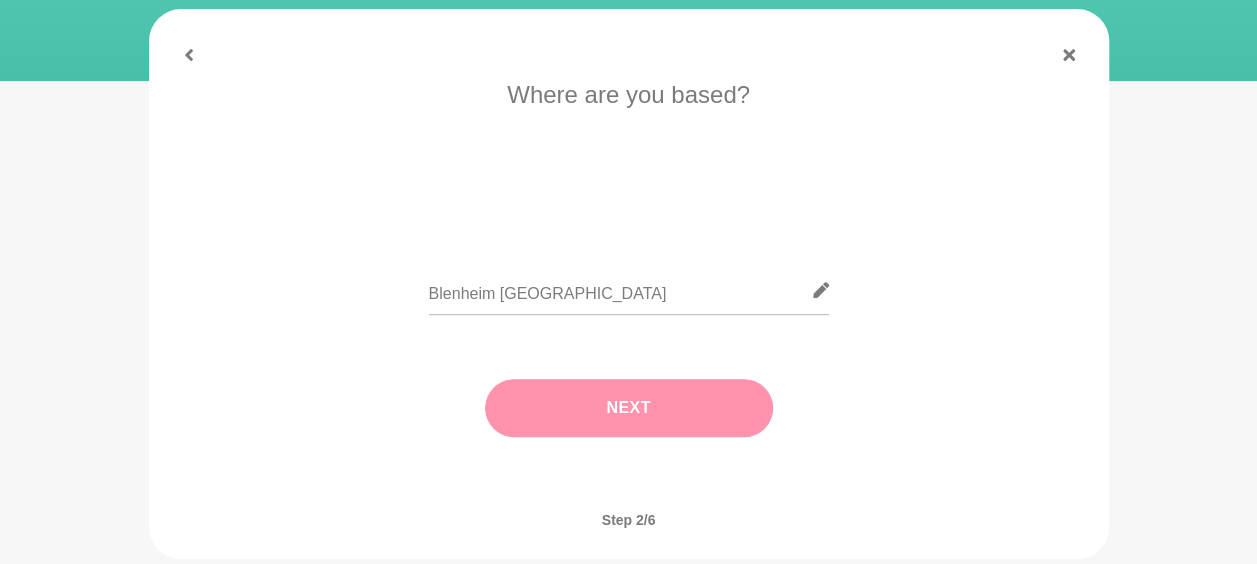 click on "Next" at bounding box center (629, 408) 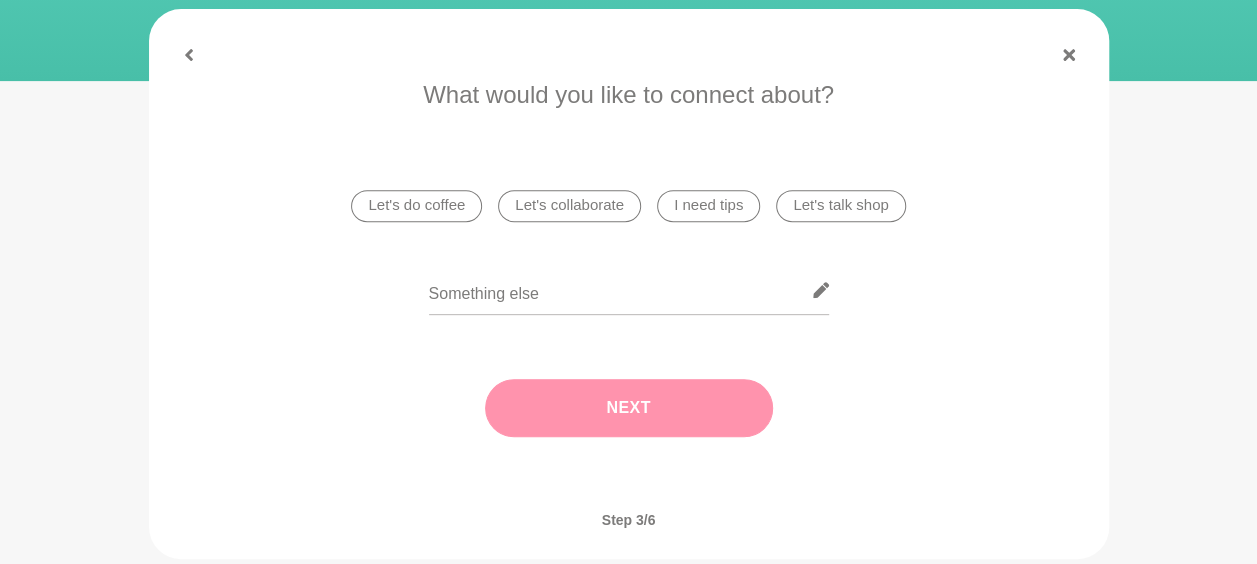 click on "I need tips" at bounding box center [708, 206] 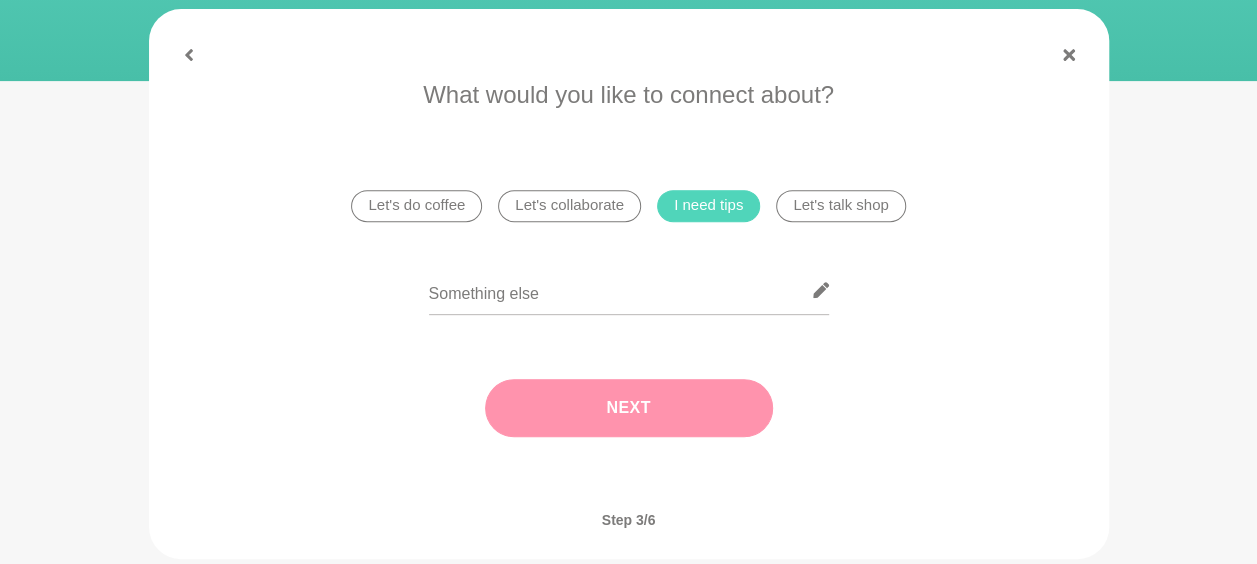 click on "Next" at bounding box center [629, 408] 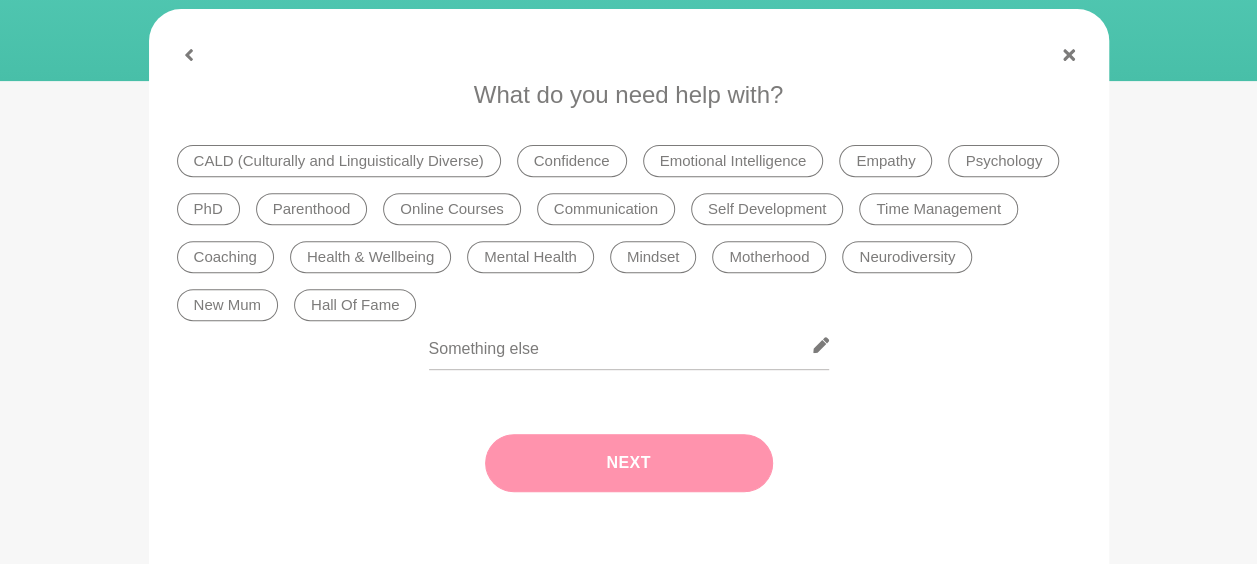 click on "Health & Wellbeing" at bounding box center (370, 257) 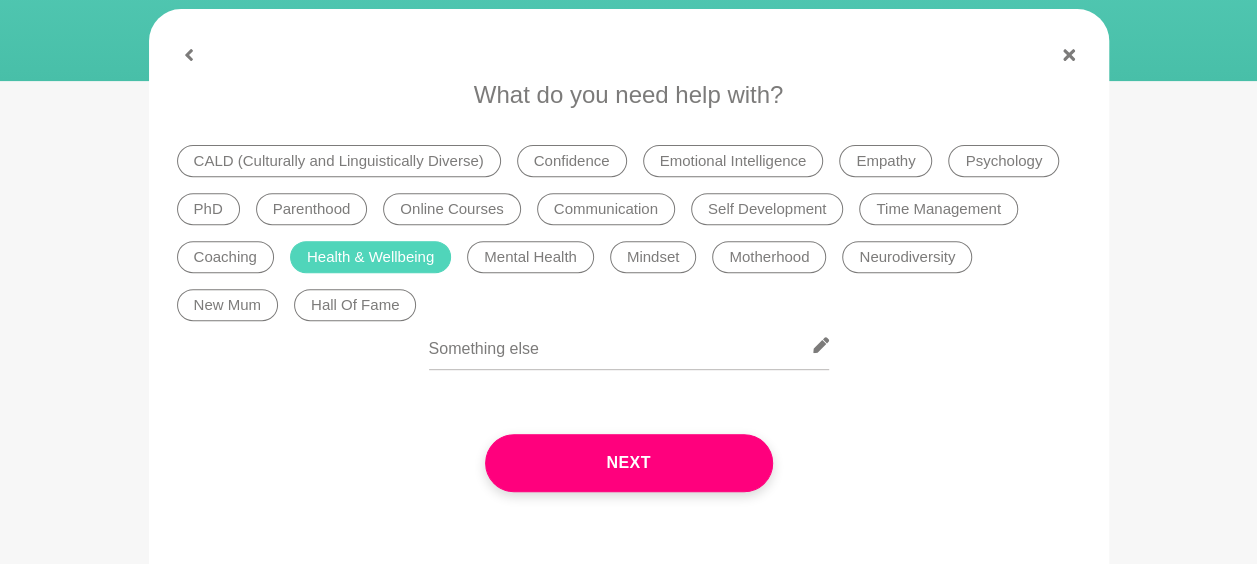click on "Time Management" at bounding box center (938, 209) 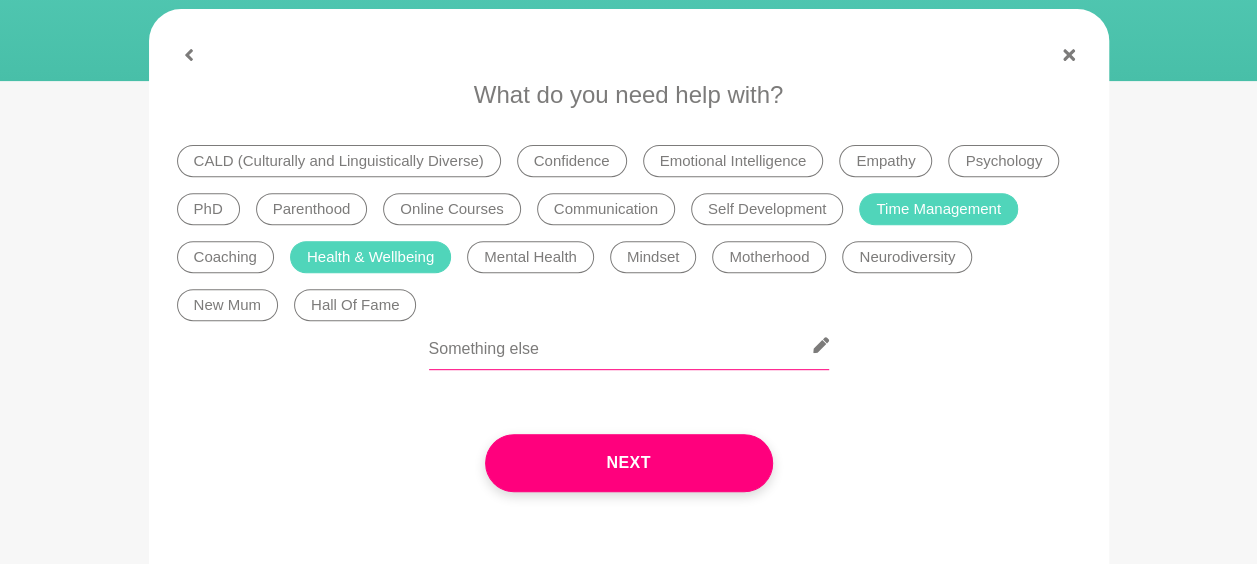 click at bounding box center [629, 345] 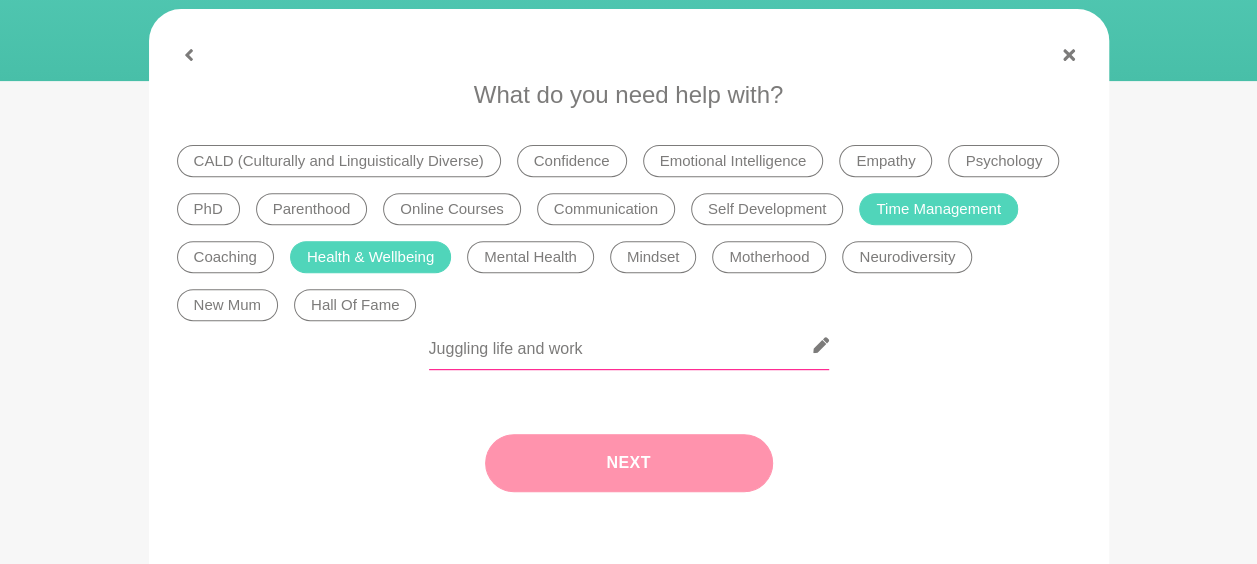 type on "Juggling life and work" 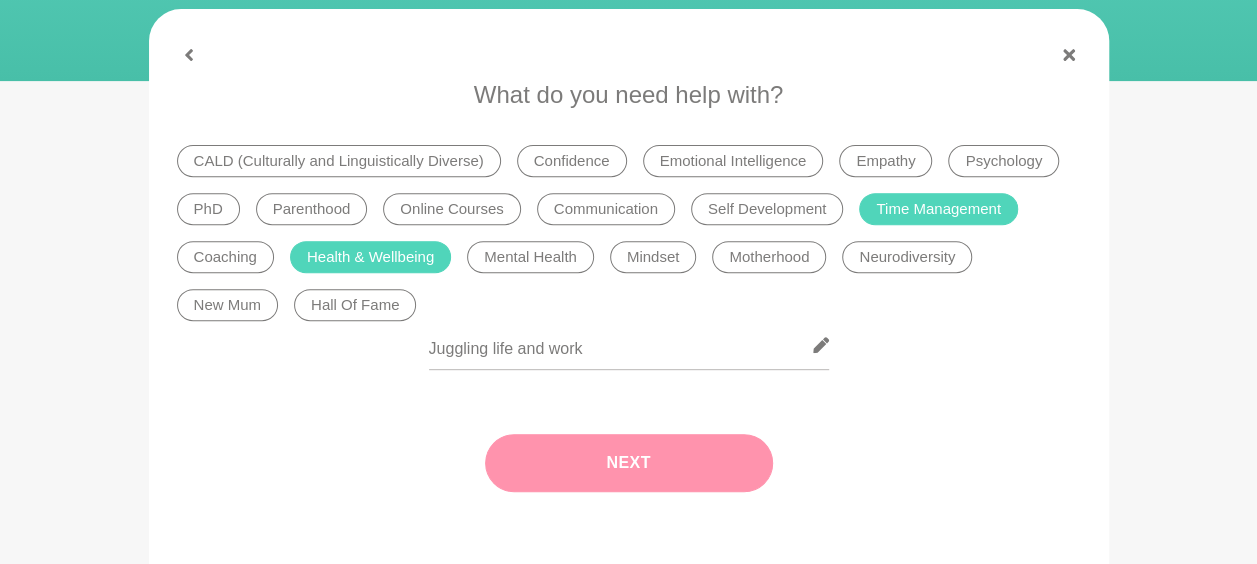 click on "Next" at bounding box center [629, 463] 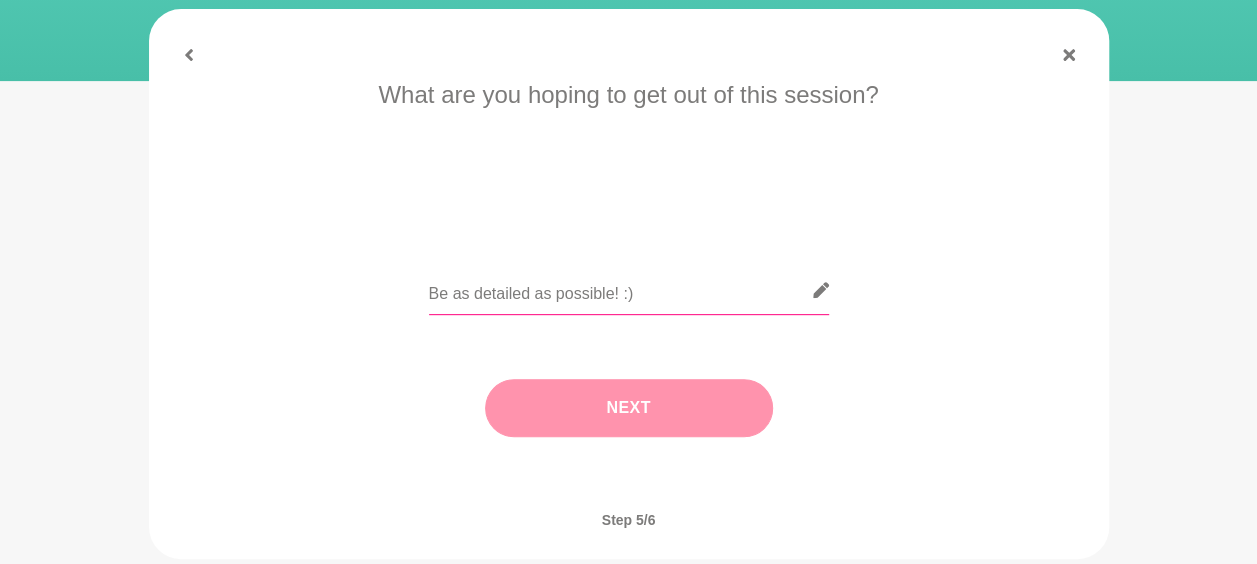 click at bounding box center (629, 290) 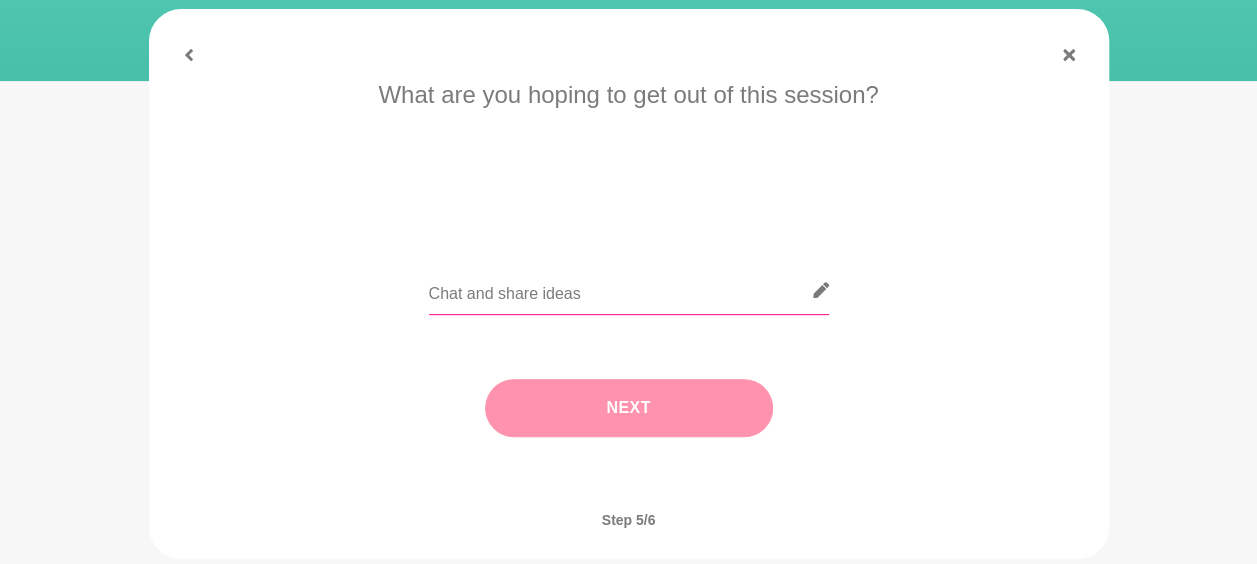 type on "Chat and share ideas" 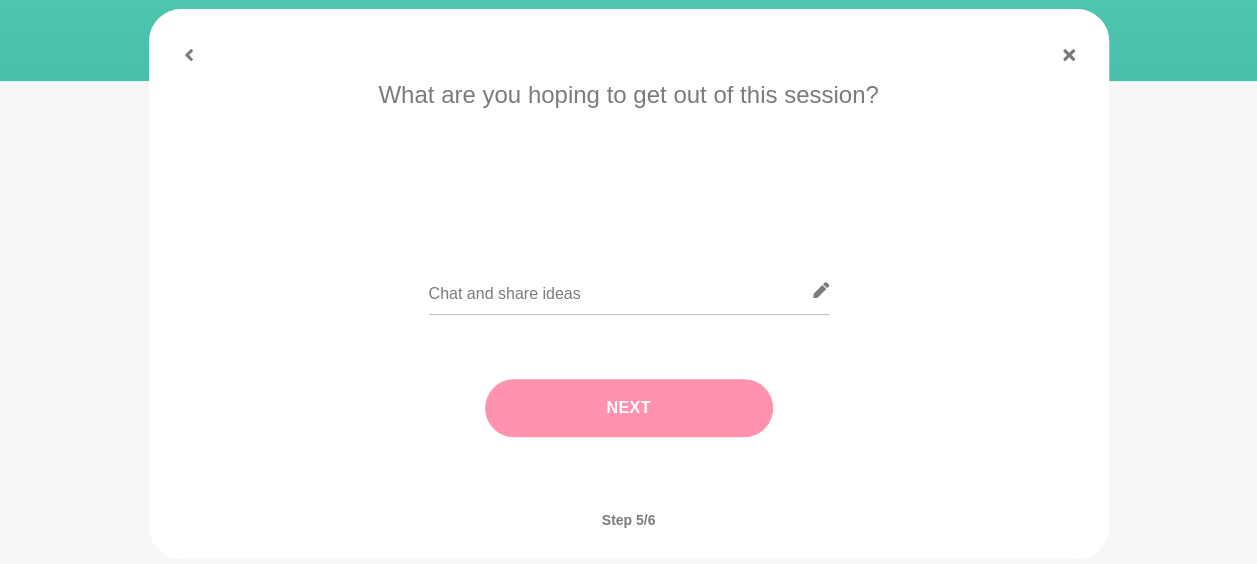 click on "Next" at bounding box center (629, 408) 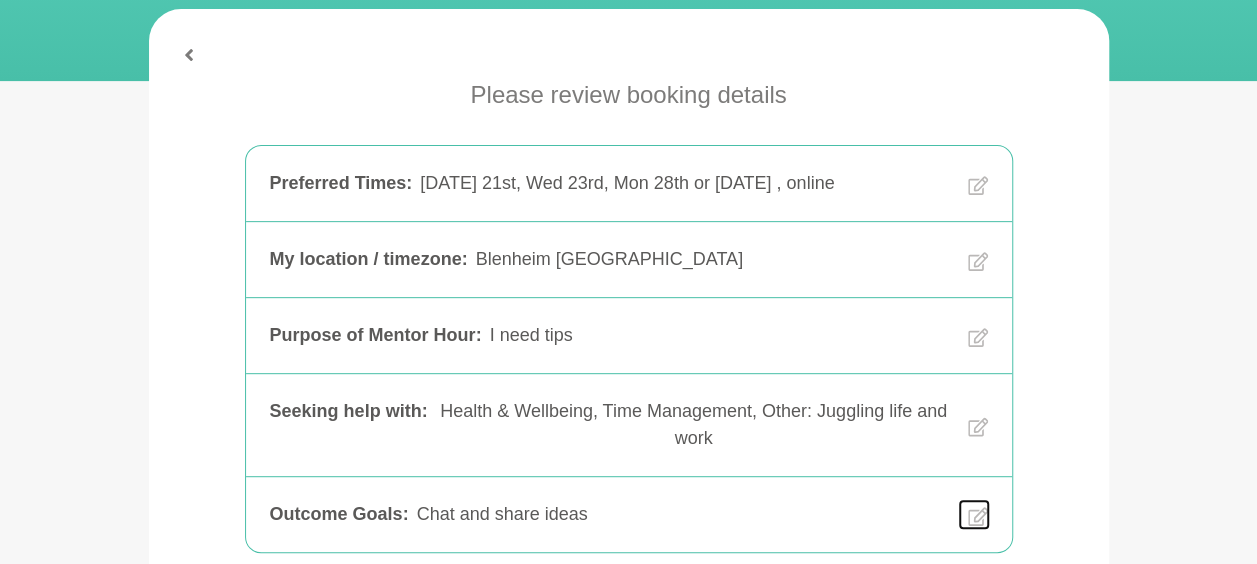 click 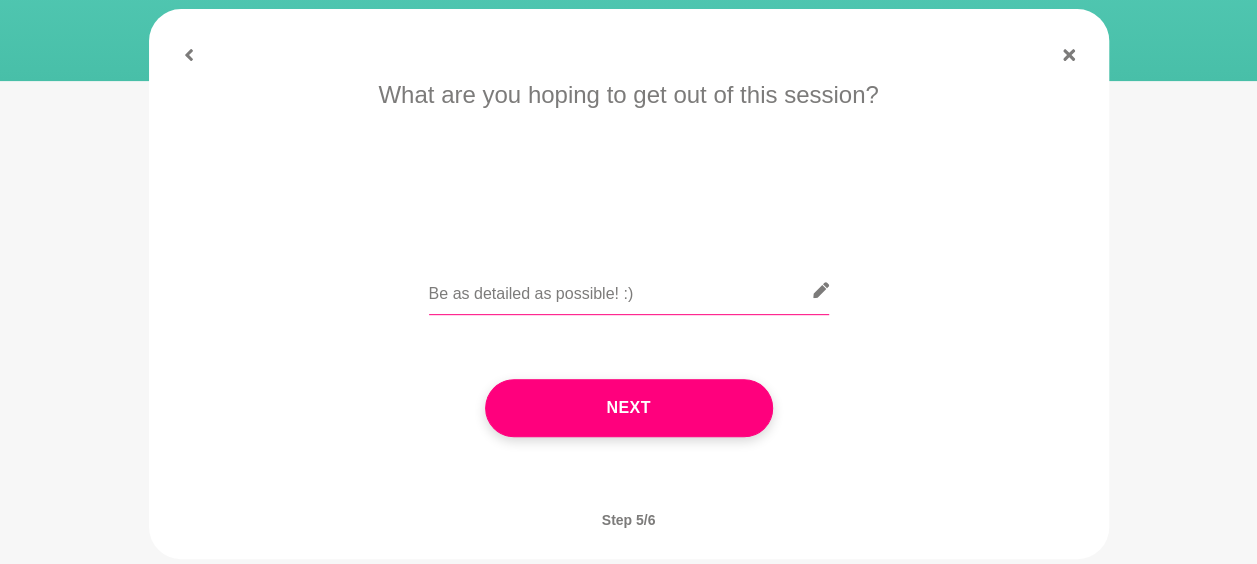 click at bounding box center (629, 290) 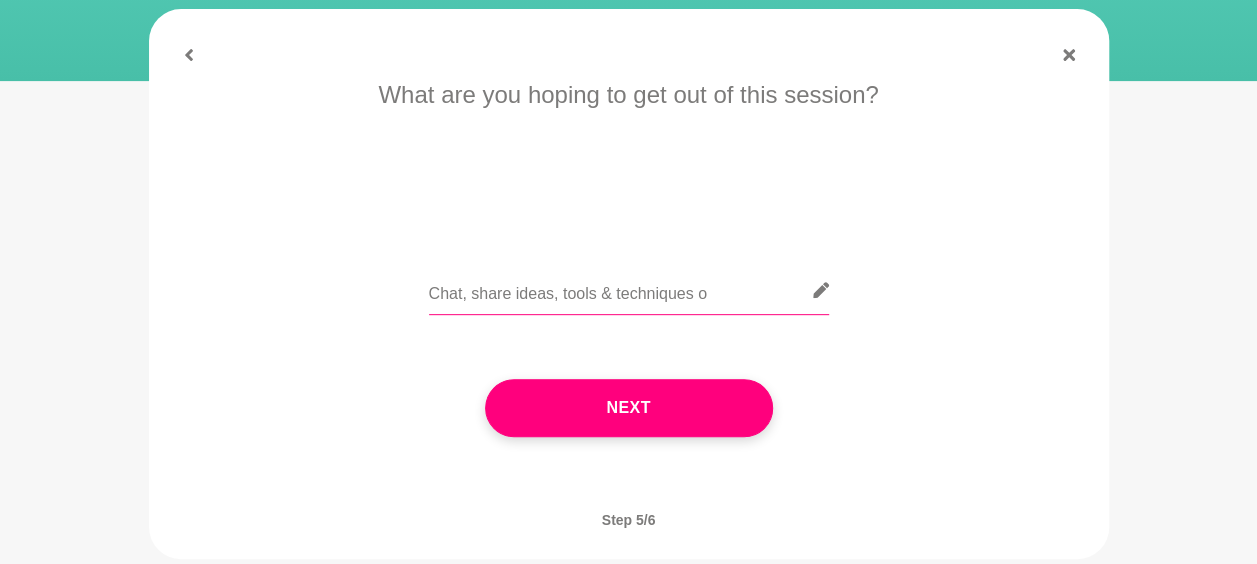 click on "Chat, share ideas, tools & techniques o" at bounding box center (629, 290) 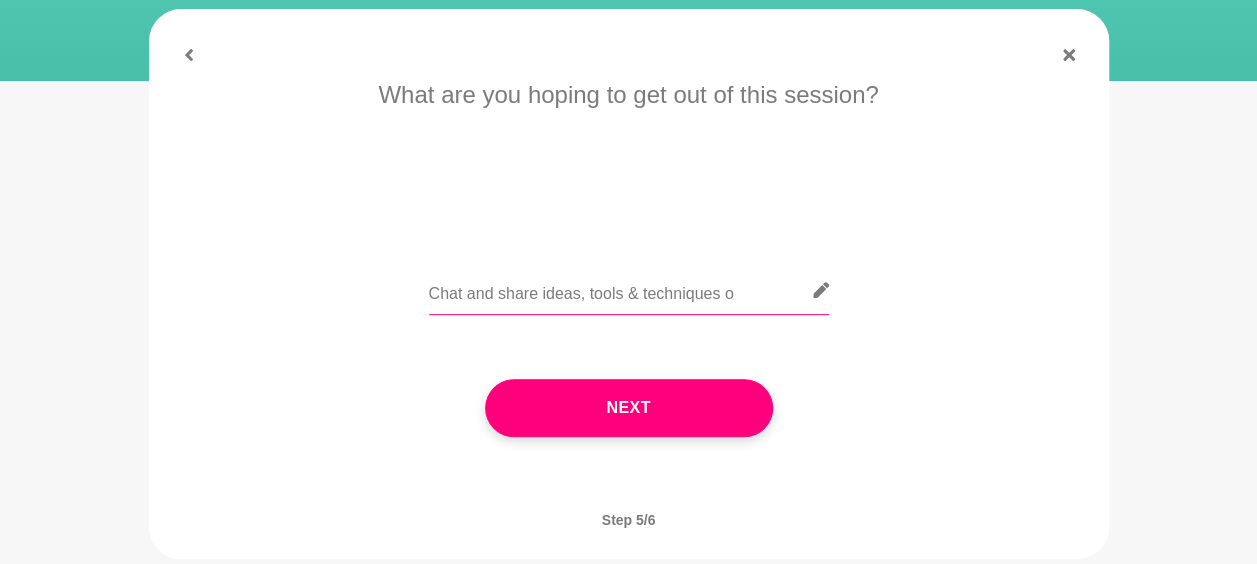 click on "Chat and share ideas, tools & techniques o" at bounding box center [629, 290] 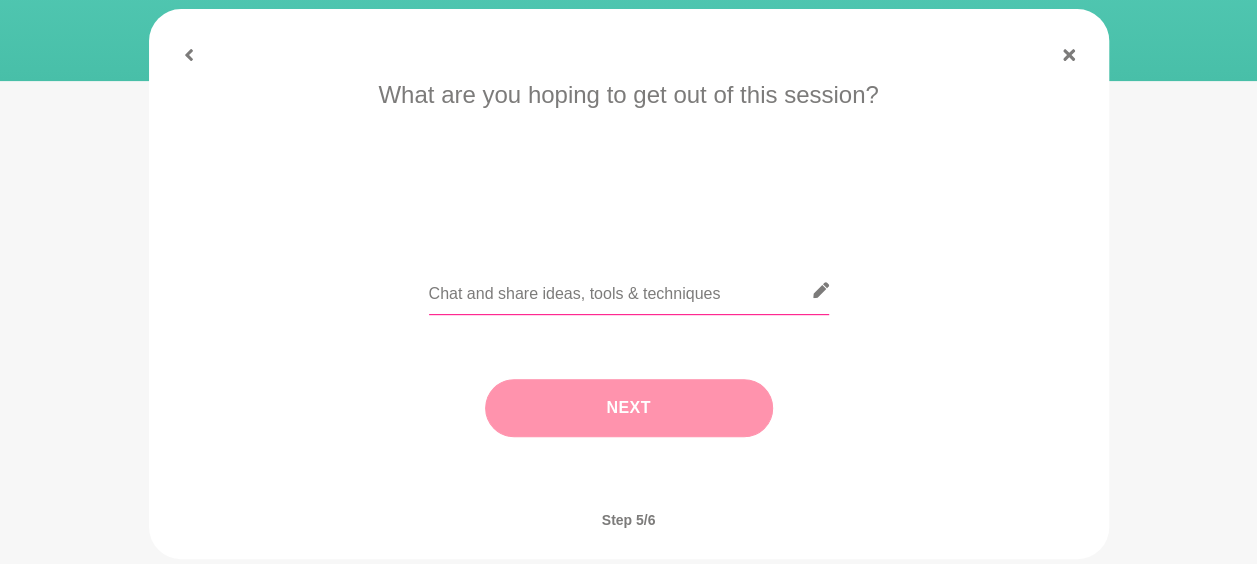 type on "Chat and share ideas, tools & techniques" 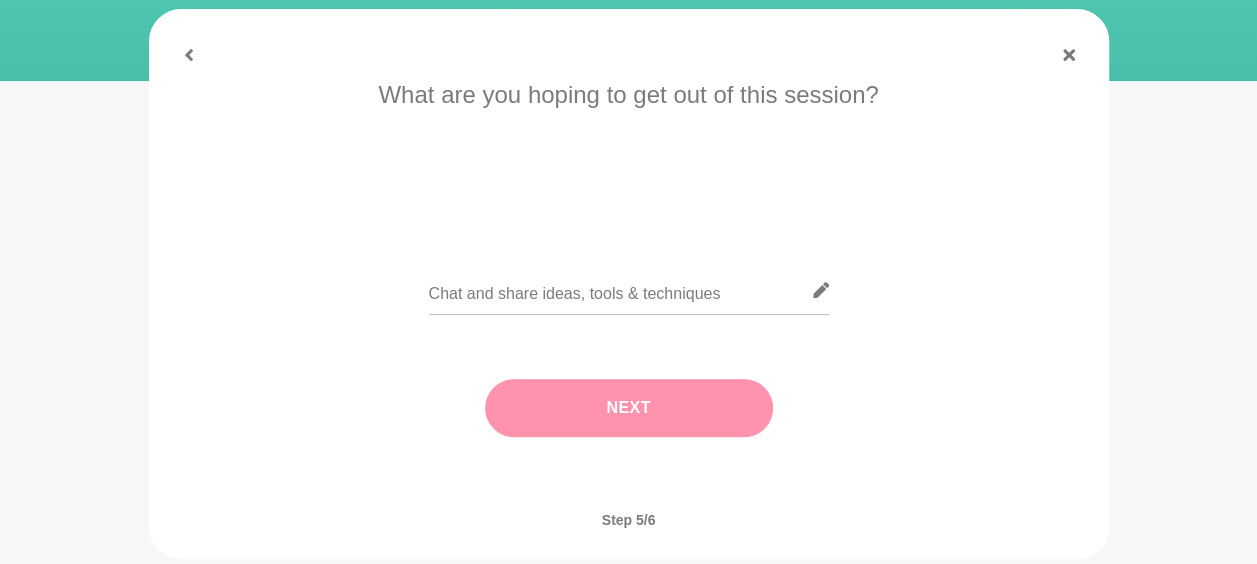 click on "Next" at bounding box center (629, 408) 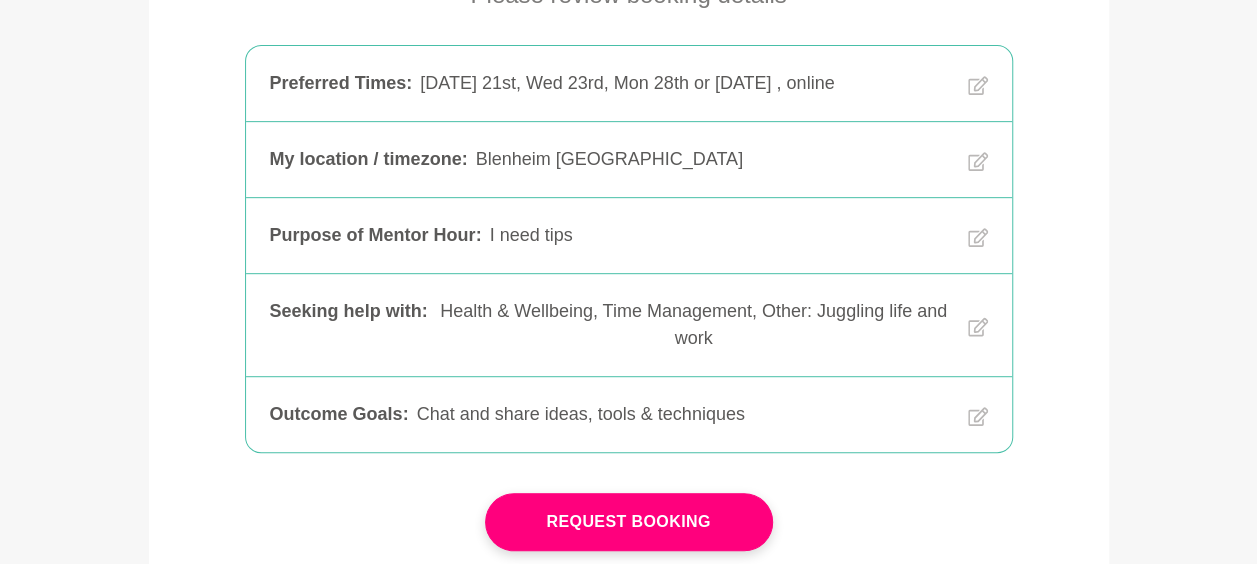 scroll, scrollTop: 700, scrollLeft: 0, axis: vertical 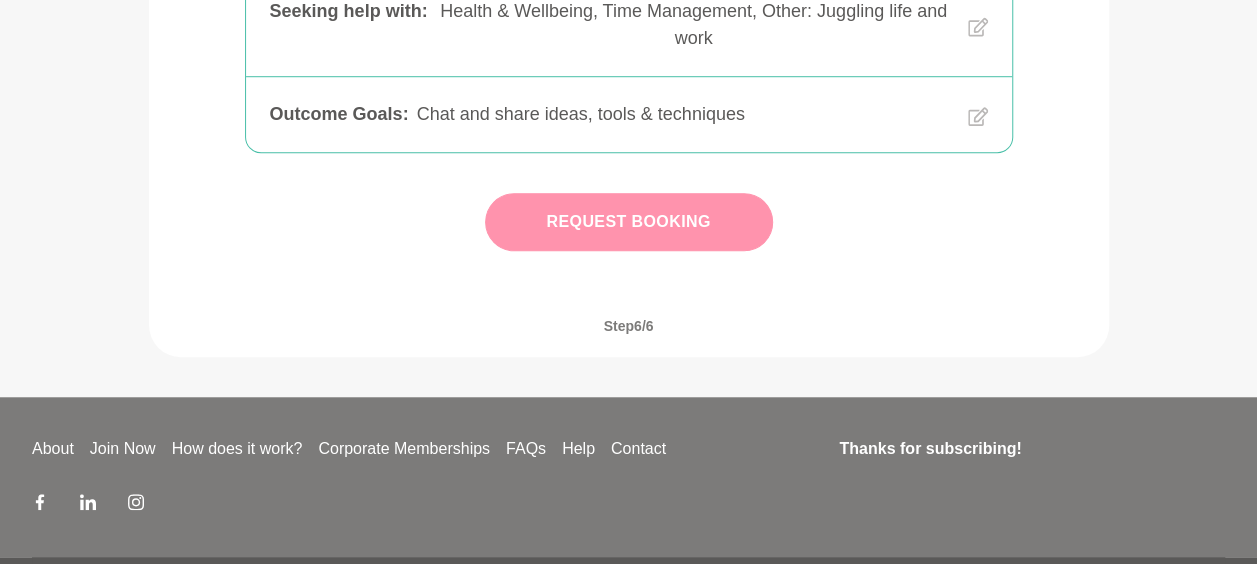 click on "Request Booking" at bounding box center (629, 222) 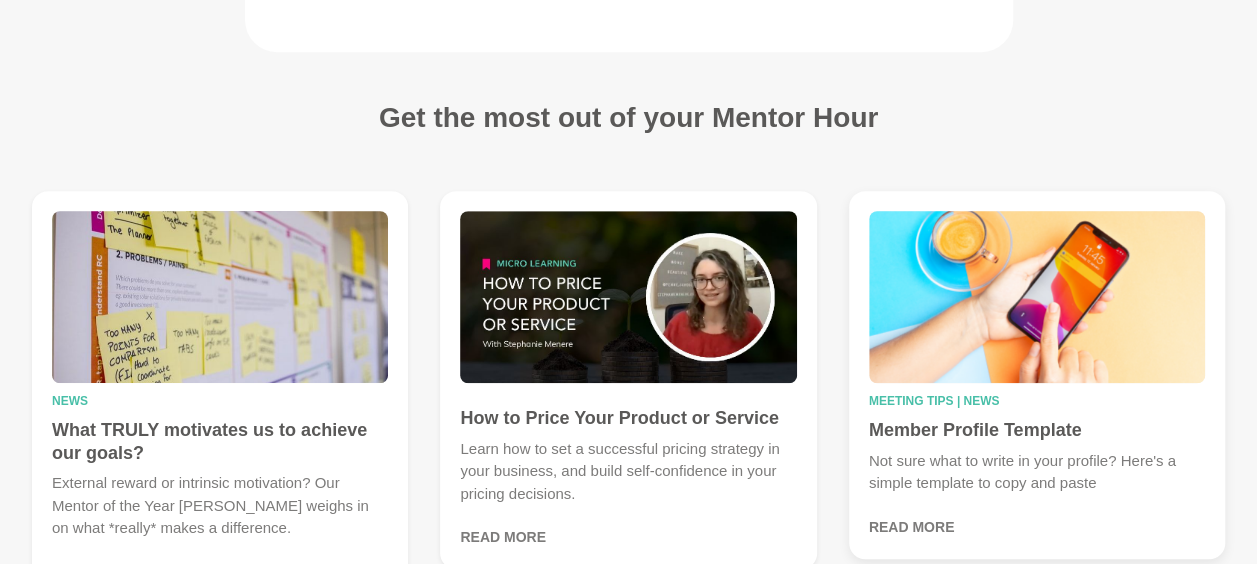 scroll, scrollTop: 0, scrollLeft: 0, axis: both 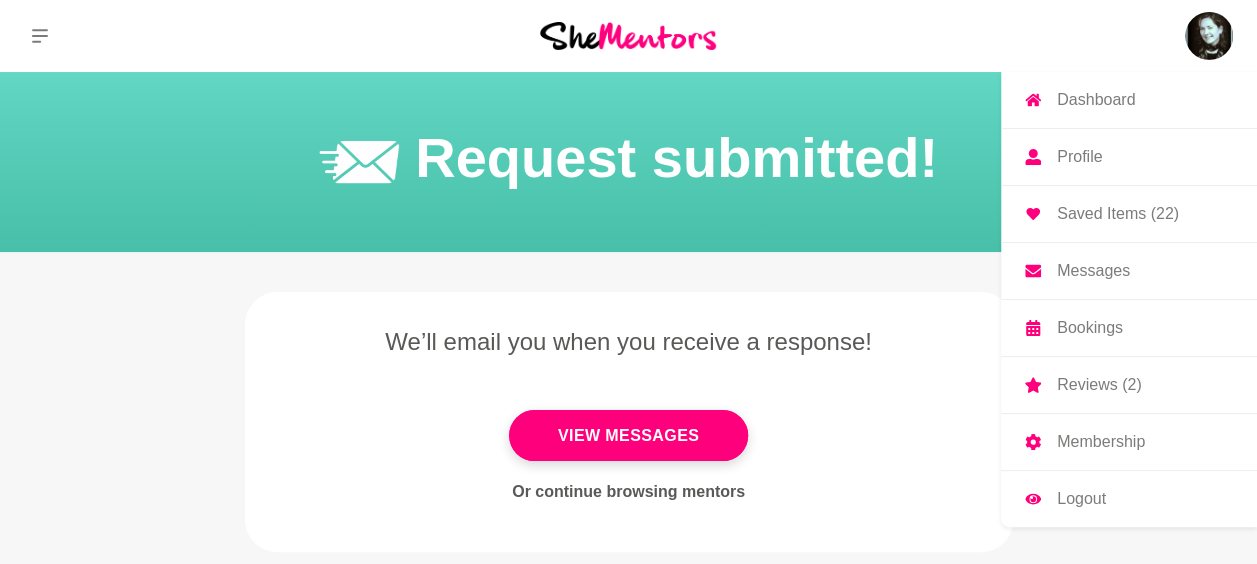 click on "Messages" at bounding box center (1093, 271) 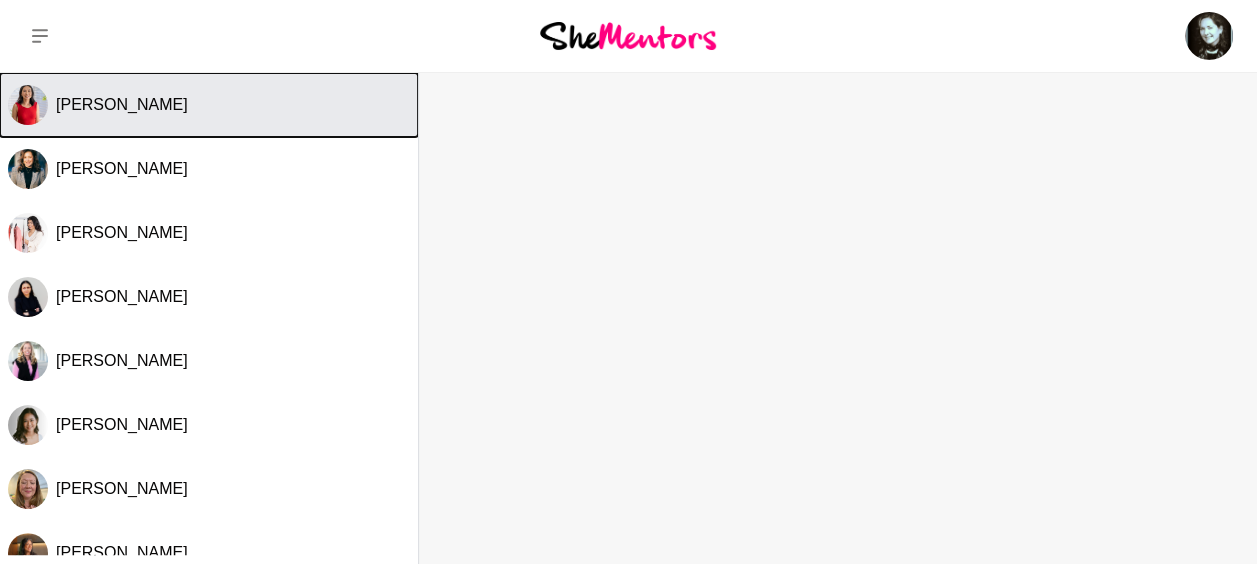 click on "[PERSON_NAME]" at bounding box center (122, 104) 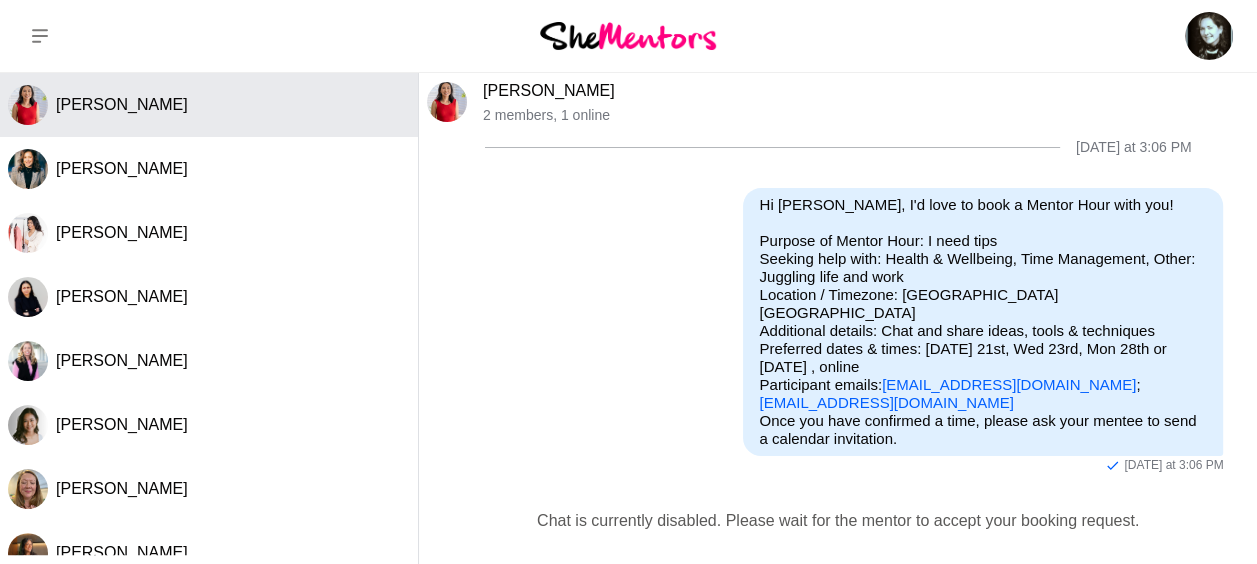 scroll, scrollTop: 7, scrollLeft: 0, axis: vertical 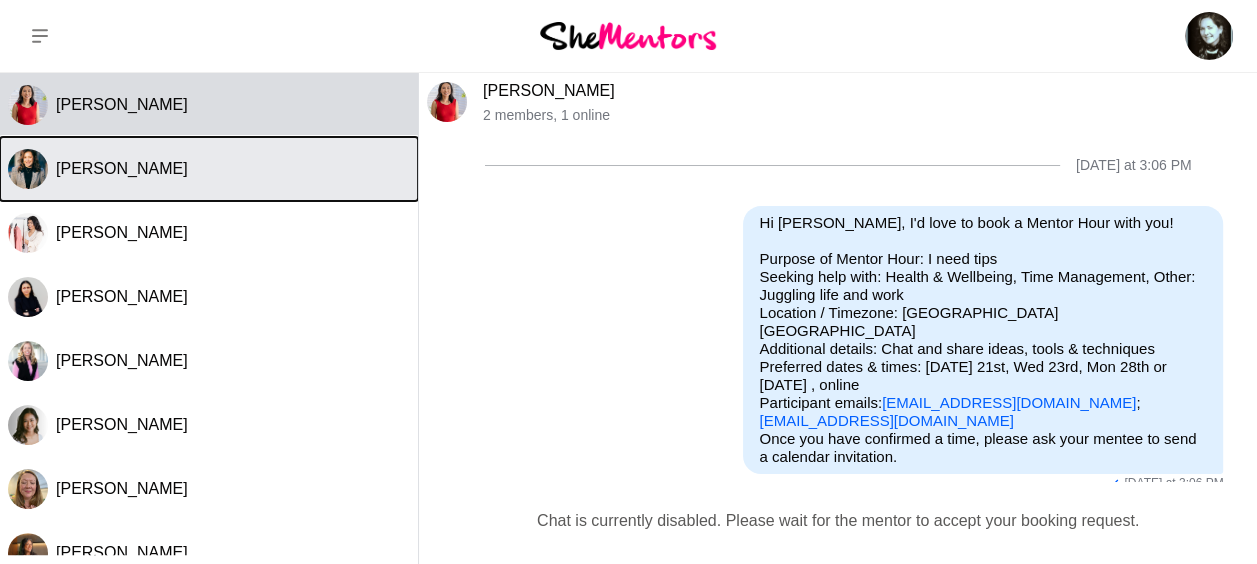 click on "[PERSON_NAME]" at bounding box center (122, 168) 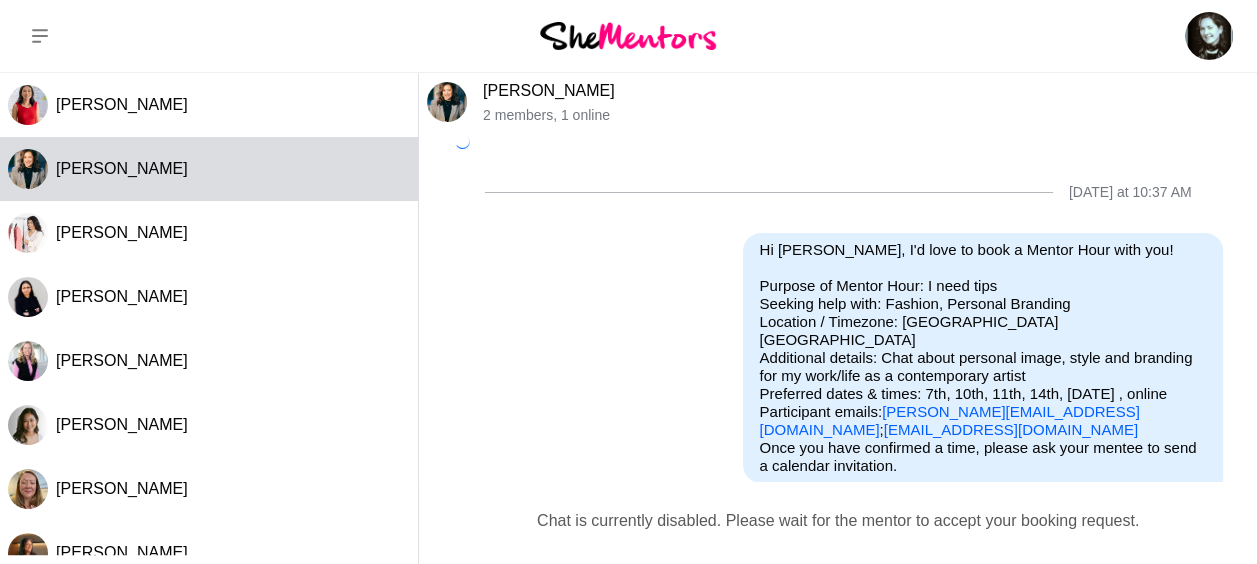 scroll, scrollTop: 101, scrollLeft: 0, axis: vertical 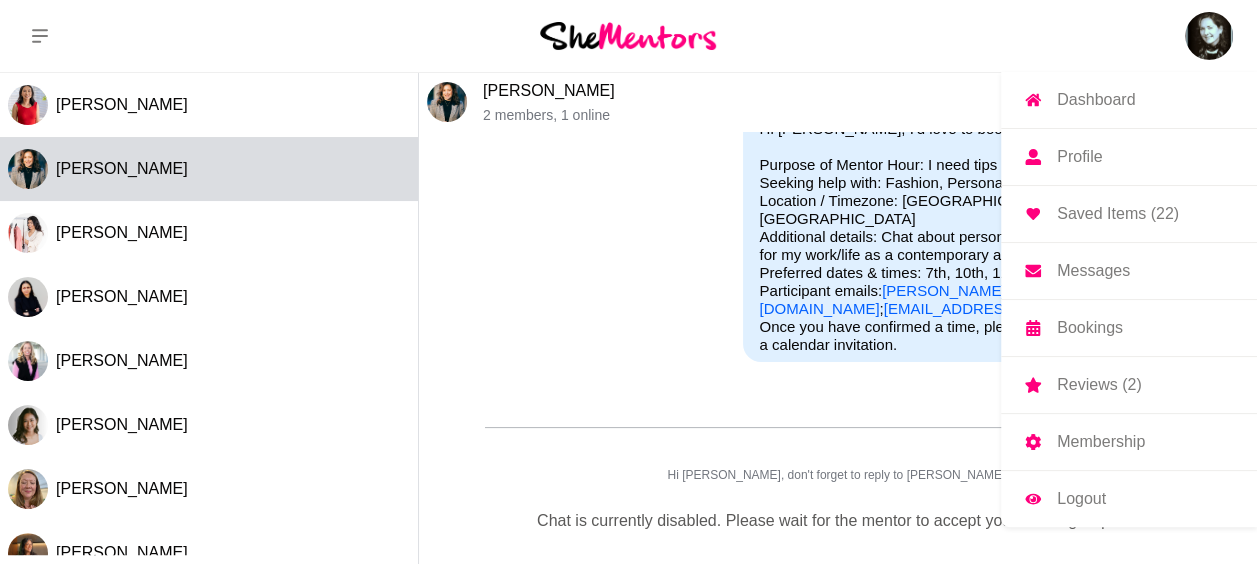 click on "Reviews (2)" at bounding box center (1099, 385) 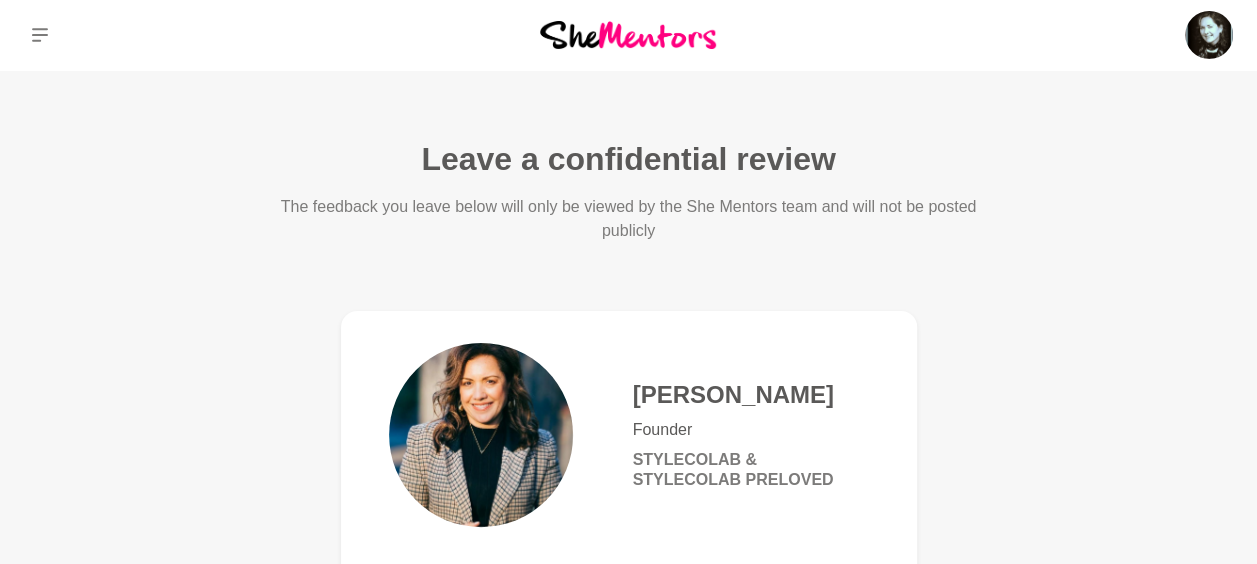 scroll, scrollTop: 0, scrollLeft: 0, axis: both 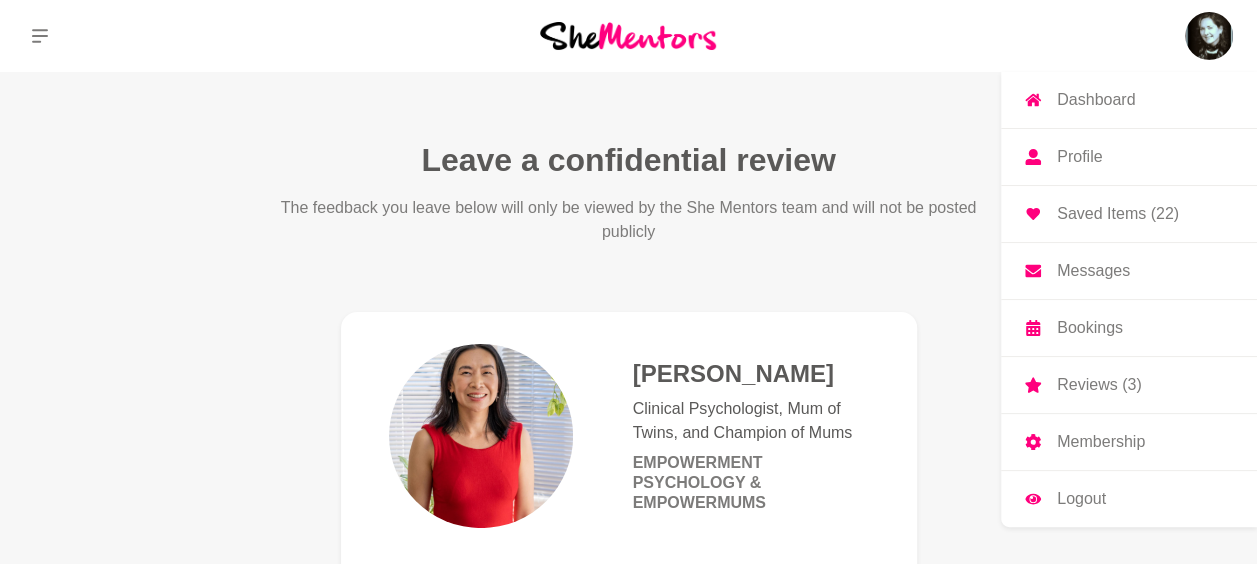 click on "Logout" at bounding box center (1081, 499) 